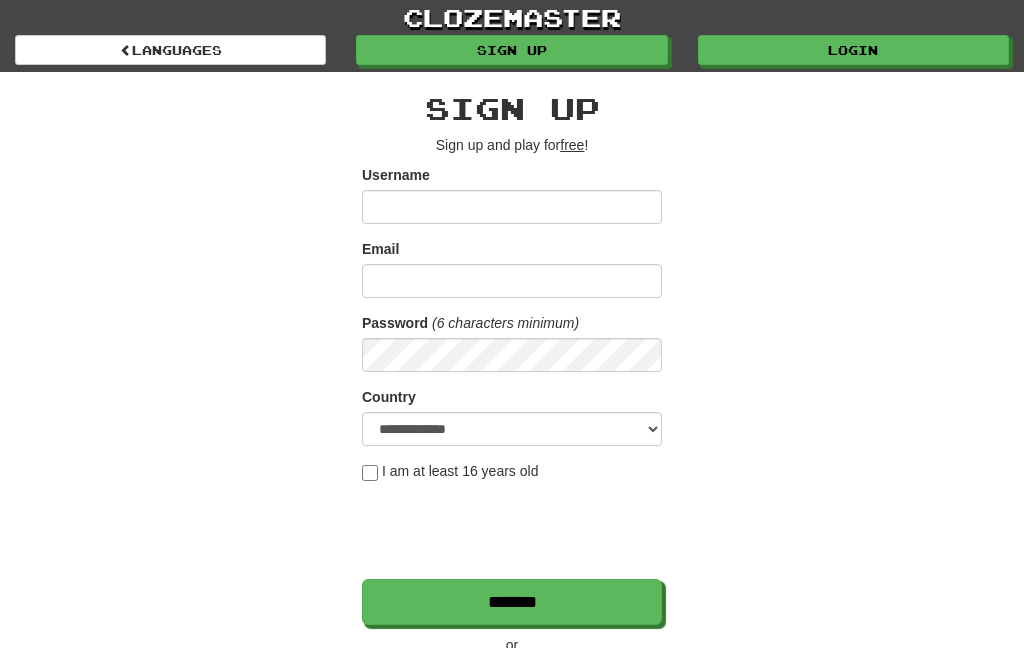 scroll, scrollTop: 0, scrollLeft: 0, axis: both 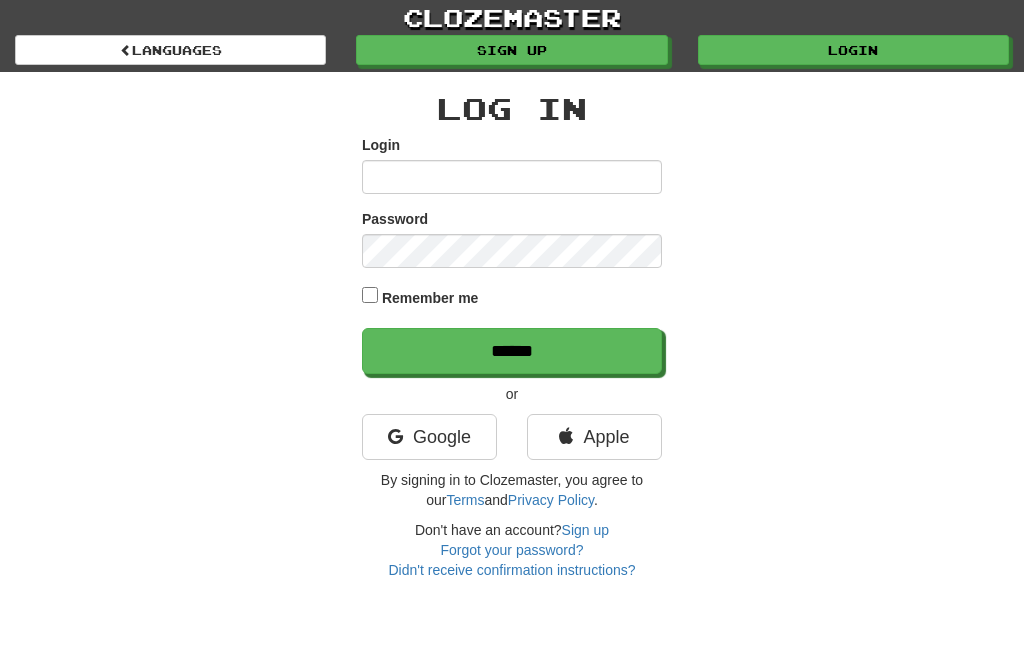 click on "******" at bounding box center [512, 351] 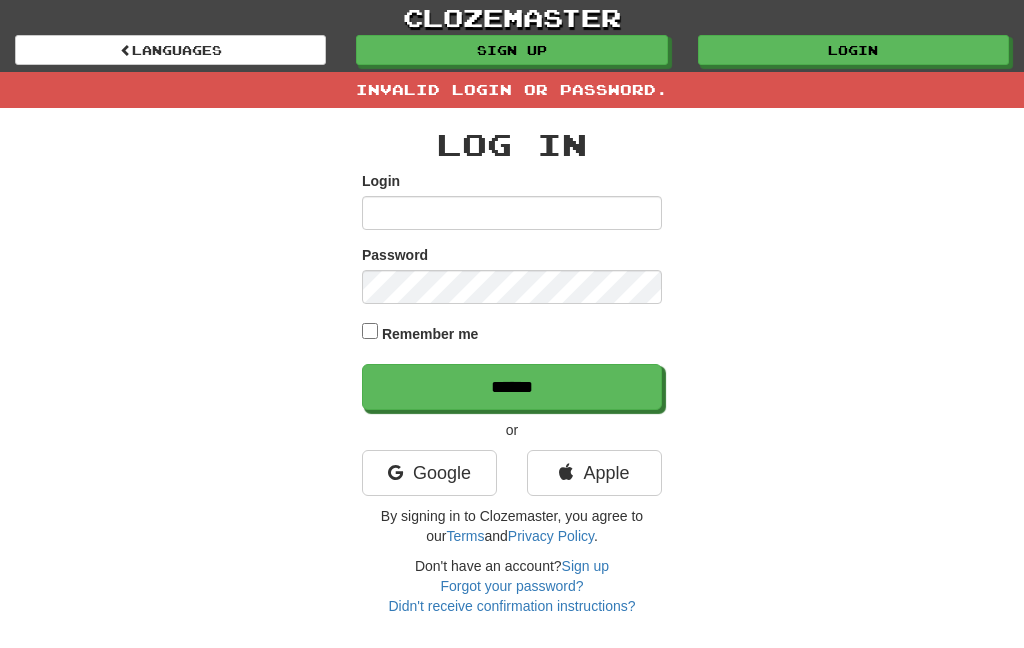 scroll, scrollTop: 0, scrollLeft: 0, axis: both 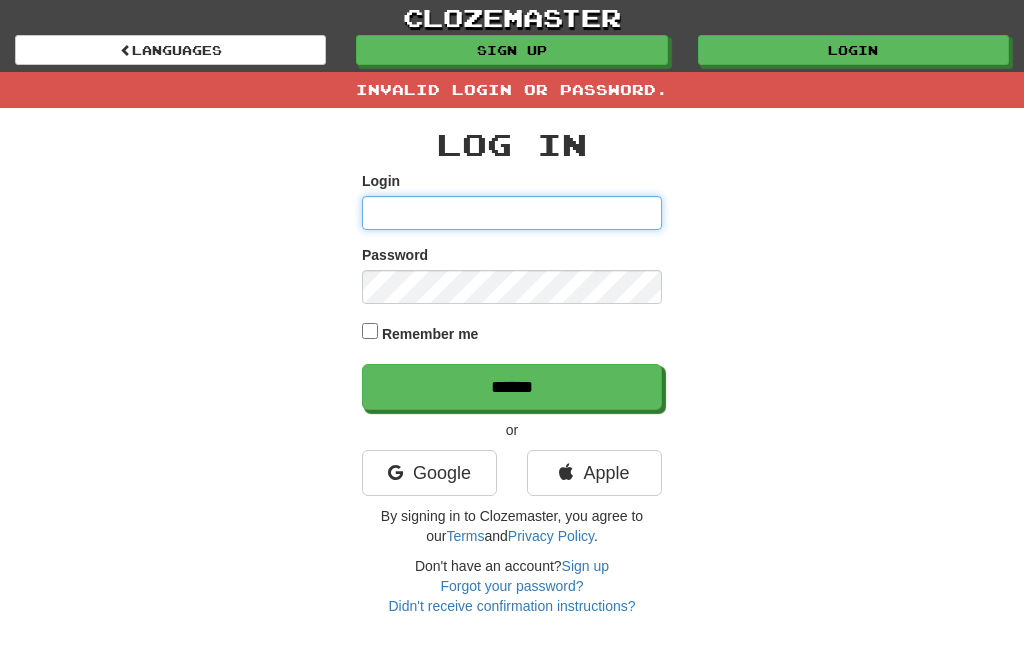 type on "********" 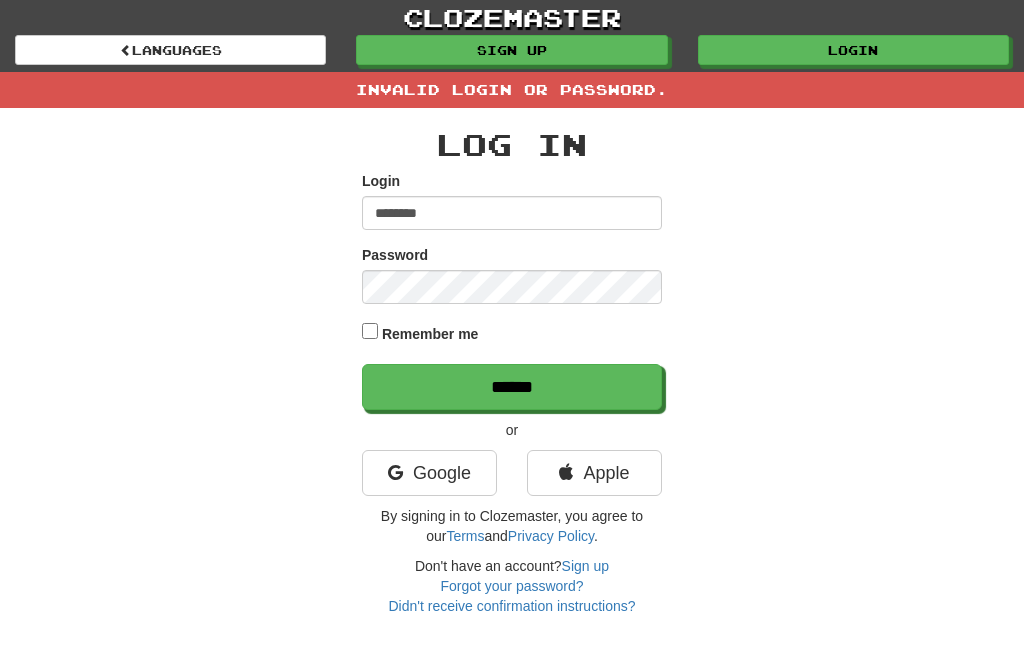 click on "******" at bounding box center (512, 387) 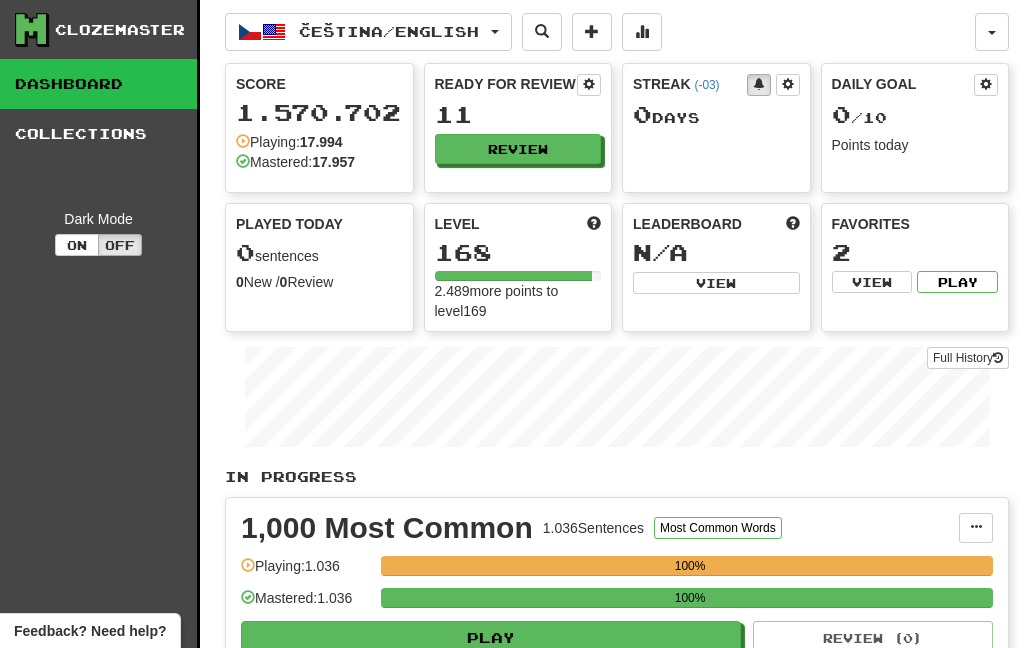 scroll, scrollTop: 0, scrollLeft: 0, axis: both 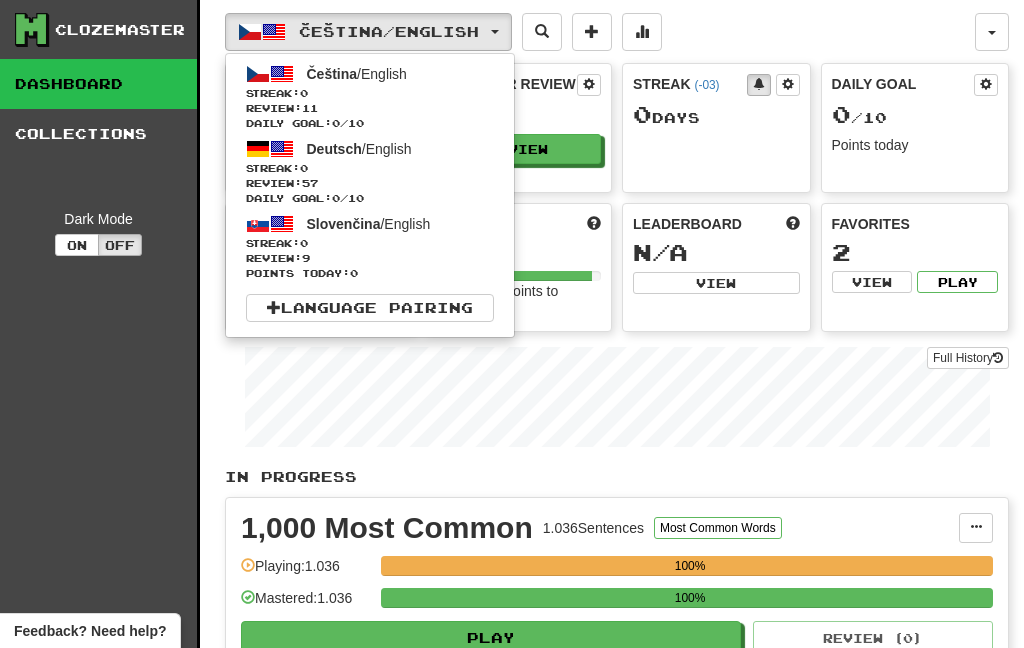 click on "Streak:  0" at bounding box center [370, 168] 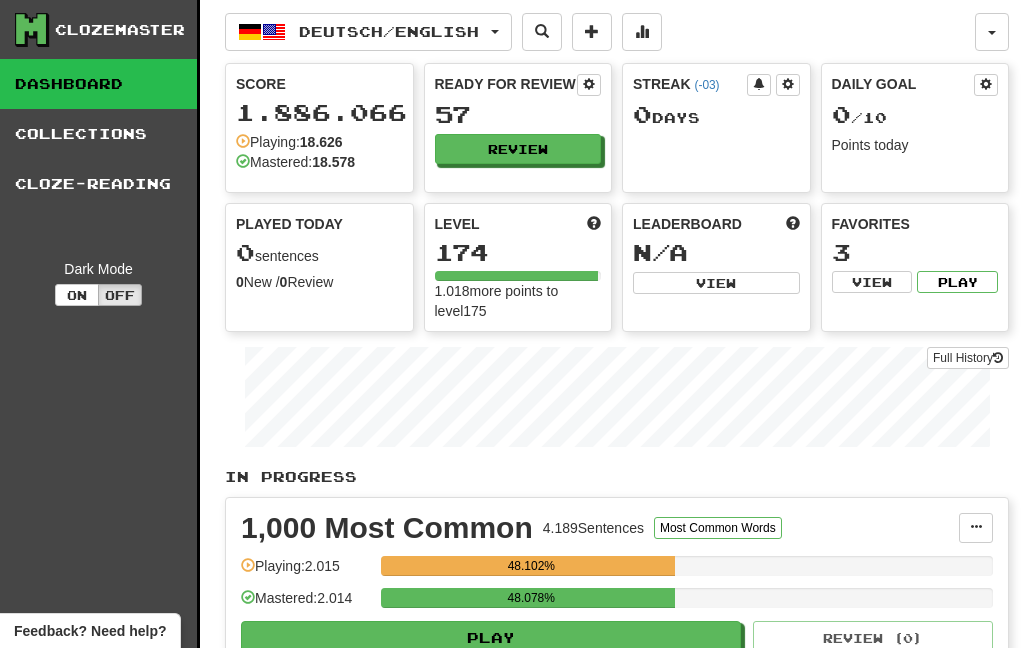 scroll, scrollTop: 0, scrollLeft: 0, axis: both 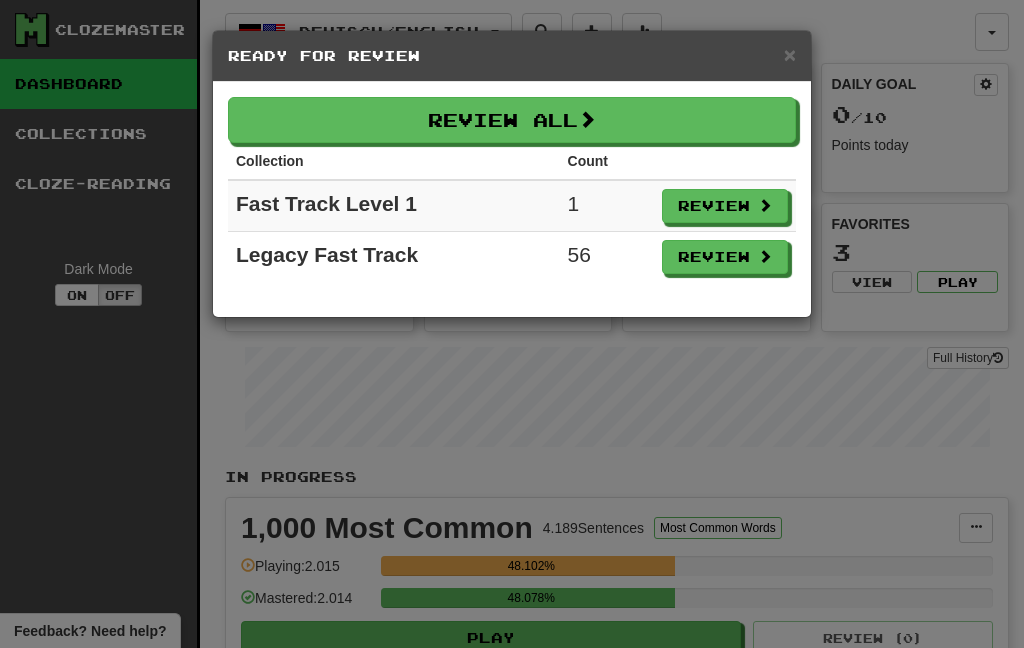 click on "Review All" at bounding box center (512, 120) 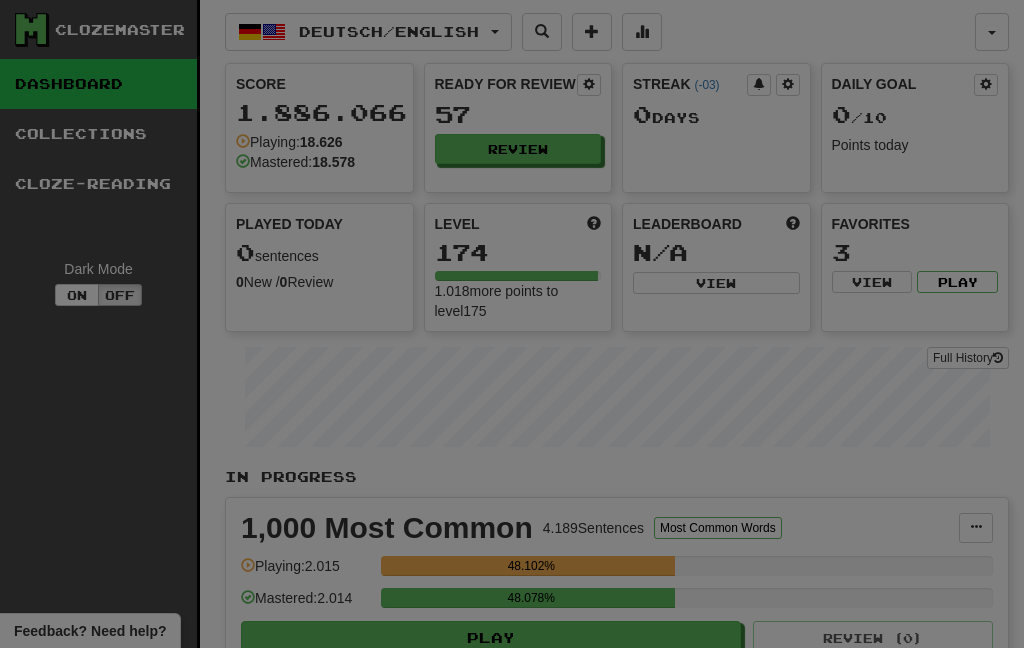 select on "***" 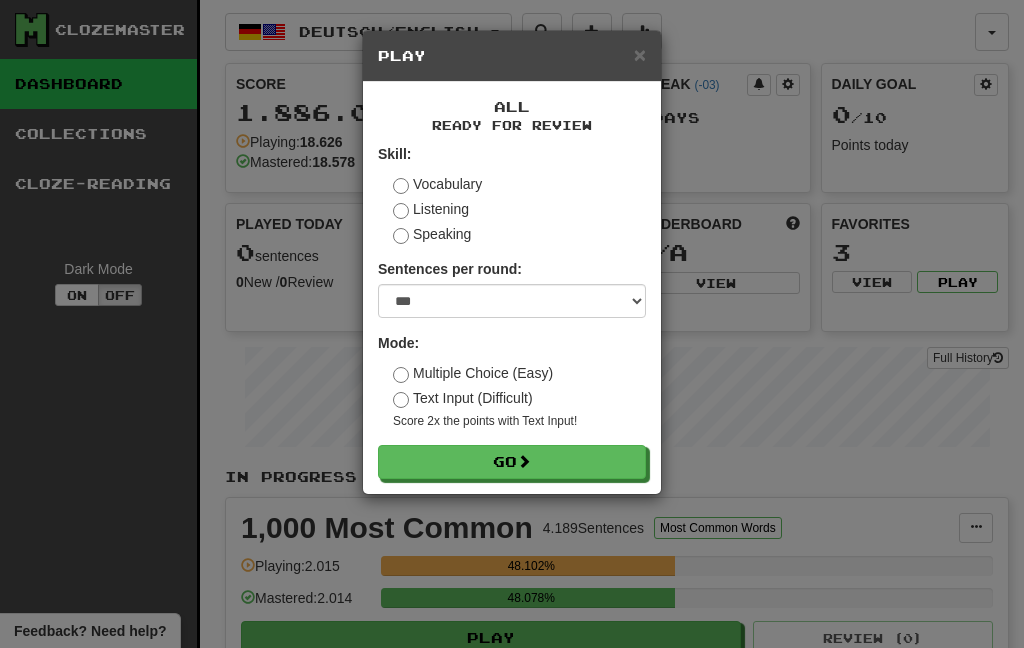 click at bounding box center [524, 461] 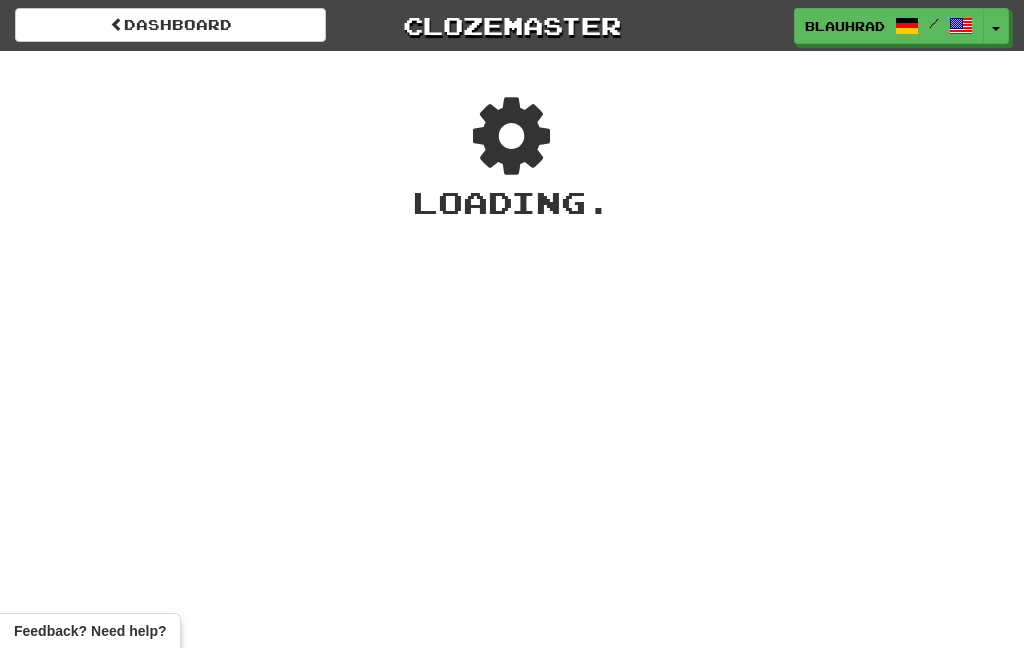scroll, scrollTop: 0, scrollLeft: 0, axis: both 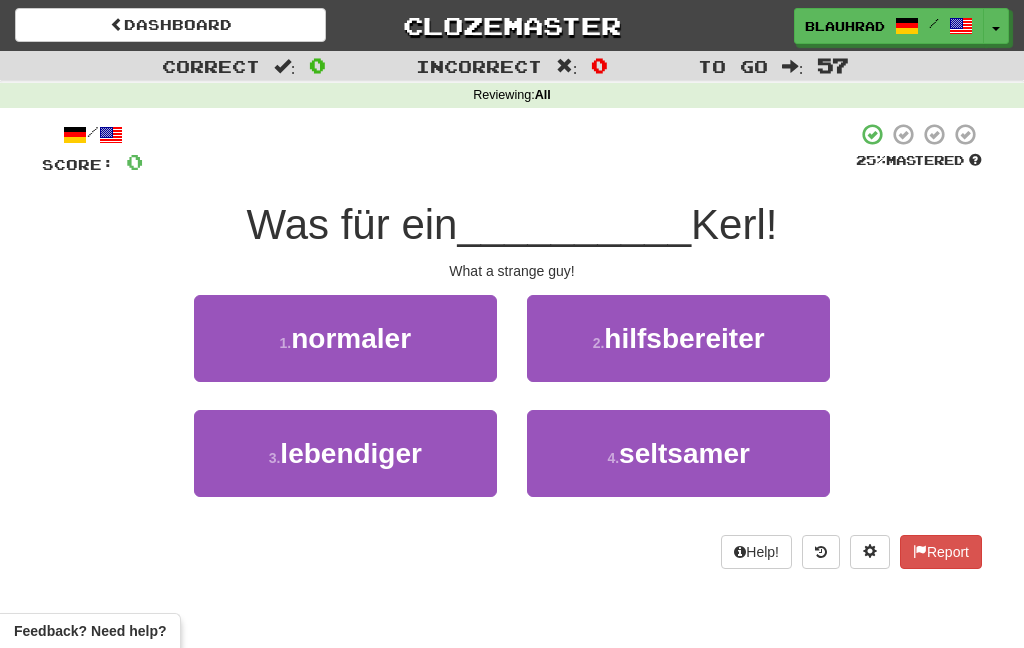 click on "4 .  seltsamer" at bounding box center [678, 453] 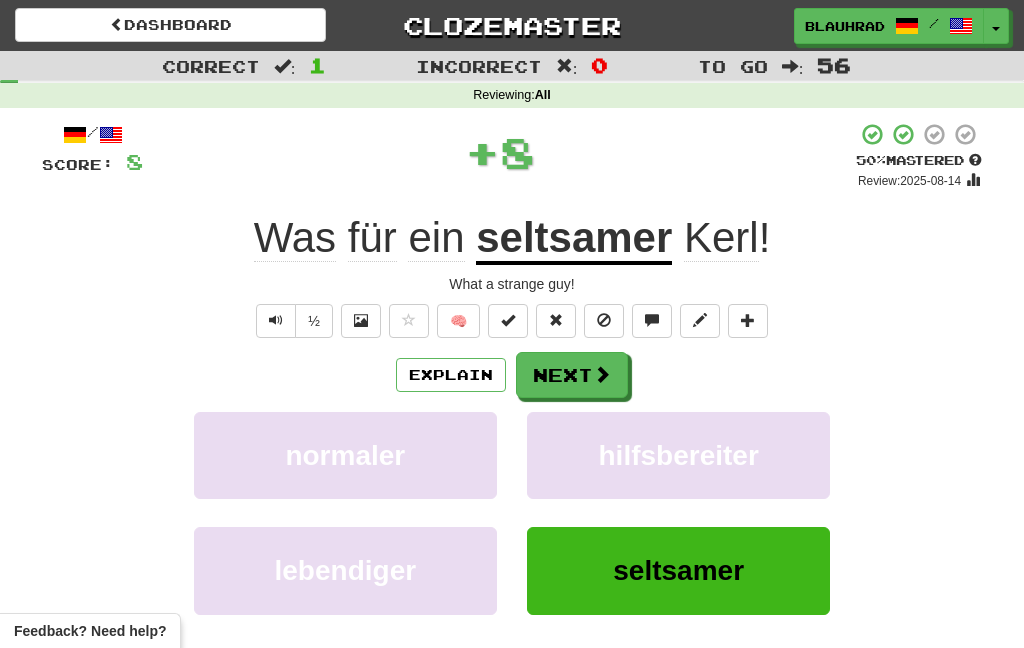 click on "Next" at bounding box center [572, 375] 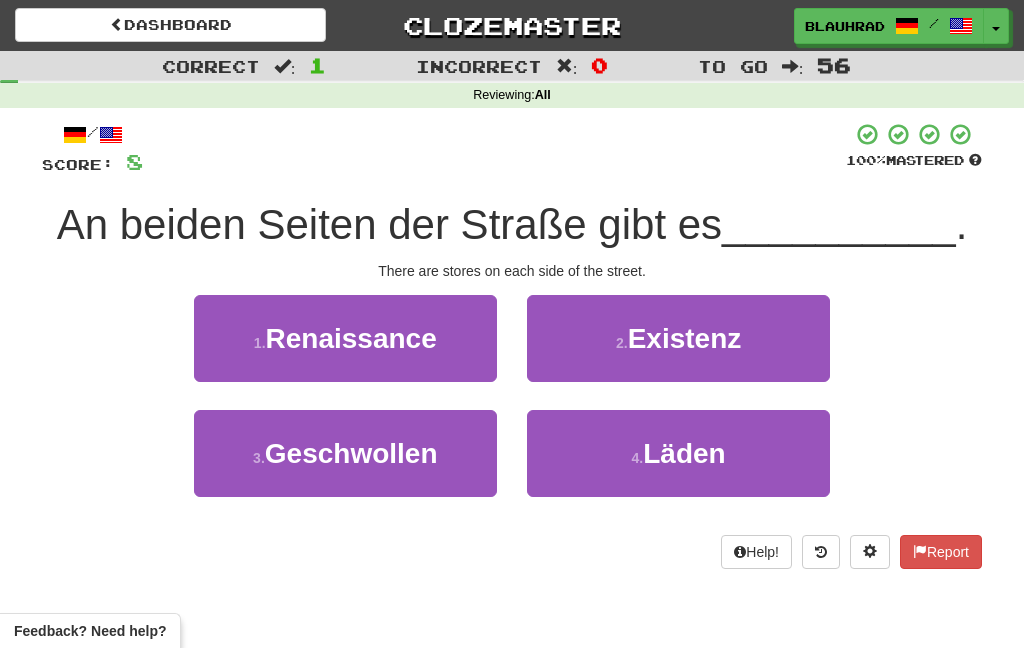 click on "4 .  Läden" at bounding box center [678, 453] 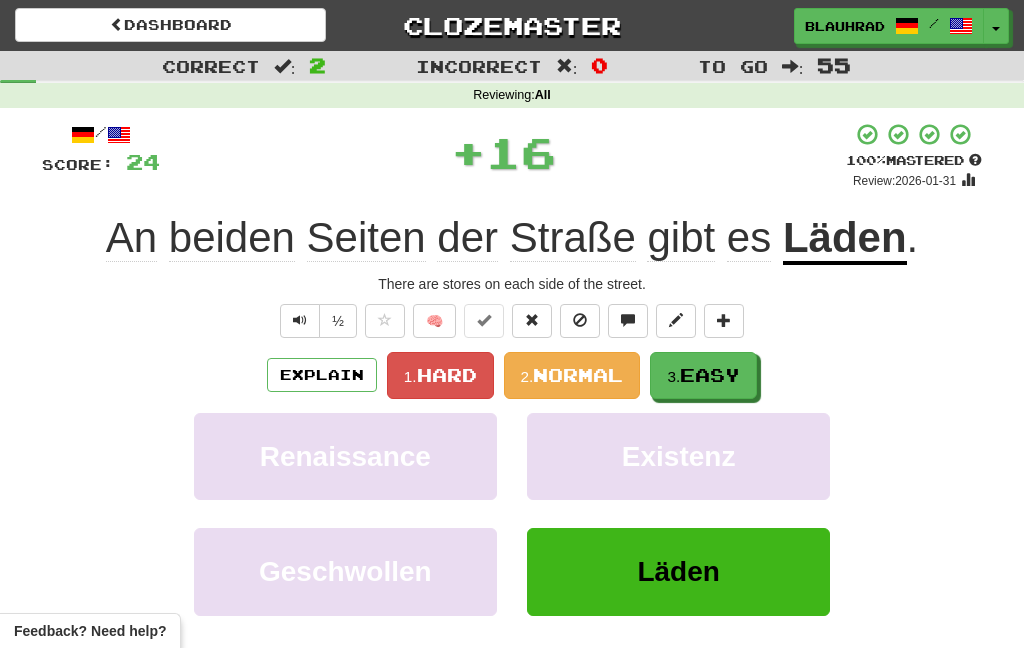 click on "Easy" at bounding box center [710, 375] 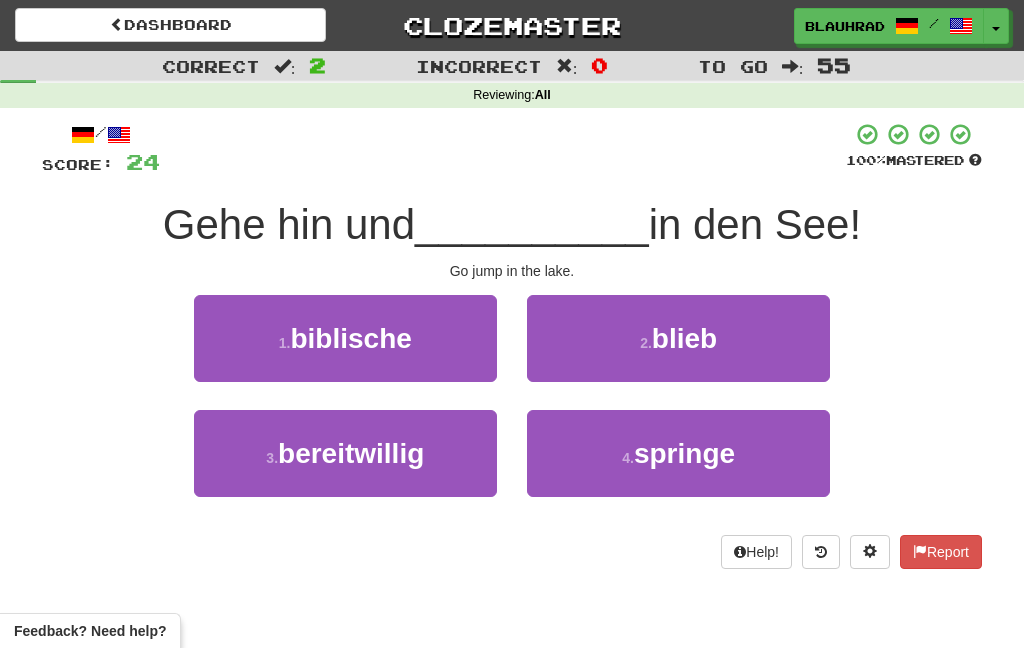 click on "4 .  springe" at bounding box center [678, 453] 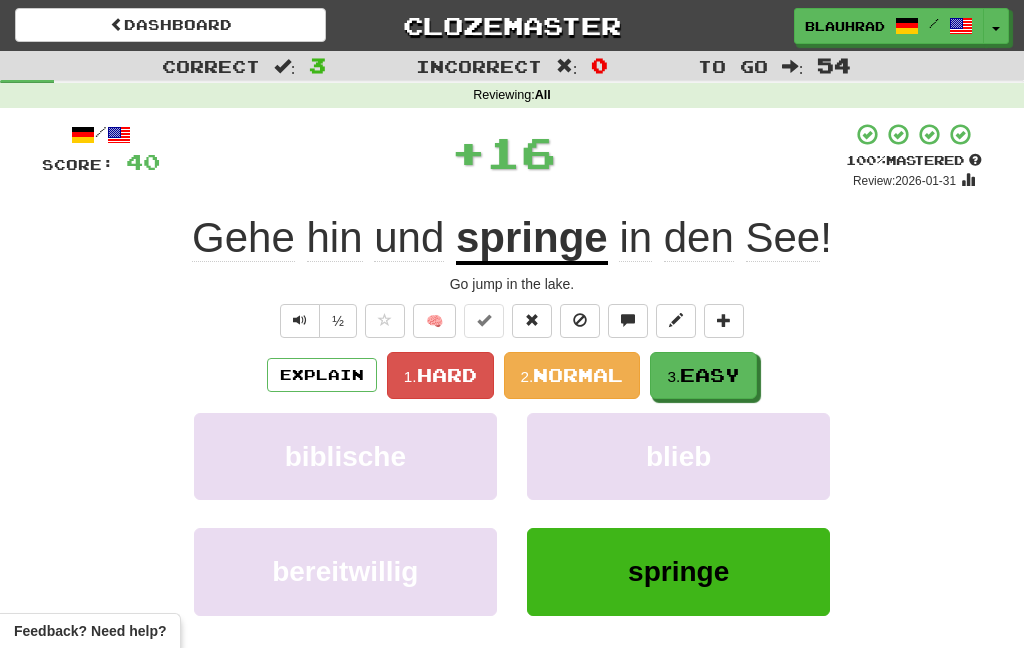 click on "Easy" at bounding box center [710, 375] 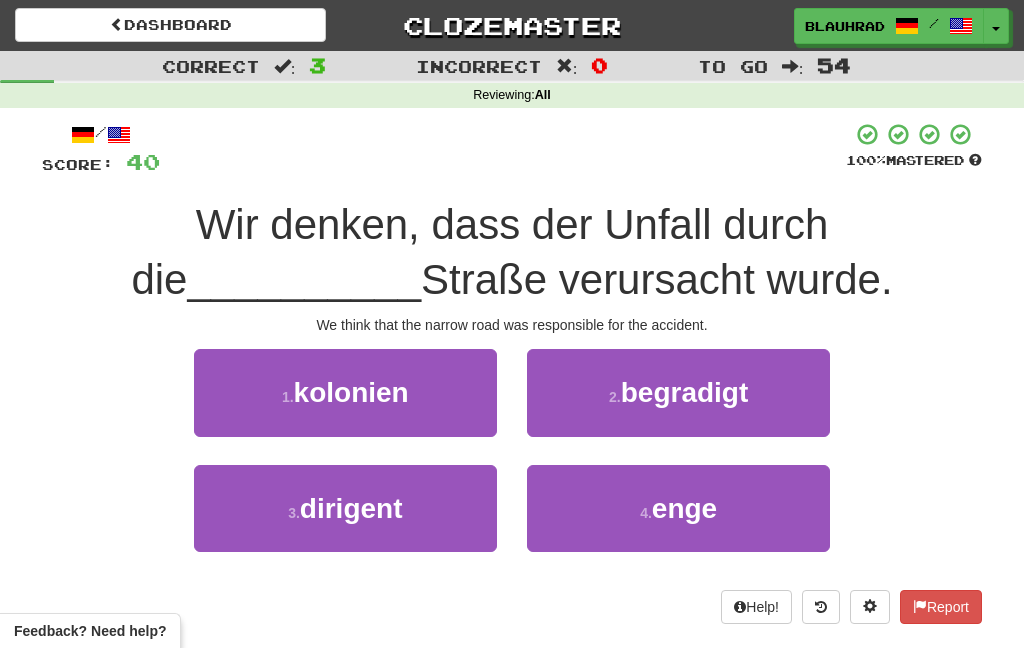 click on "4 .  enge" at bounding box center [678, 508] 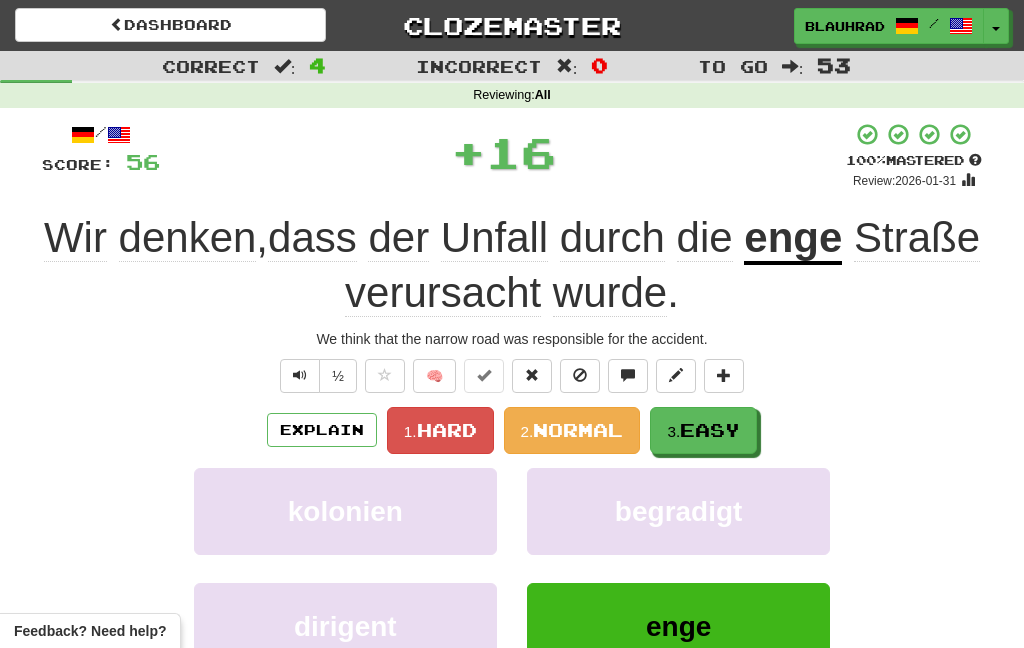 click on "Easy" at bounding box center [710, 430] 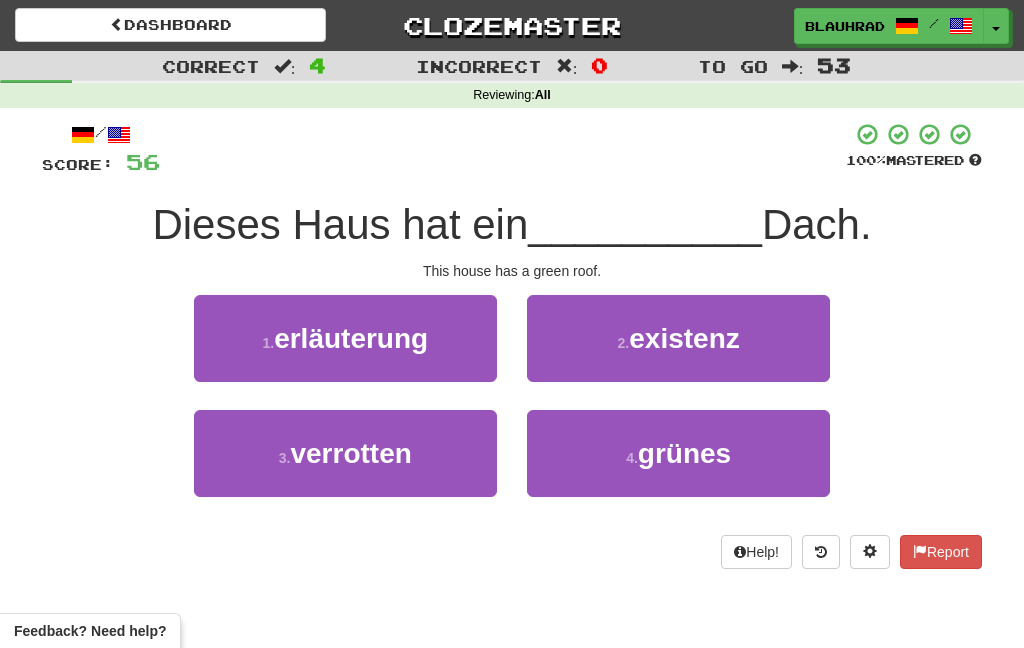 click on "4 .  grünes" at bounding box center (678, 453) 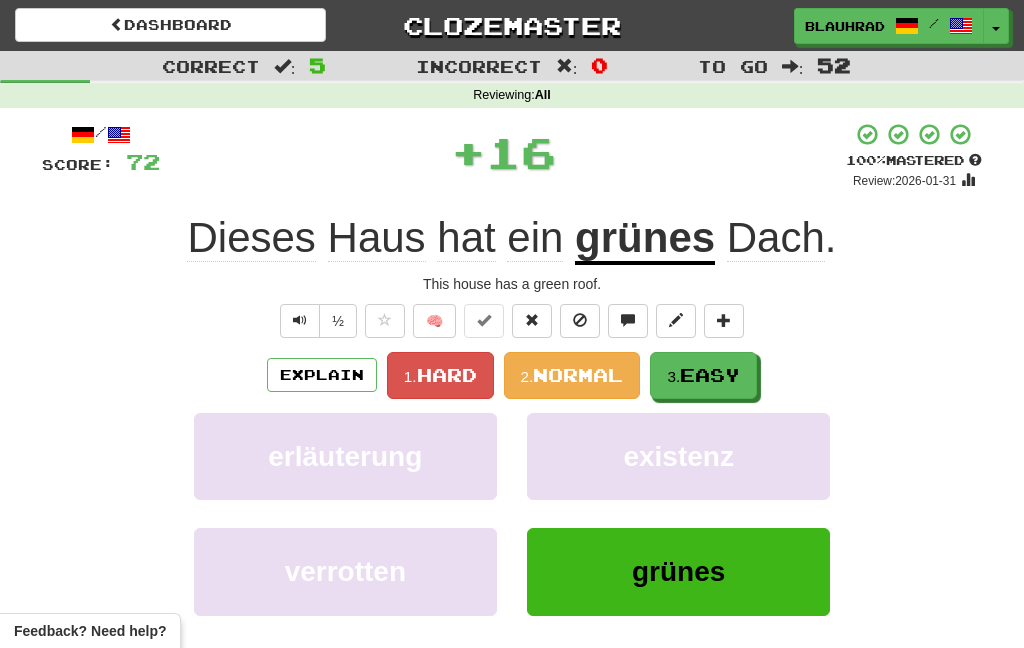click on "Easy" at bounding box center (710, 375) 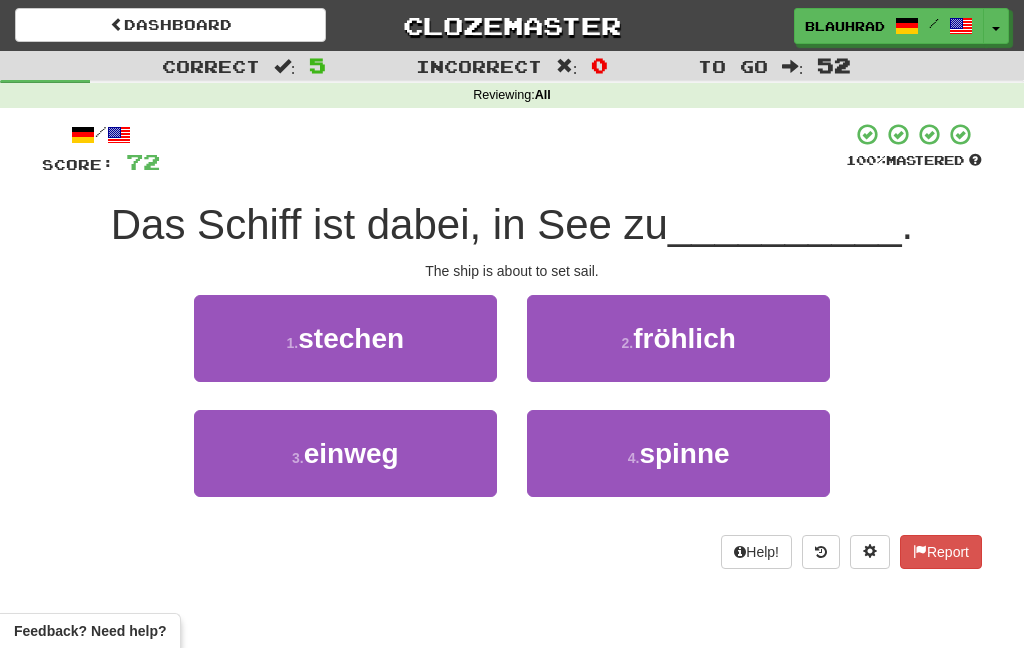 click on "1 .  stechen" at bounding box center (345, 338) 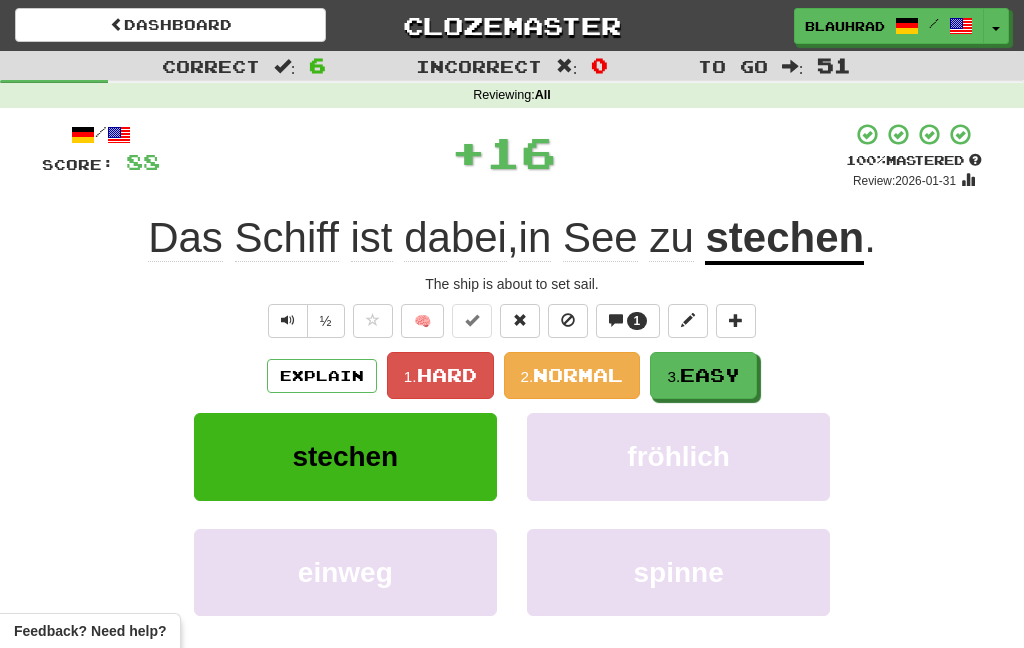 click on "Easy" at bounding box center (710, 375) 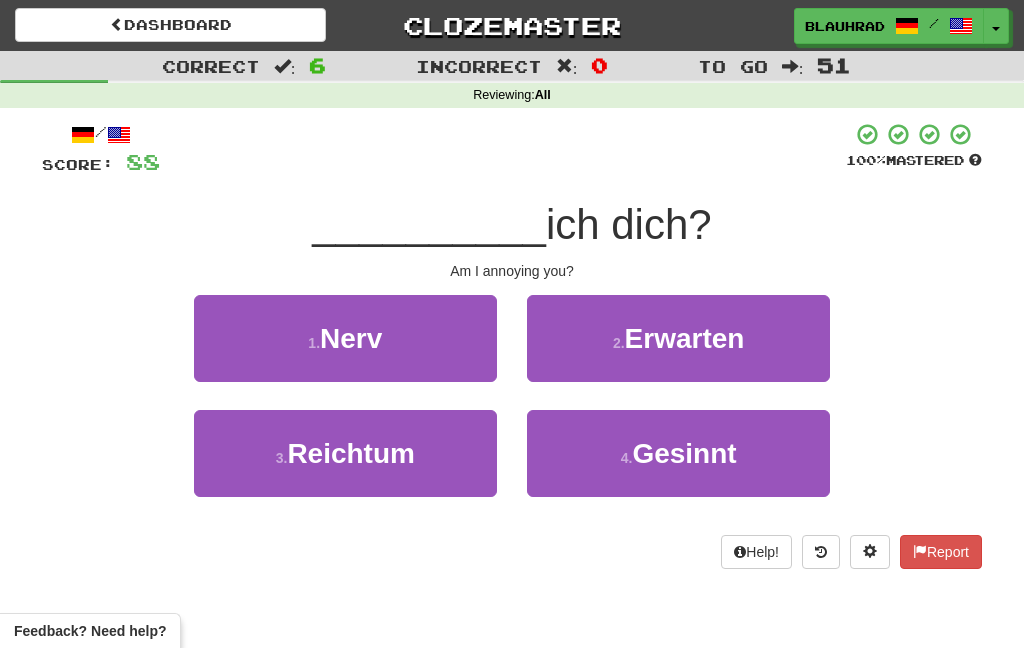 click on "1 .  Nerv" at bounding box center (345, 338) 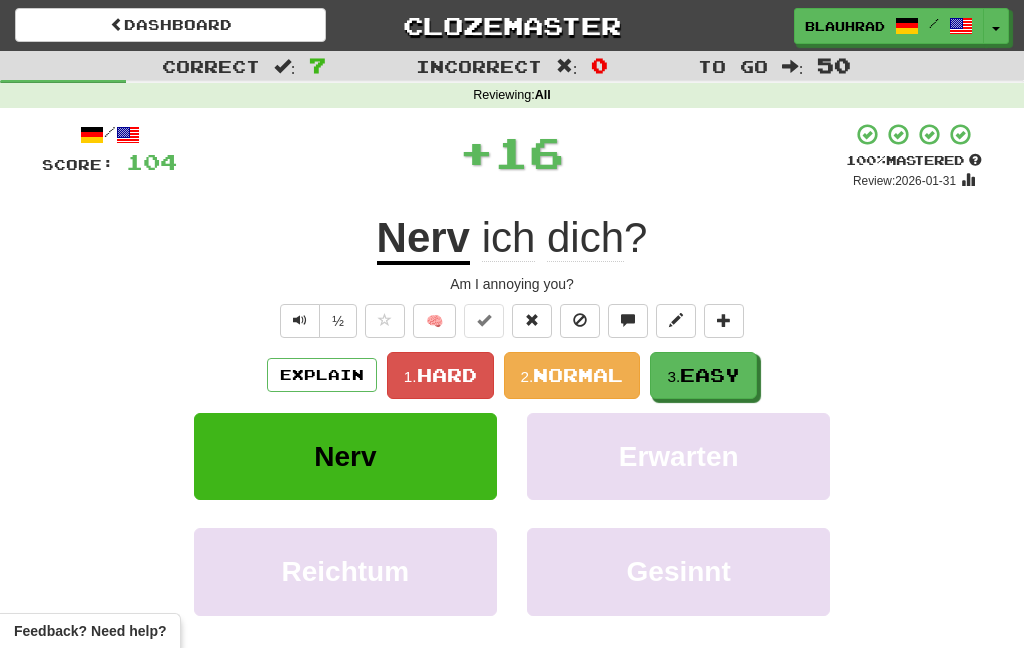 click on "Easy" at bounding box center (710, 375) 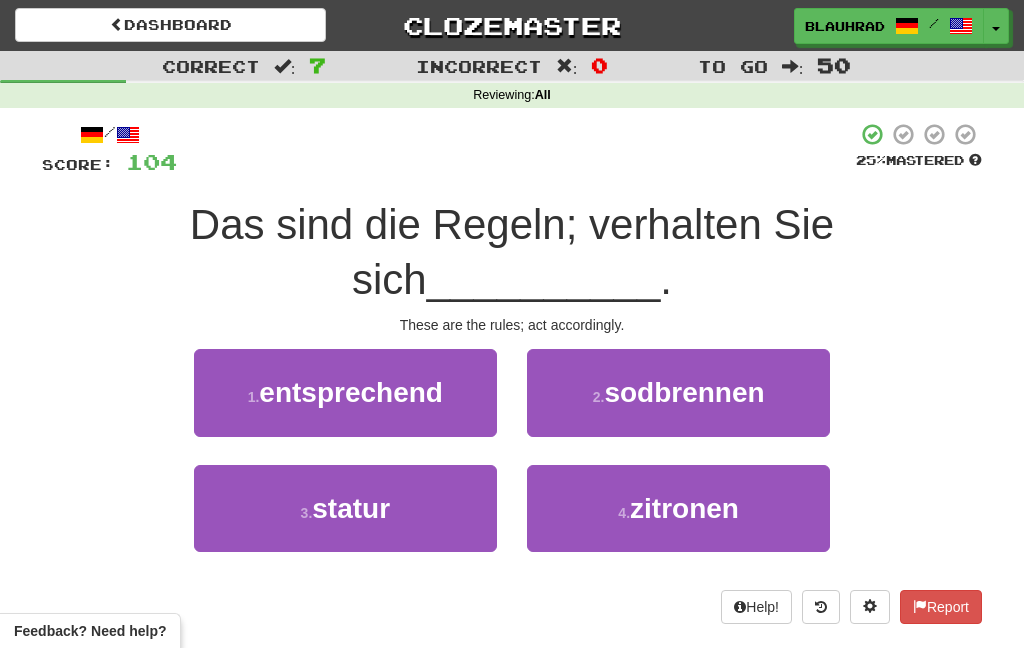 click on "entsprechend" at bounding box center [351, 392] 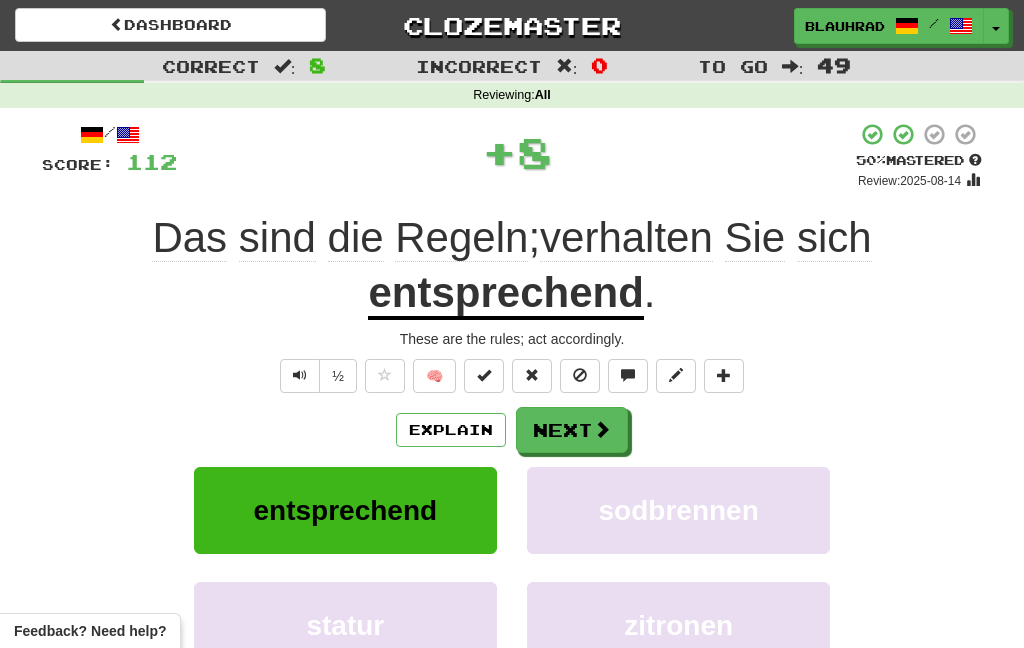 click on "Next" at bounding box center [572, 430] 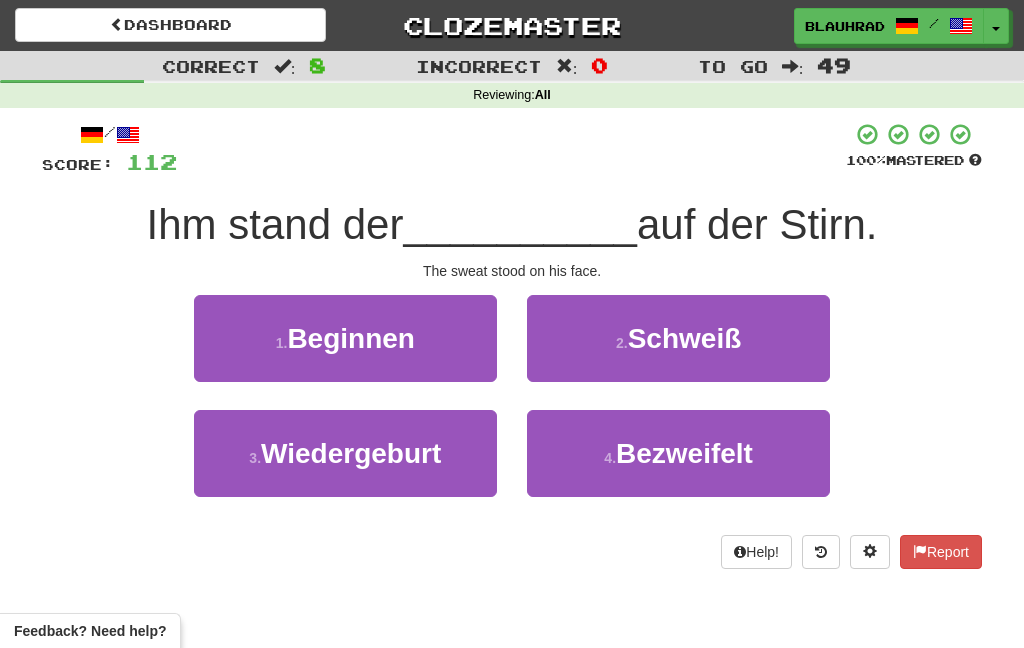 click on "Bezweifelt" at bounding box center [684, 453] 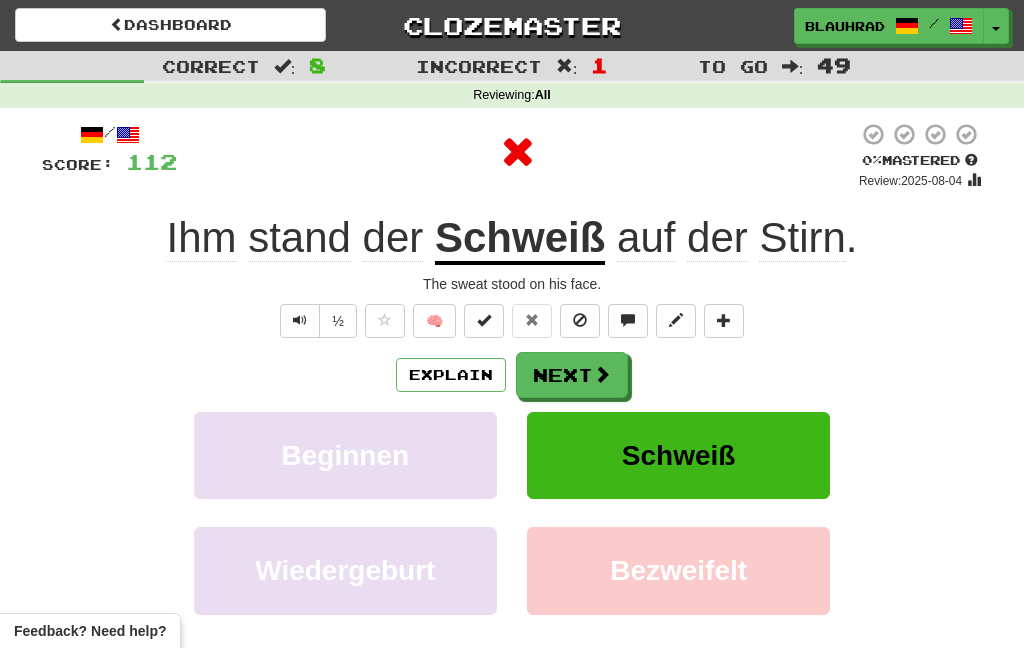 click at bounding box center (602, 374) 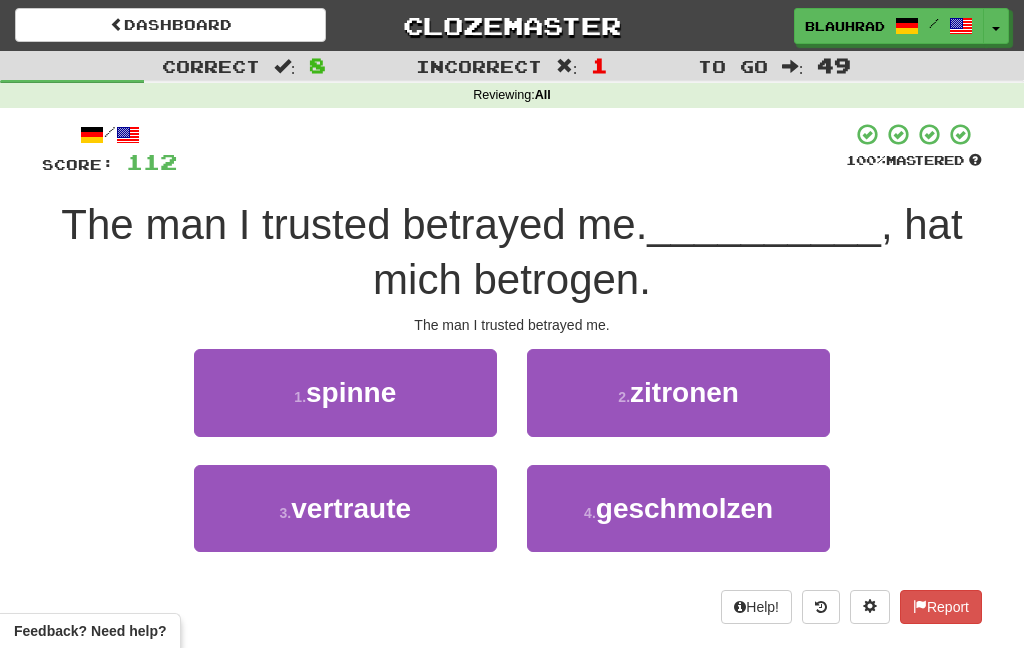 click on "3 .  vertraute" at bounding box center [345, 508] 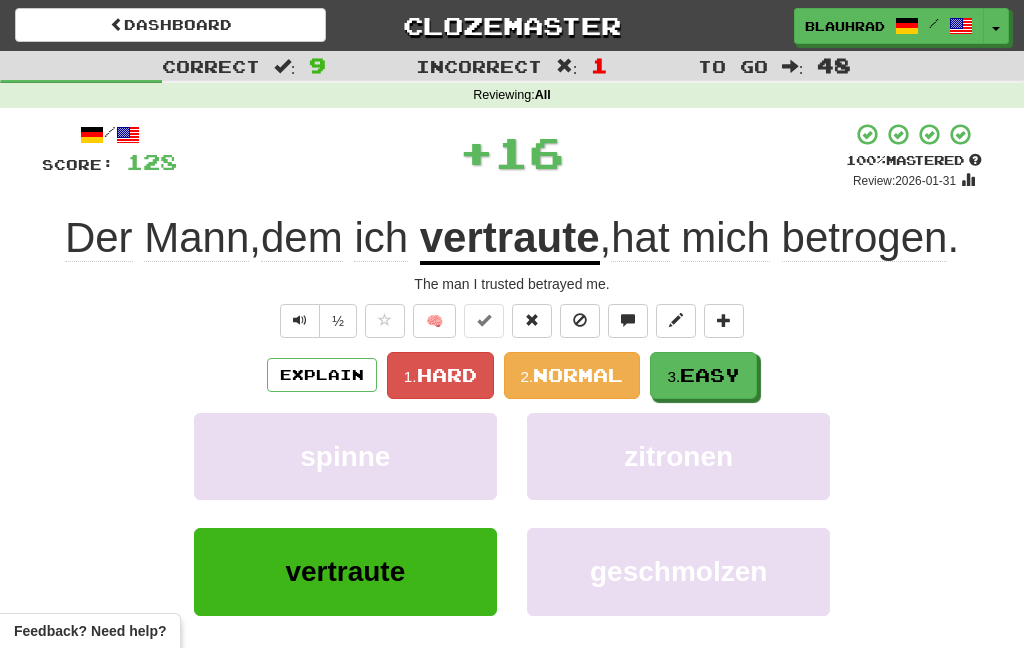 click on "Easy" at bounding box center [710, 375] 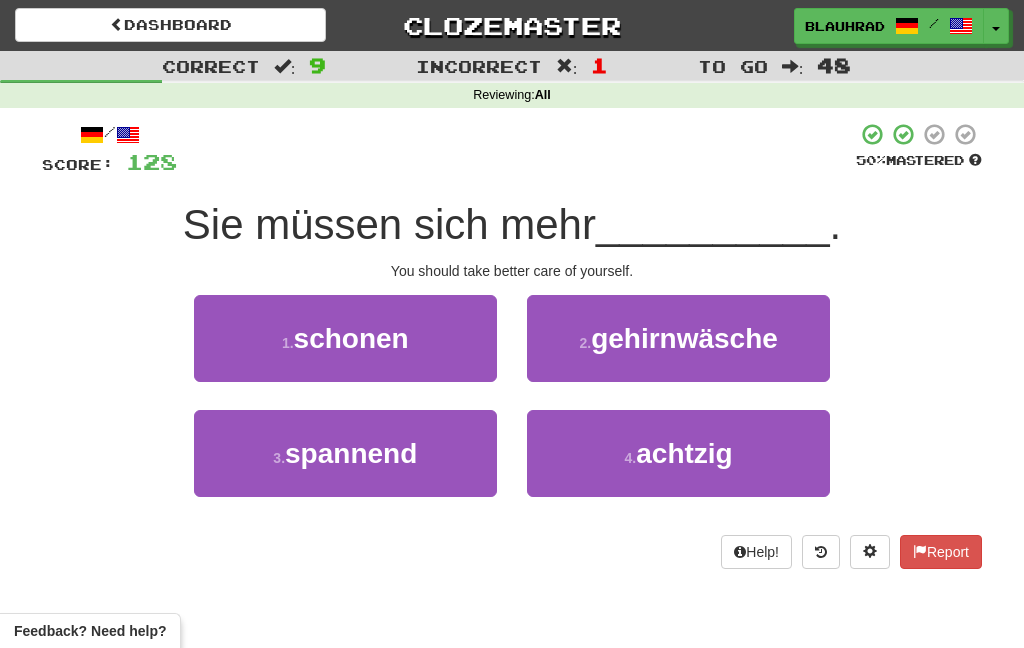 click on "1 .  schonen" at bounding box center (345, 338) 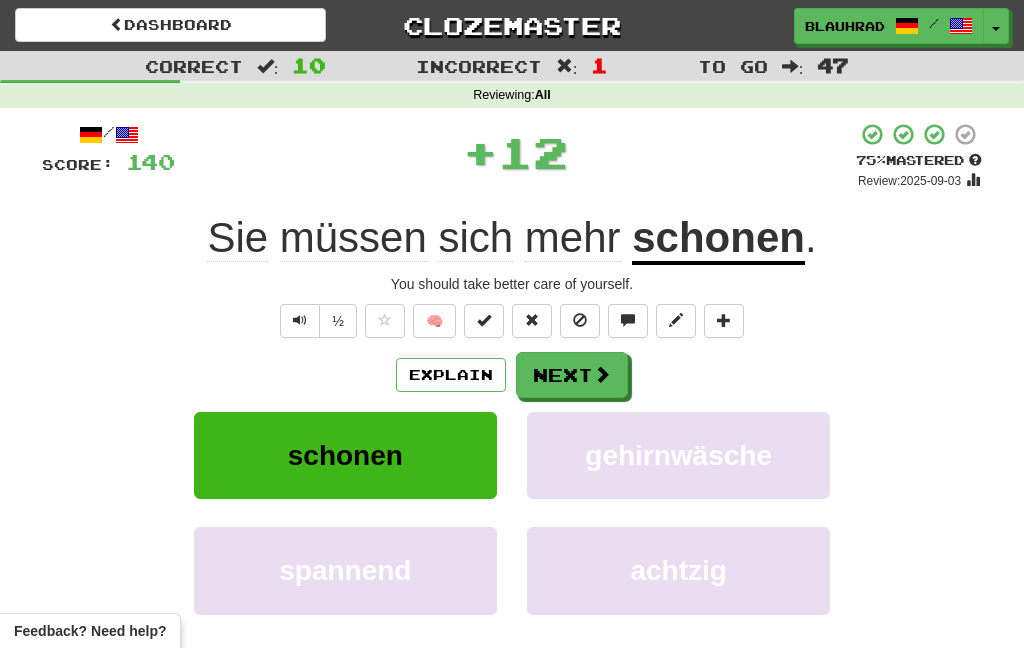 click at bounding box center (602, 374) 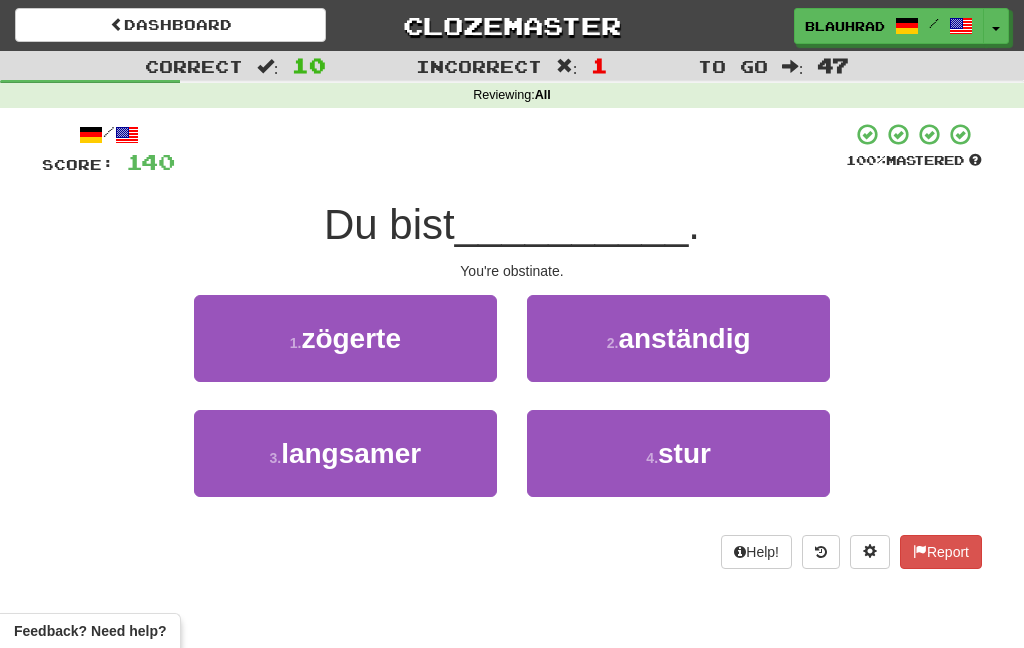 click on "1 .  zögerte" at bounding box center (345, 338) 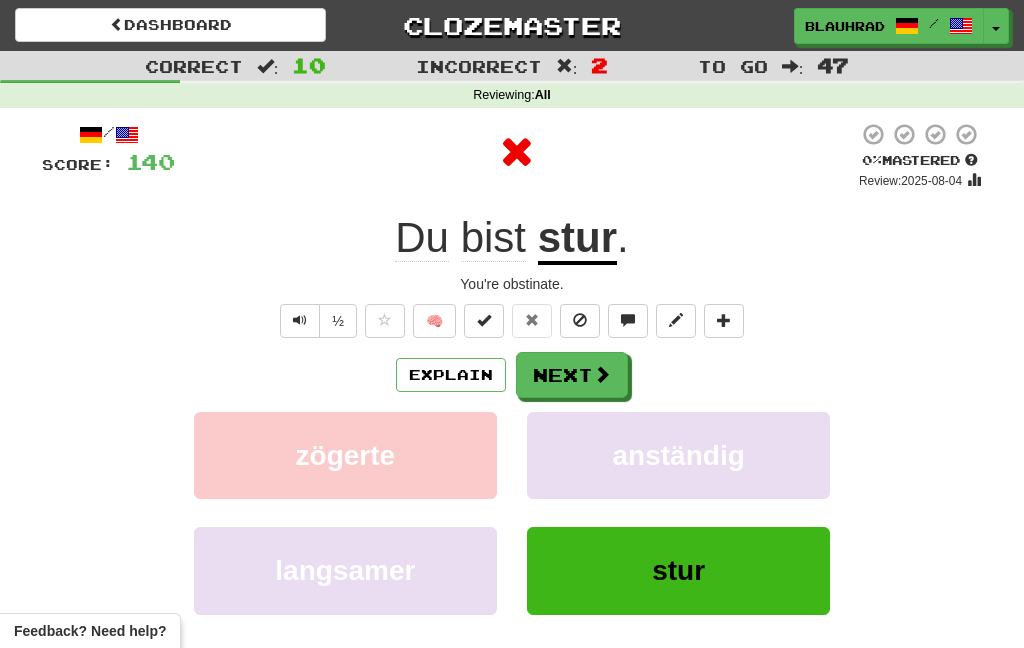 click at bounding box center (602, 374) 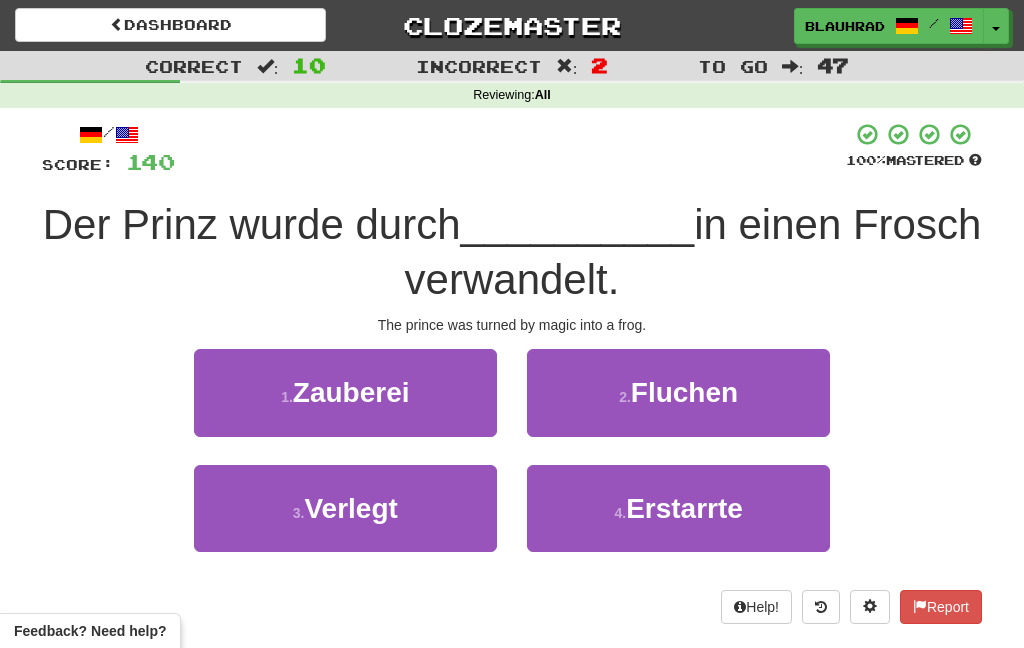 click on "1 .  Zauberei" at bounding box center (345, 392) 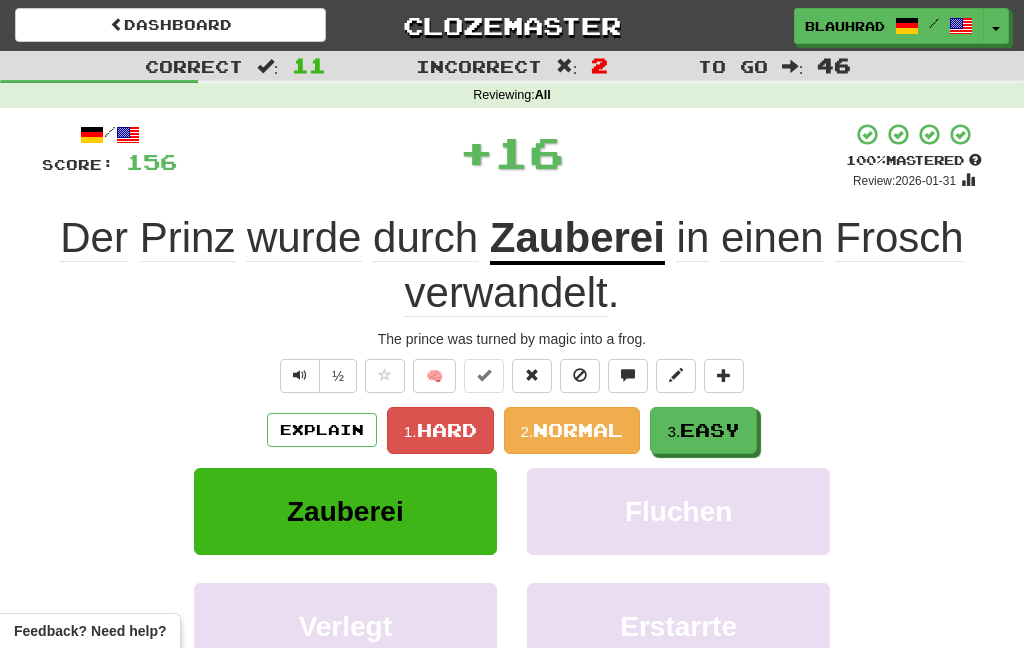 click on "3.  Easy" at bounding box center [703, 430] 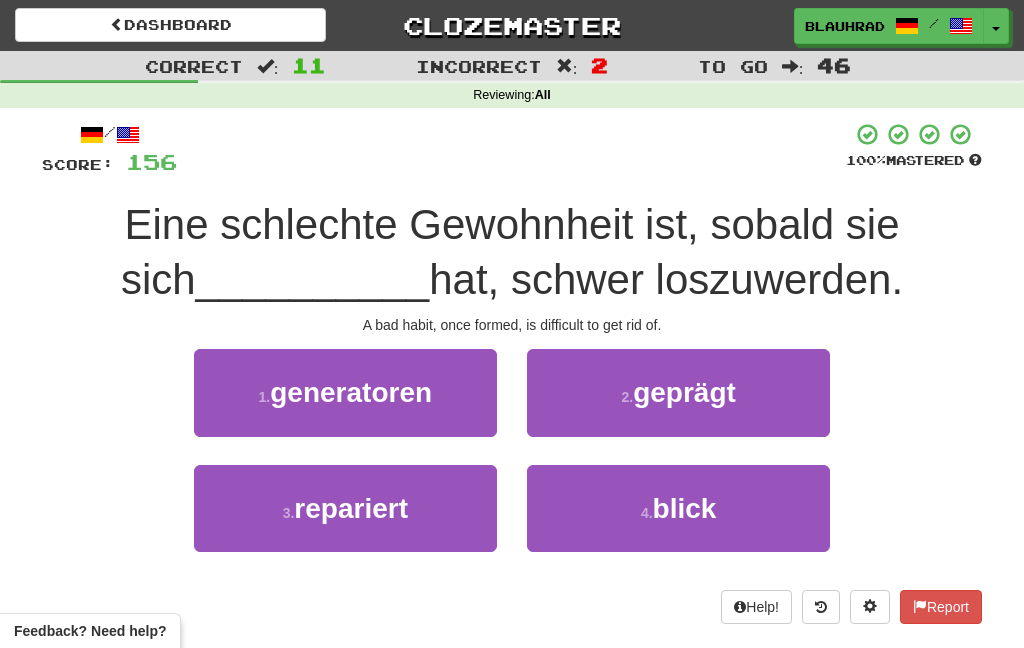 click on "2 ." at bounding box center (627, 397) 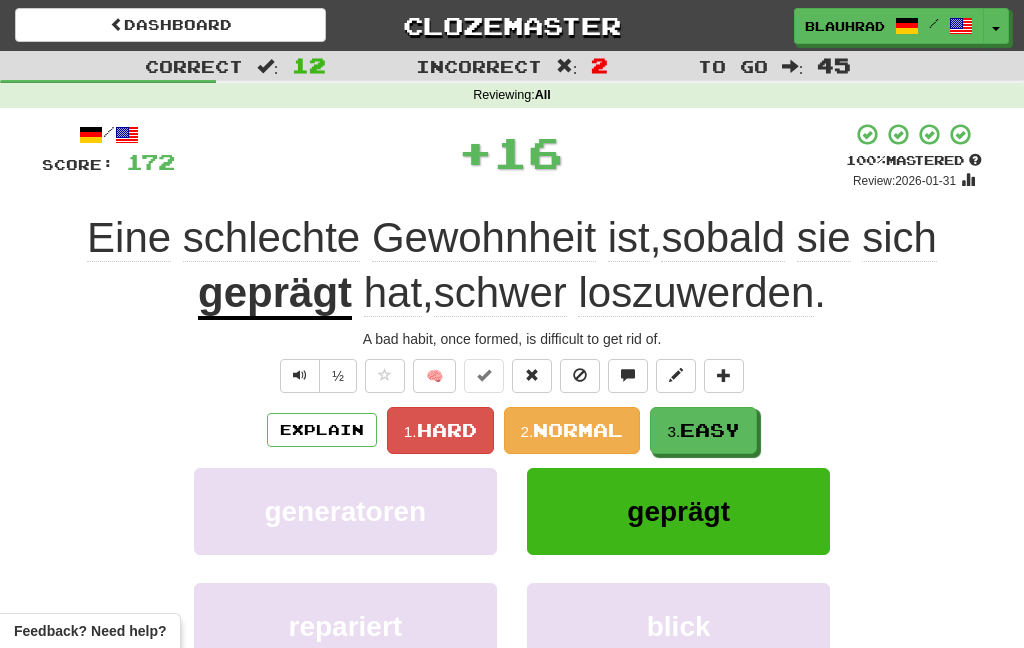 click on "Easy" at bounding box center (710, 430) 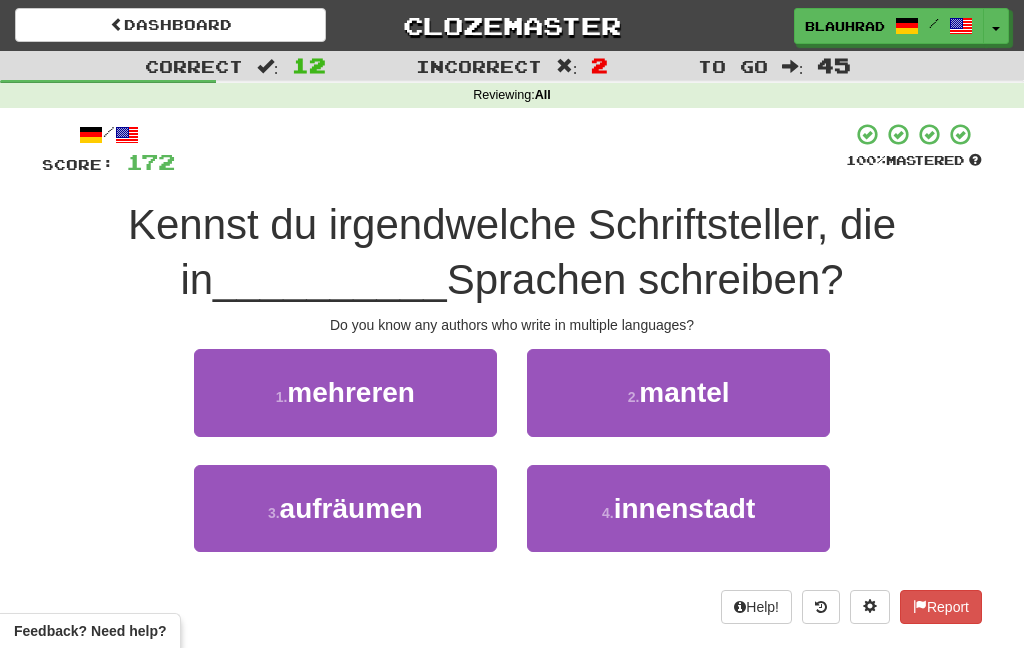 click on "1 .  mehreren" at bounding box center (345, 392) 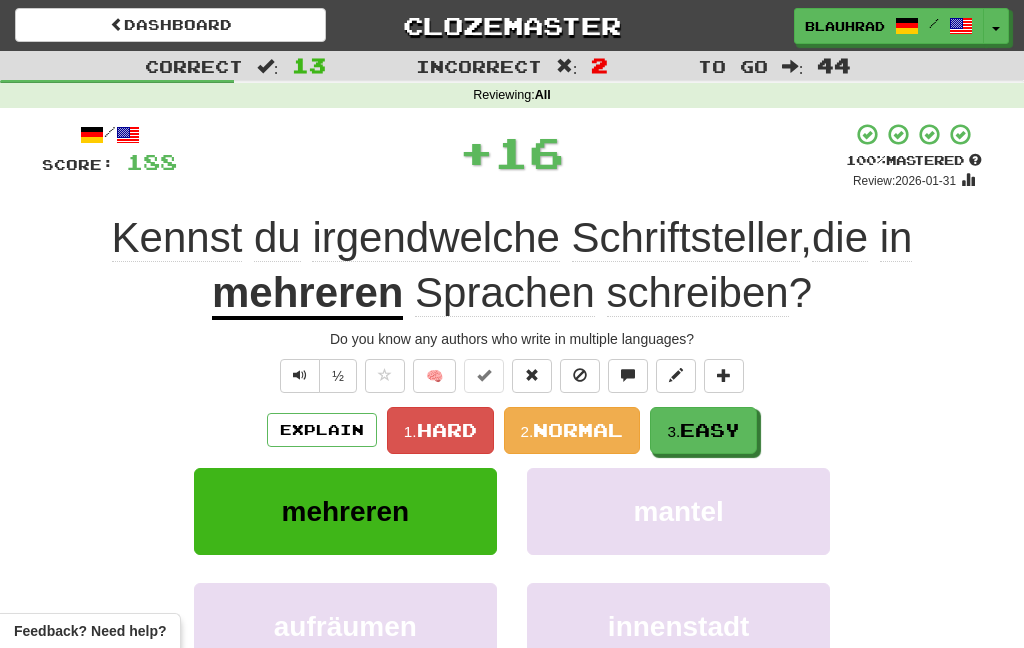 click on "Easy" at bounding box center (710, 430) 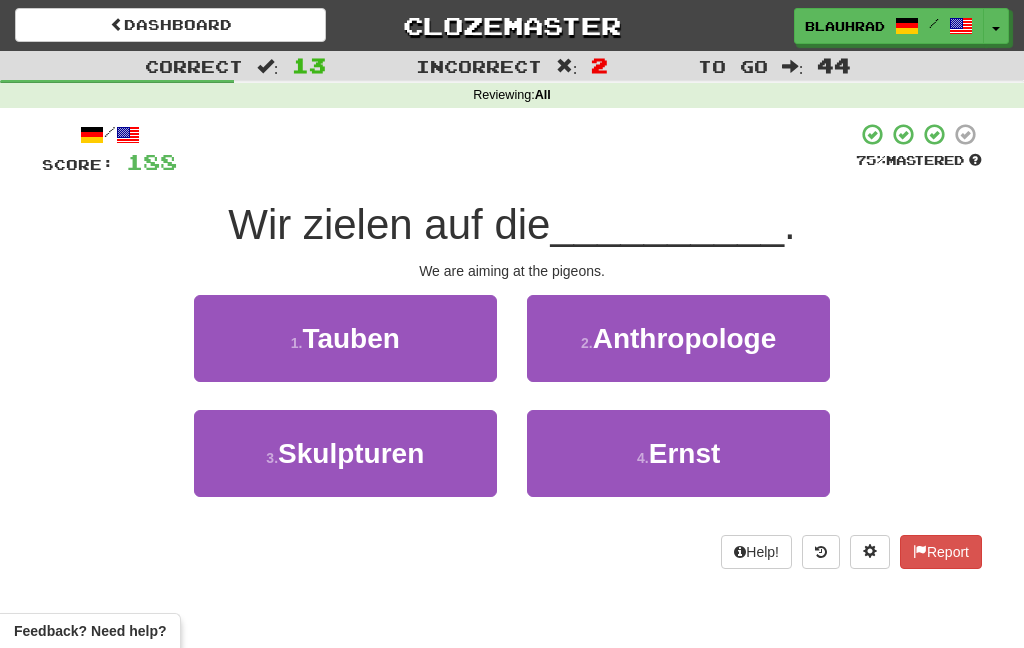click on "1 .  Tauben" at bounding box center [345, 338] 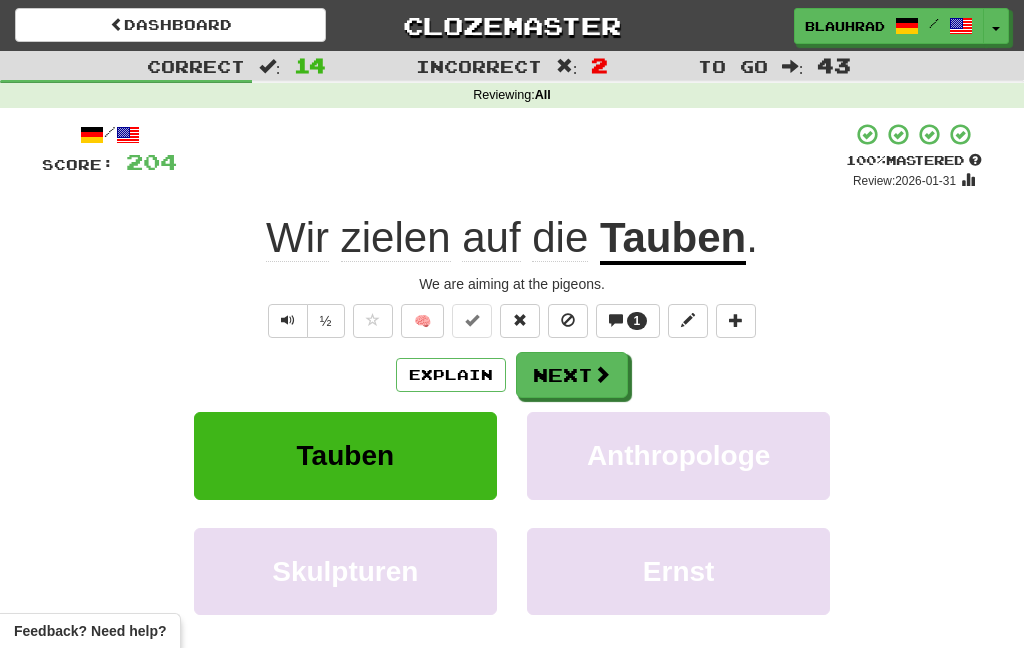 click on "Next" at bounding box center (572, 375) 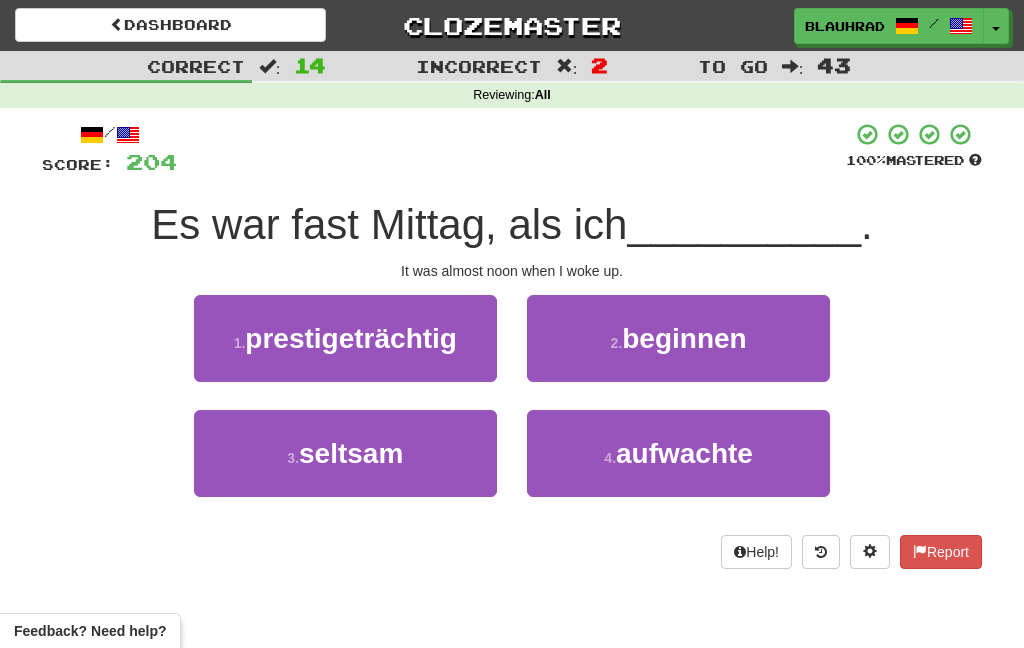 click on "aufwachte" at bounding box center [684, 453] 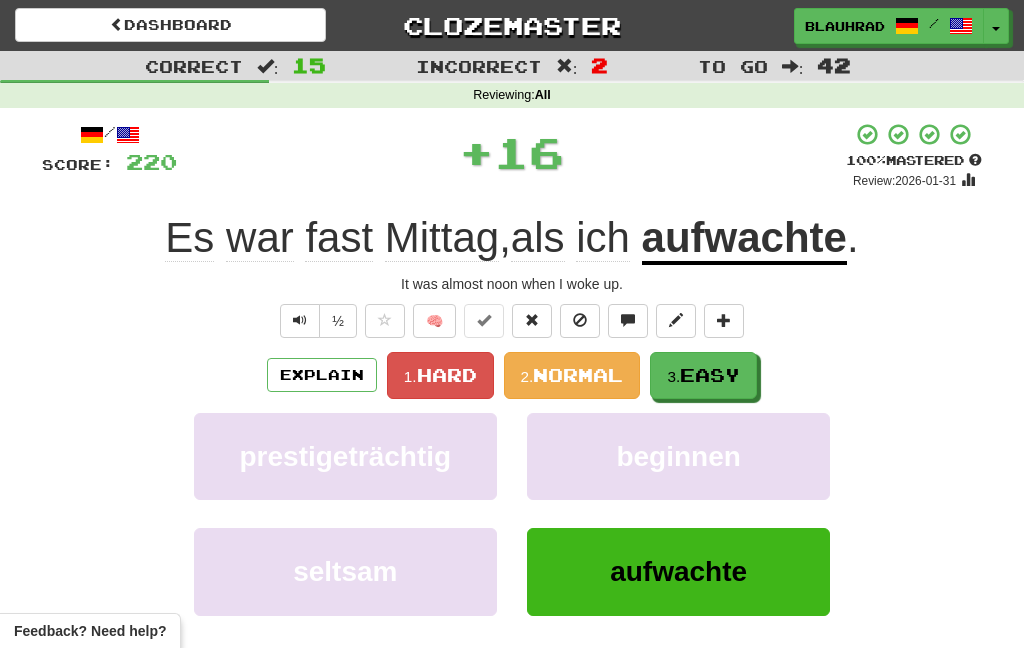 click on "Easy" at bounding box center (710, 375) 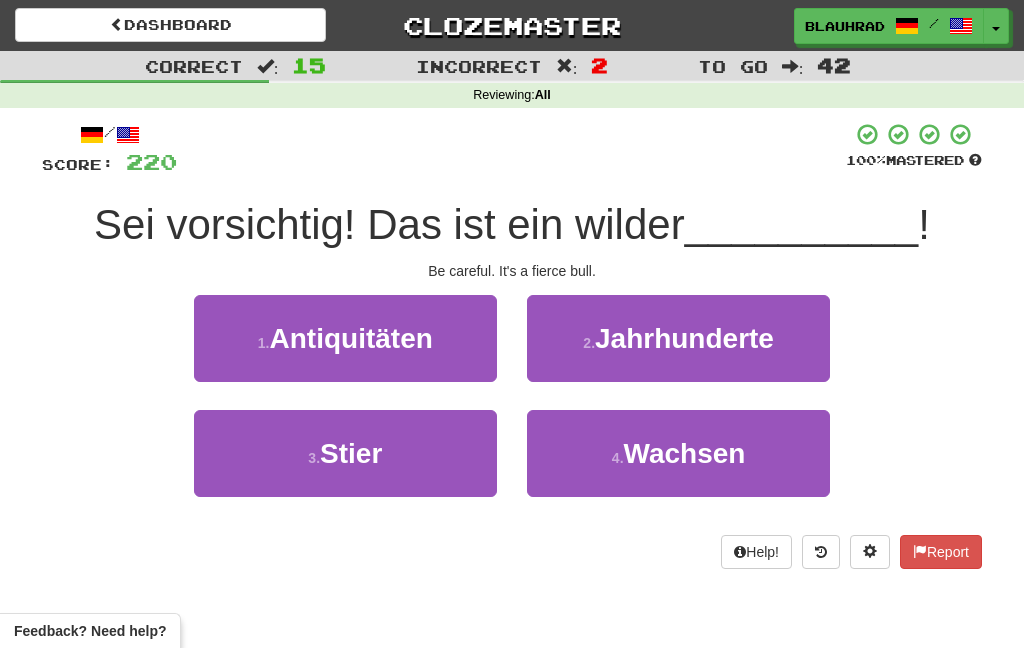click on "3 .  Stier" at bounding box center [345, 453] 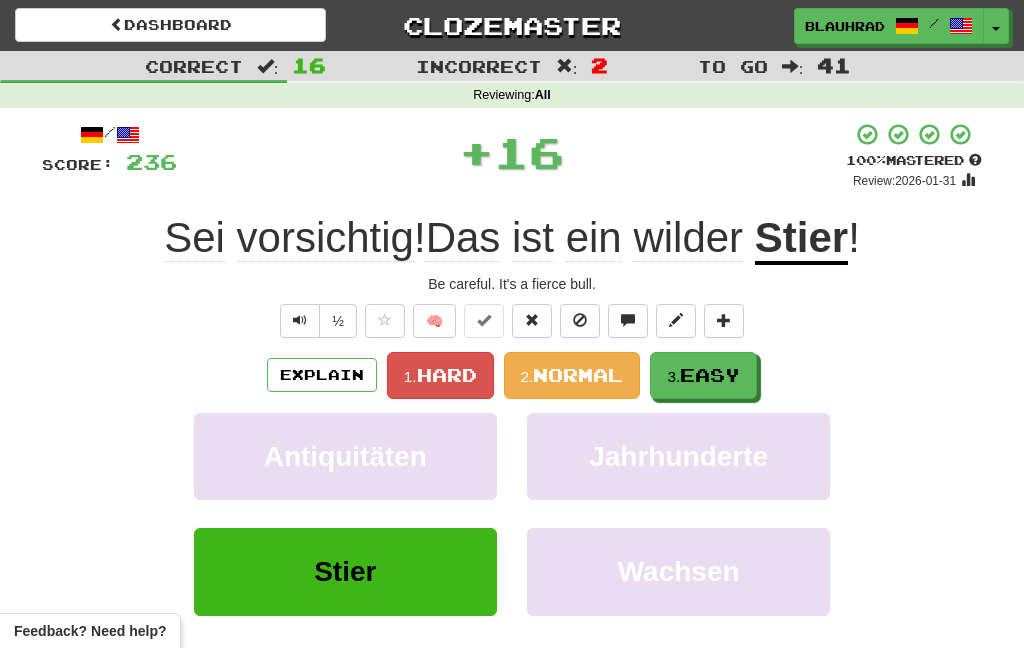click on "Easy" at bounding box center (710, 375) 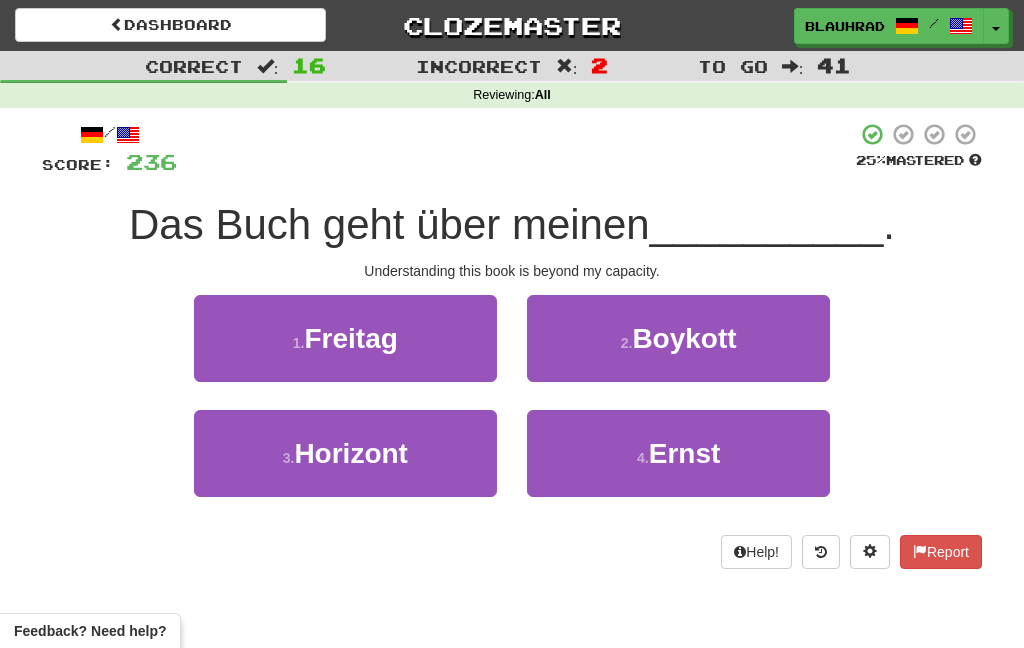 click on "3 .  Horizont" at bounding box center [345, 453] 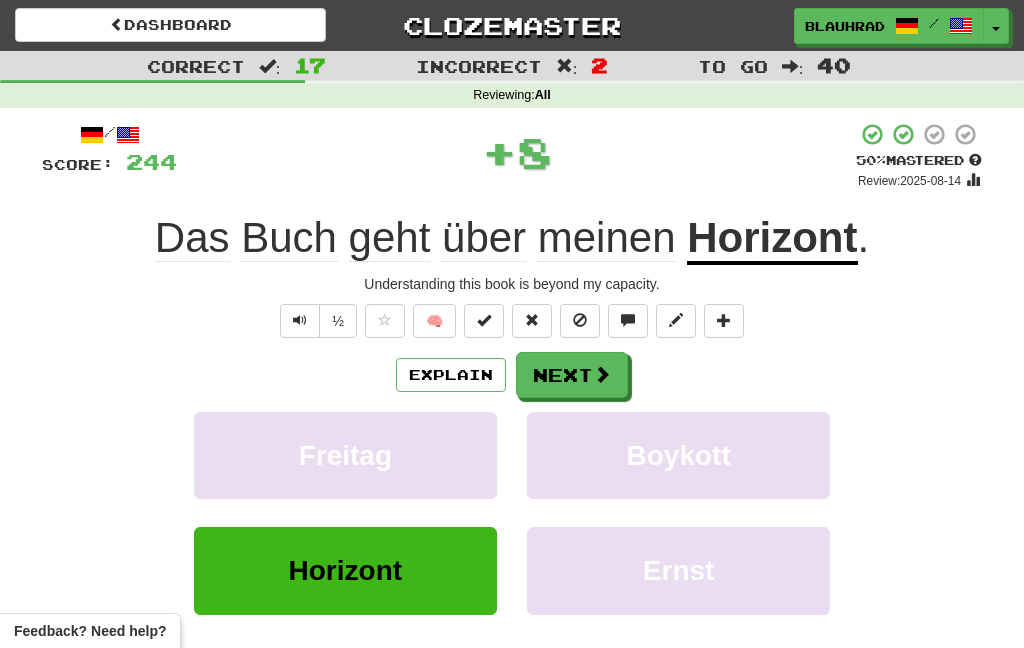 click on "Next" at bounding box center (572, 375) 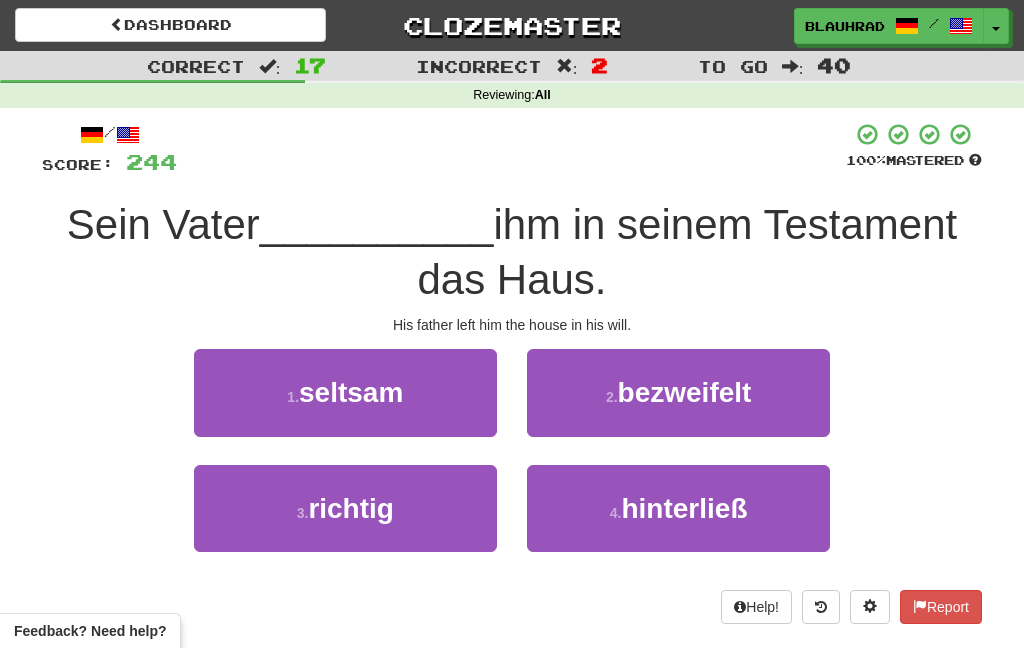 click on "4 ." at bounding box center [616, 513] 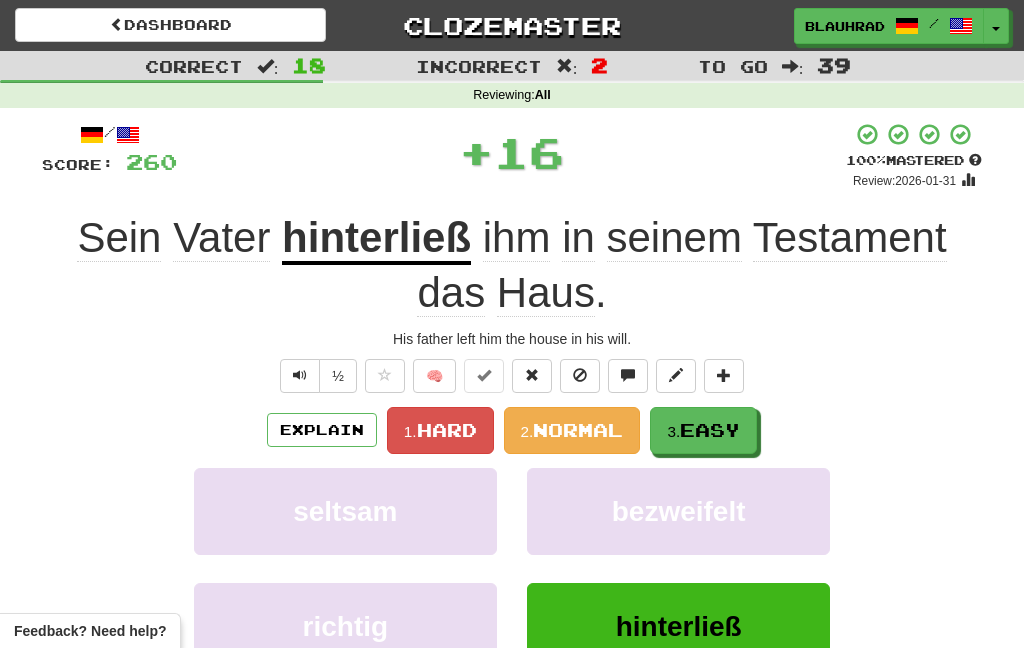 click on "Easy" at bounding box center [710, 430] 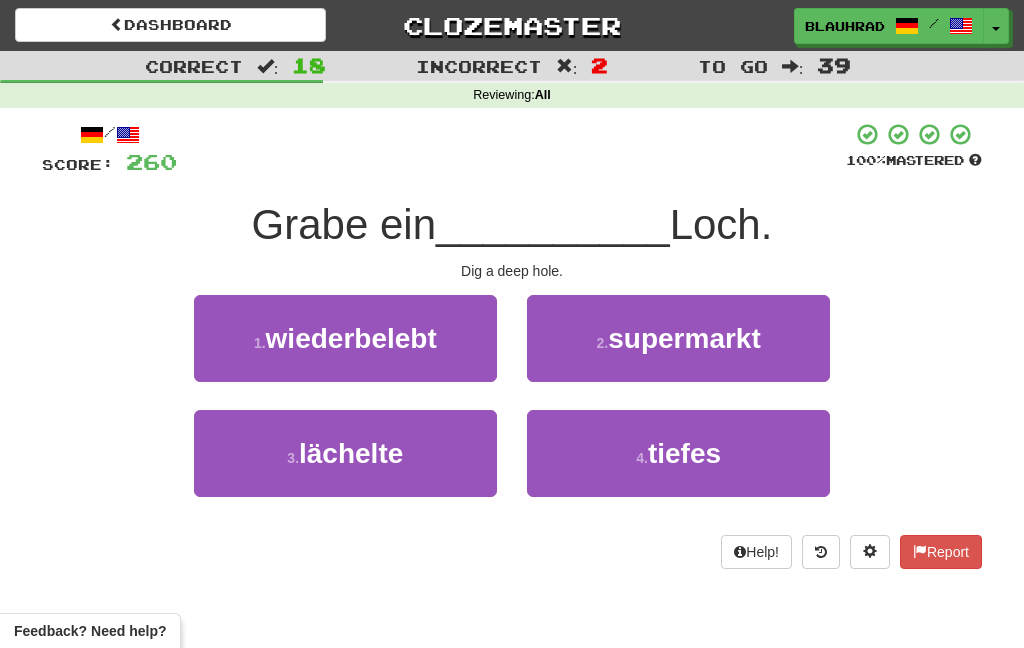 click on "tiefes" at bounding box center [684, 453] 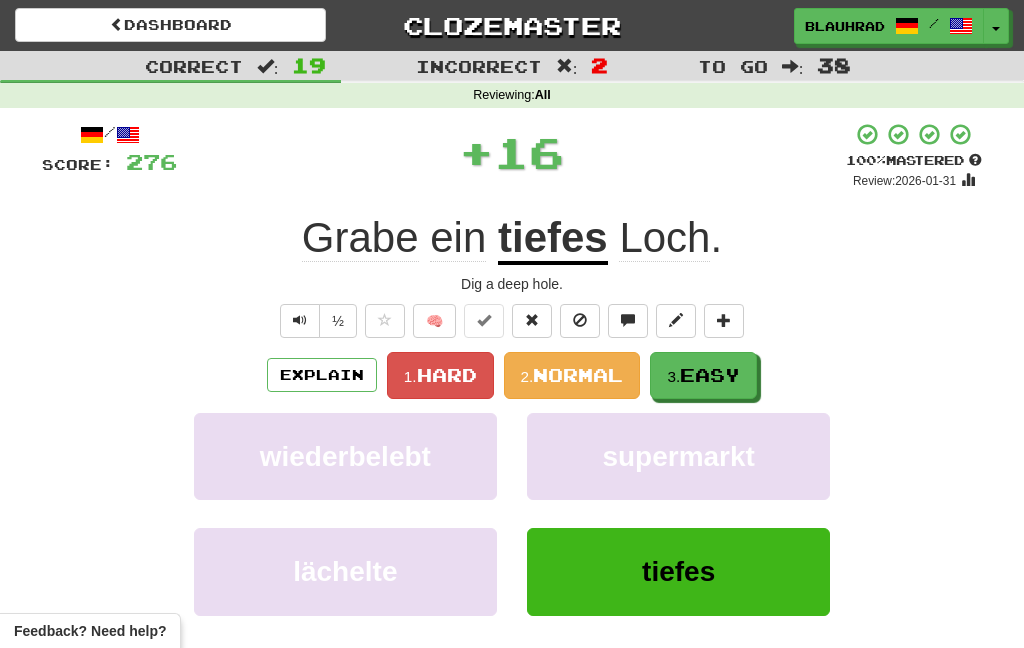 click on "3.  Easy" at bounding box center [703, 375] 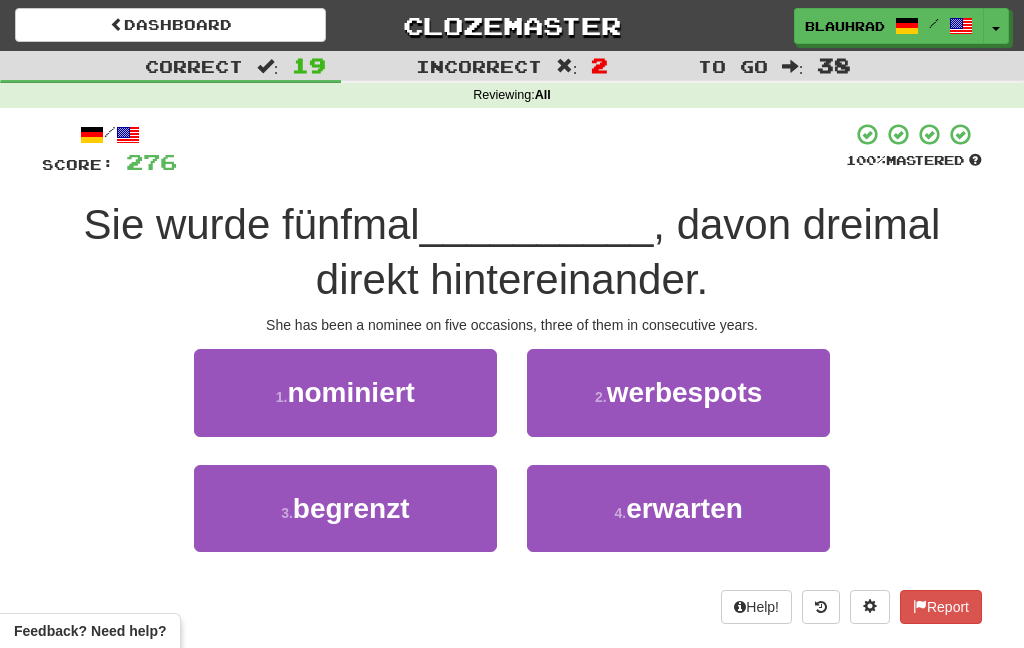 click on "nominiert" at bounding box center (351, 392) 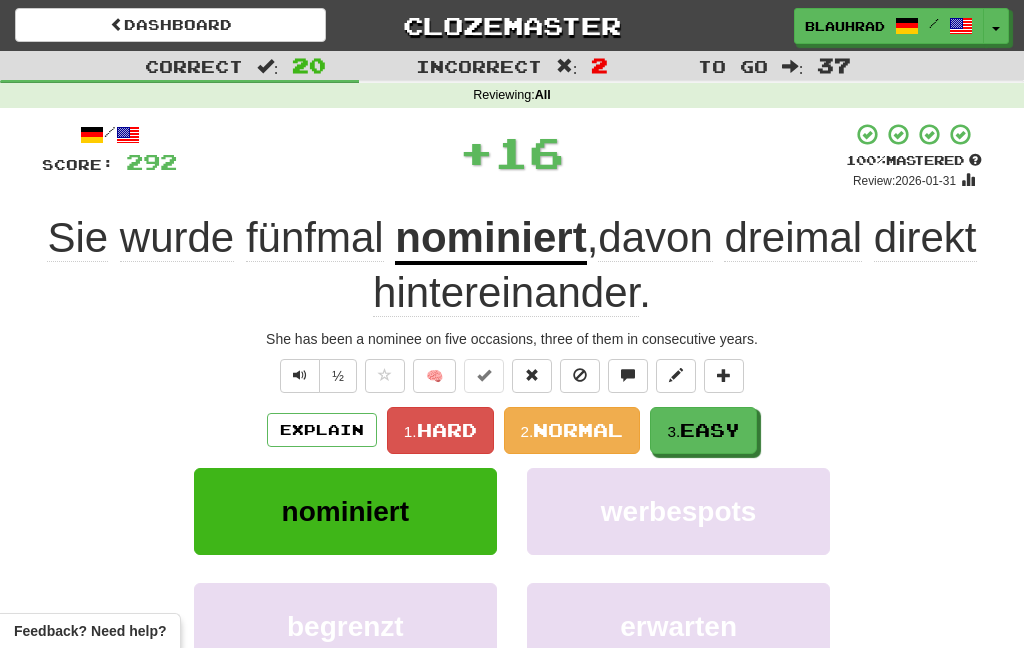 click on "Easy" at bounding box center (710, 430) 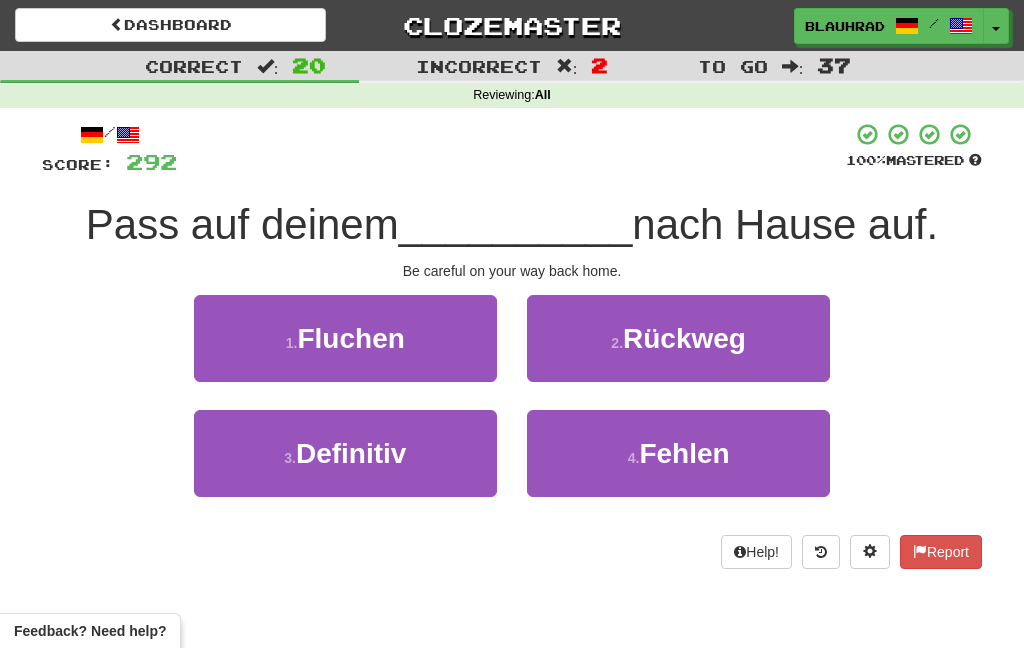 click on "Rückweg" at bounding box center (684, 338) 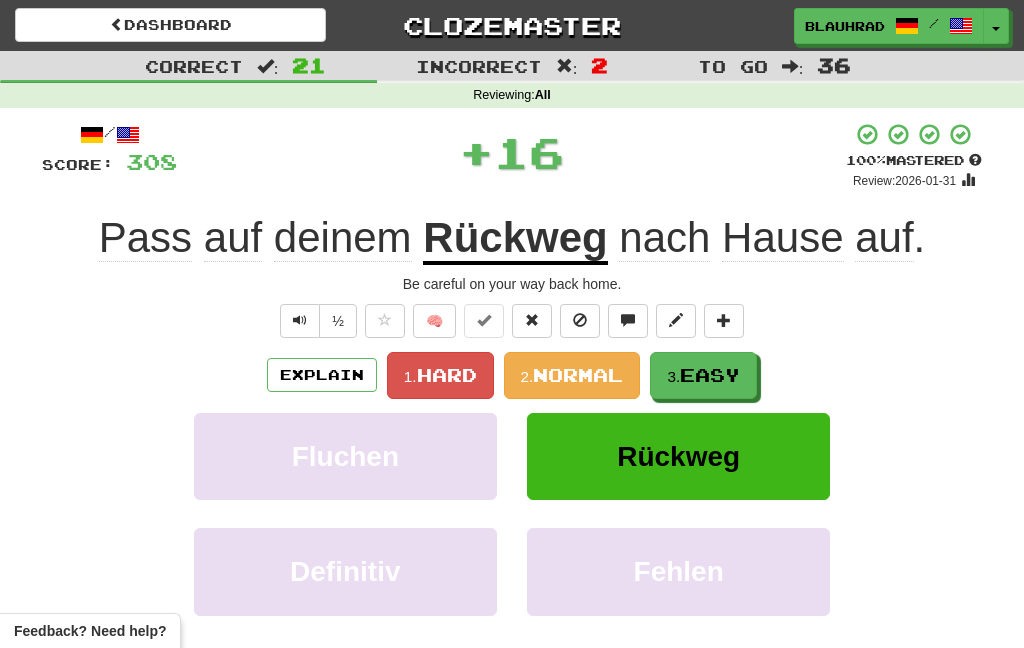 click on "Easy" at bounding box center [710, 375] 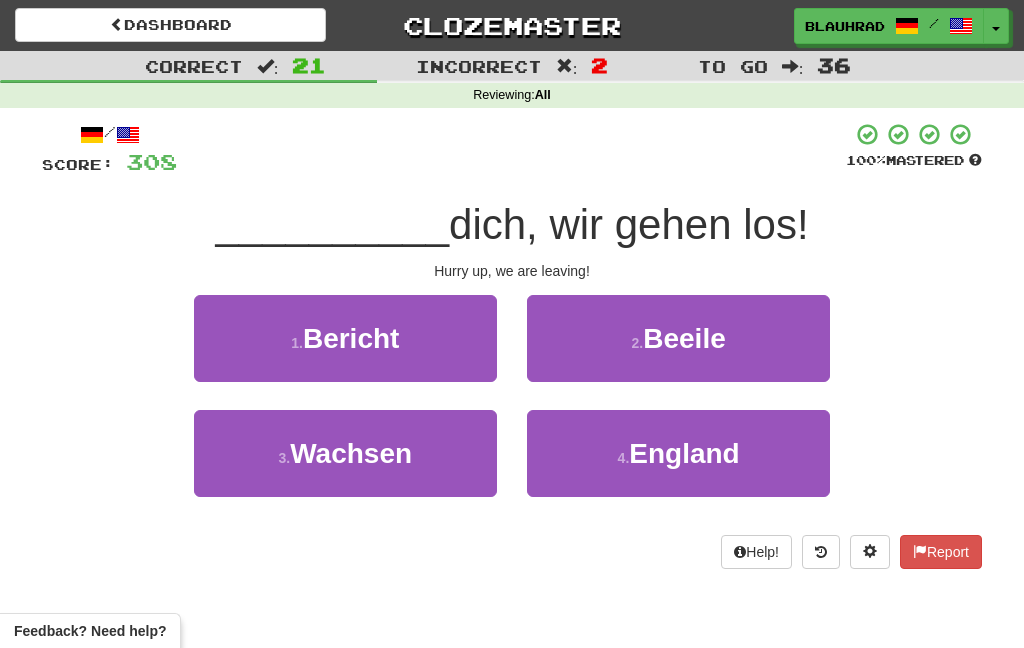 click on "2 .  Beeile" at bounding box center (678, 338) 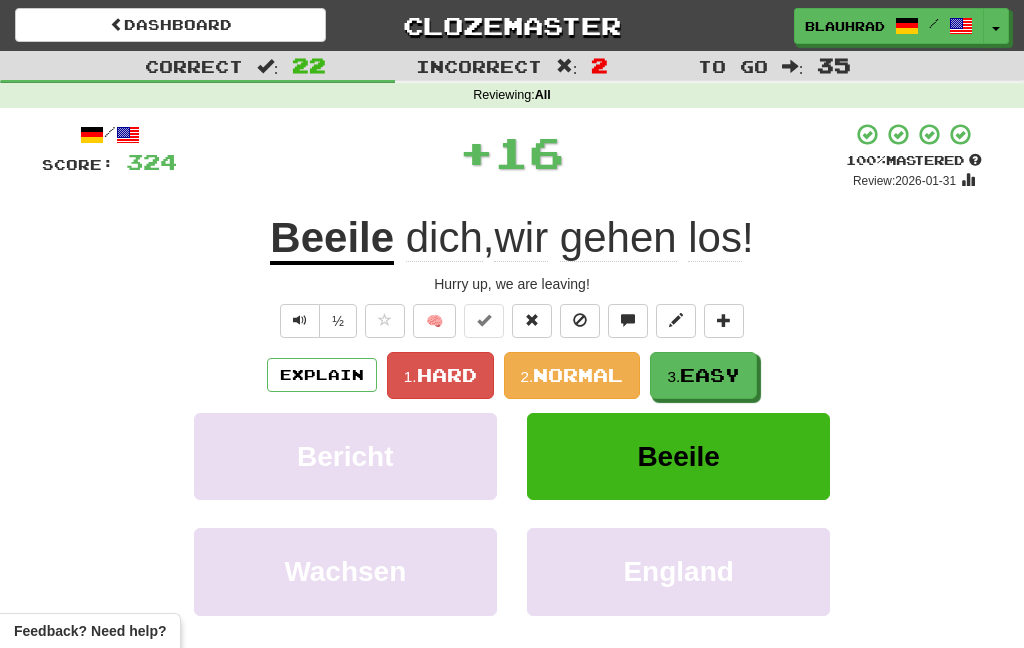 click on "3.  Easy" at bounding box center [703, 375] 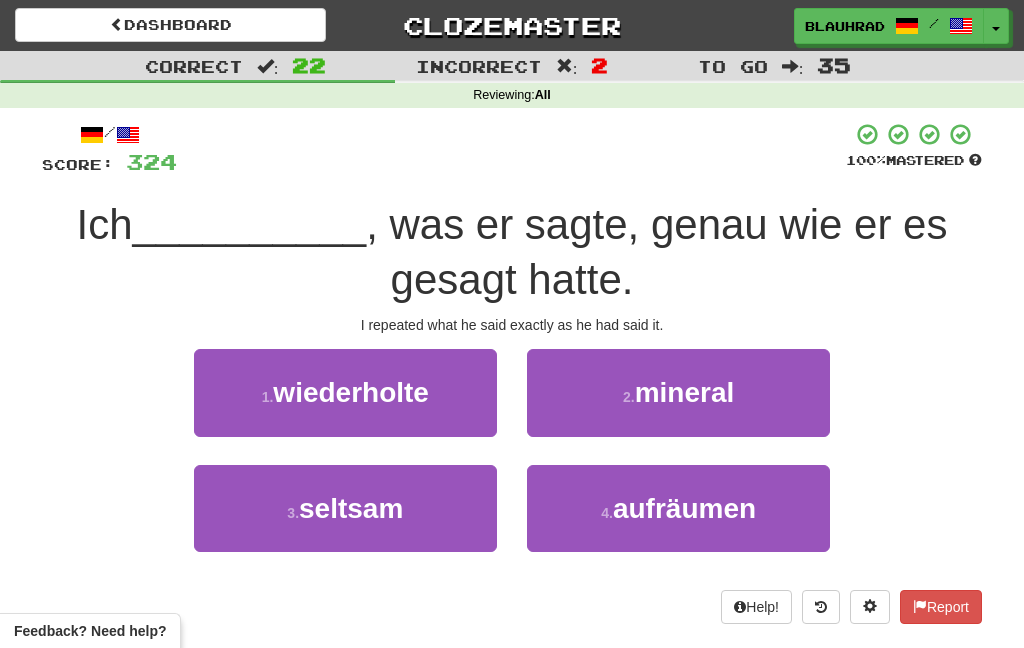click on "1 .  wiederholte" at bounding box center [345, 392] 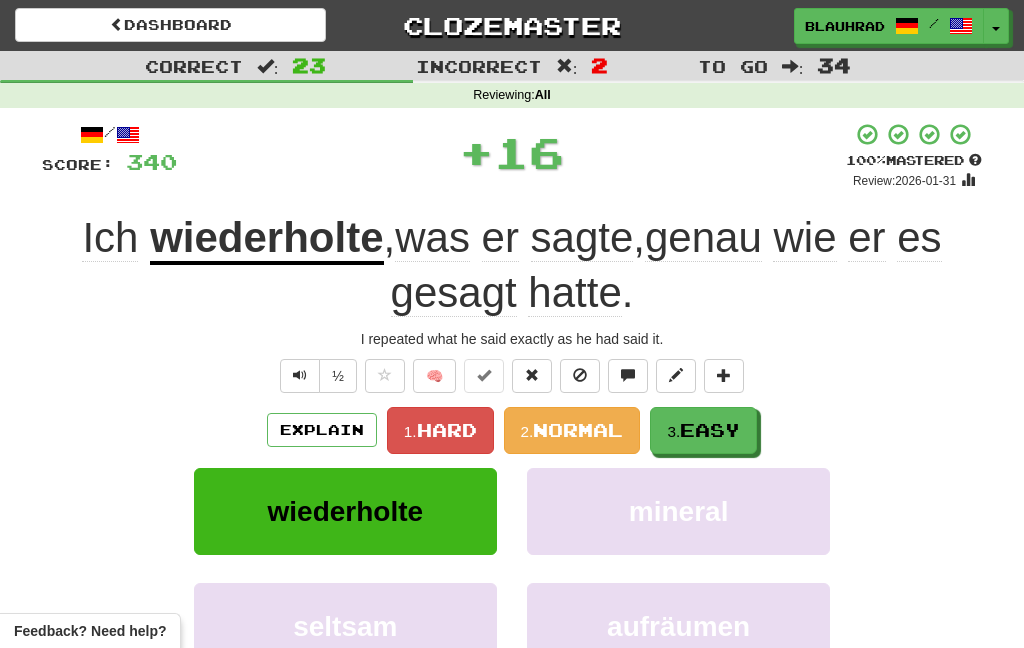 click on "3.  Easy" at bounding box center (703, 430) 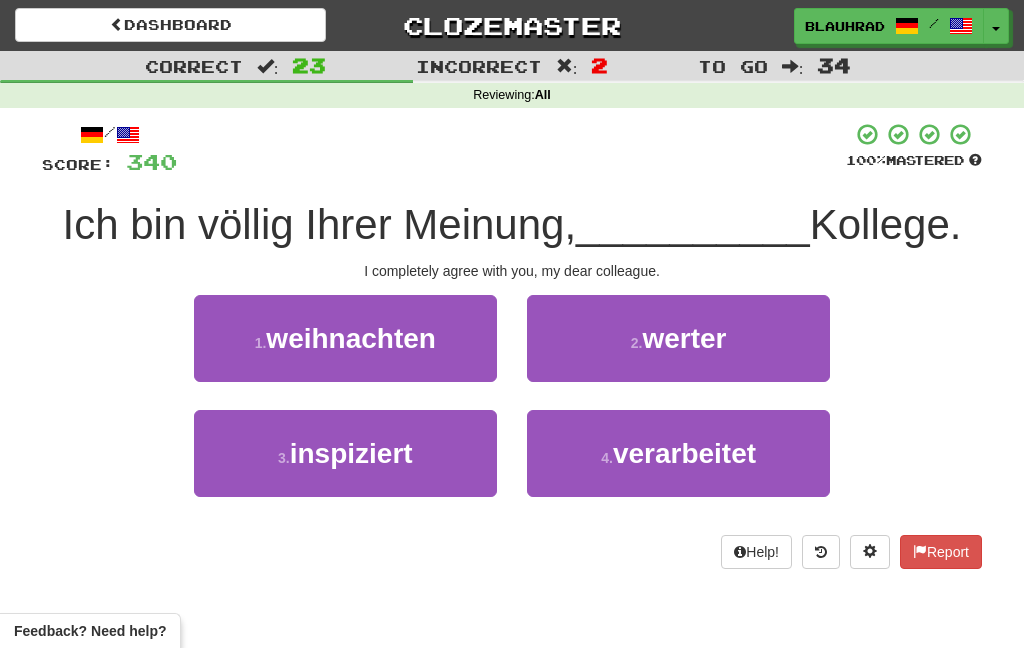 scroll, scrollTop: 12, scrollLeft: 0, axis: vertical 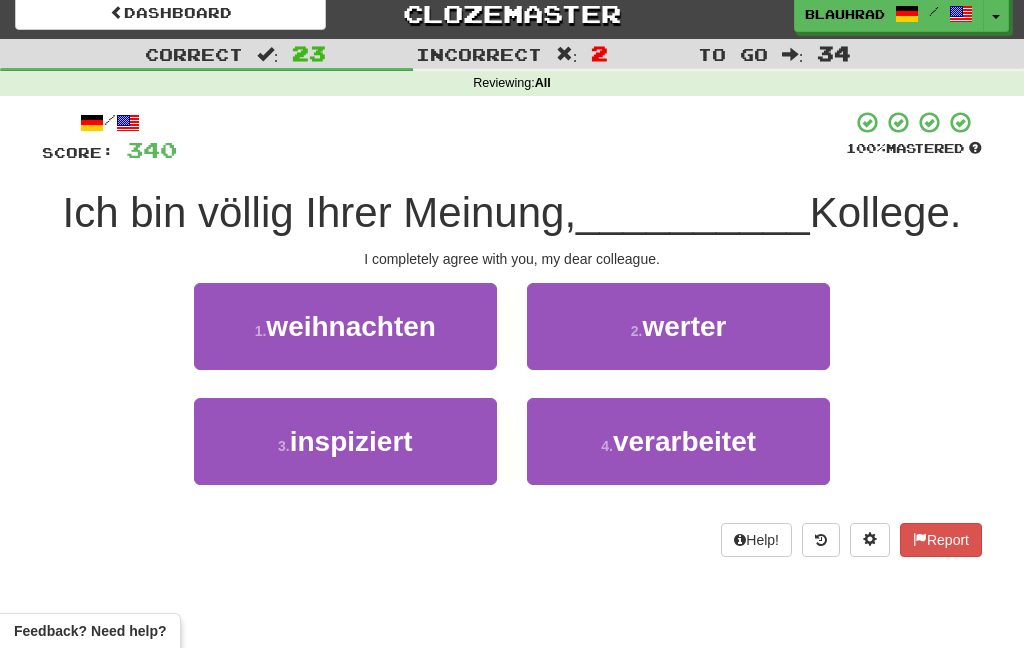 click on "werter" at bounding box center [684, 326] 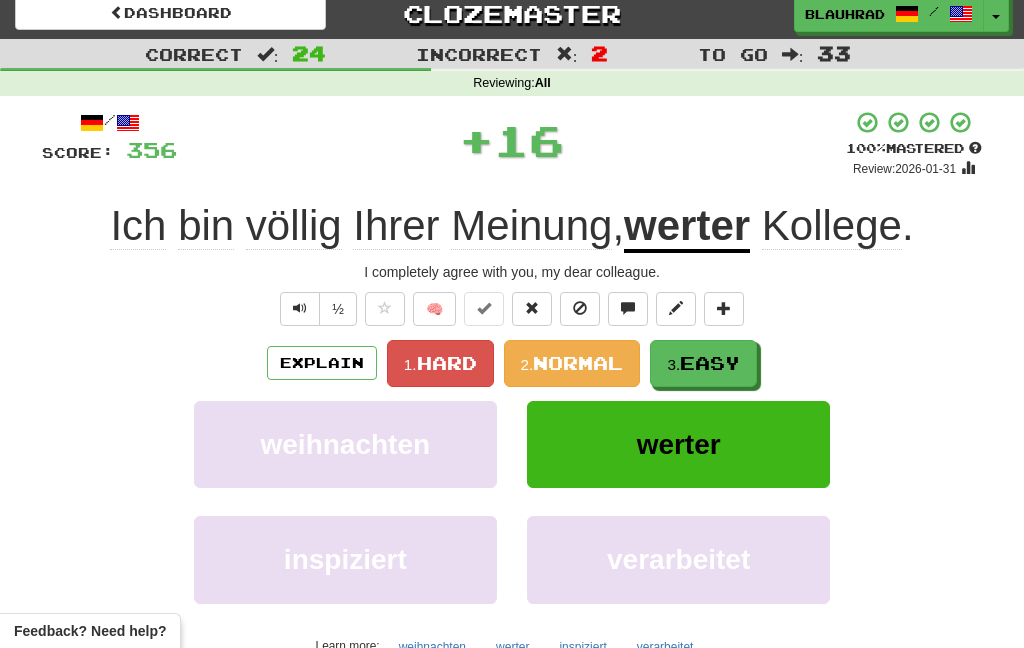 click on "Easy" at bounding box center [710, 363] 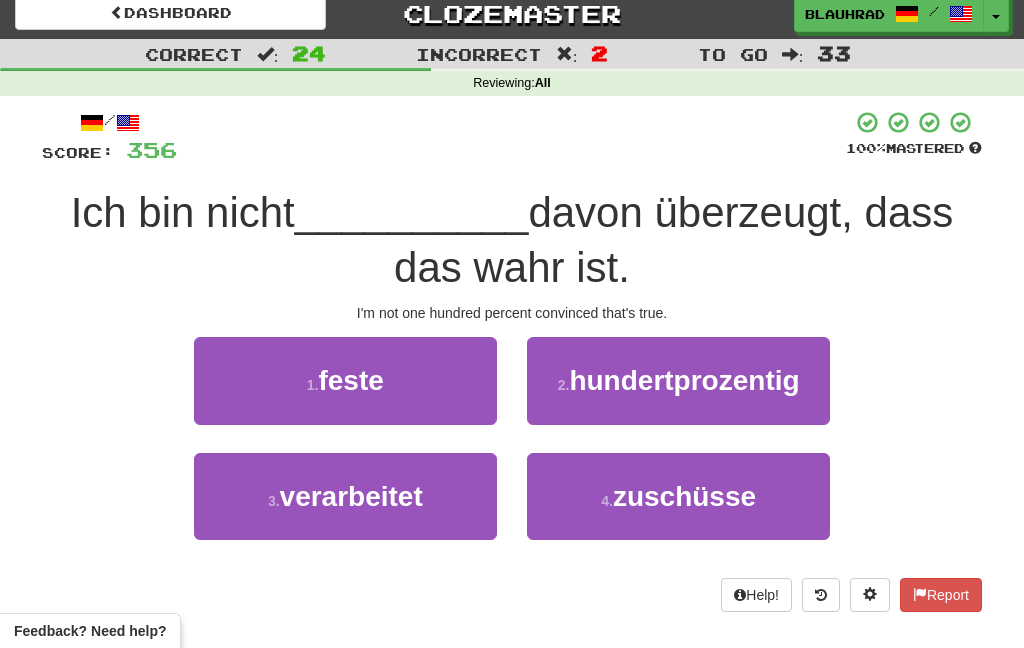 click on "hundertprozentig" at bounding box center (684, 380) 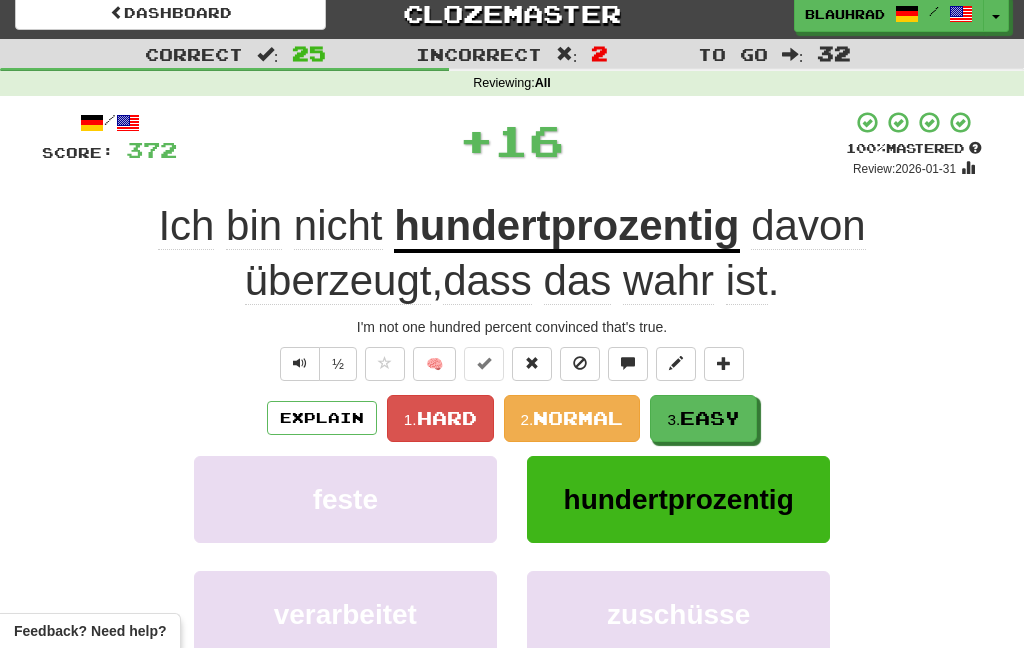 click on "Easy" at bounding box center (710, 418) 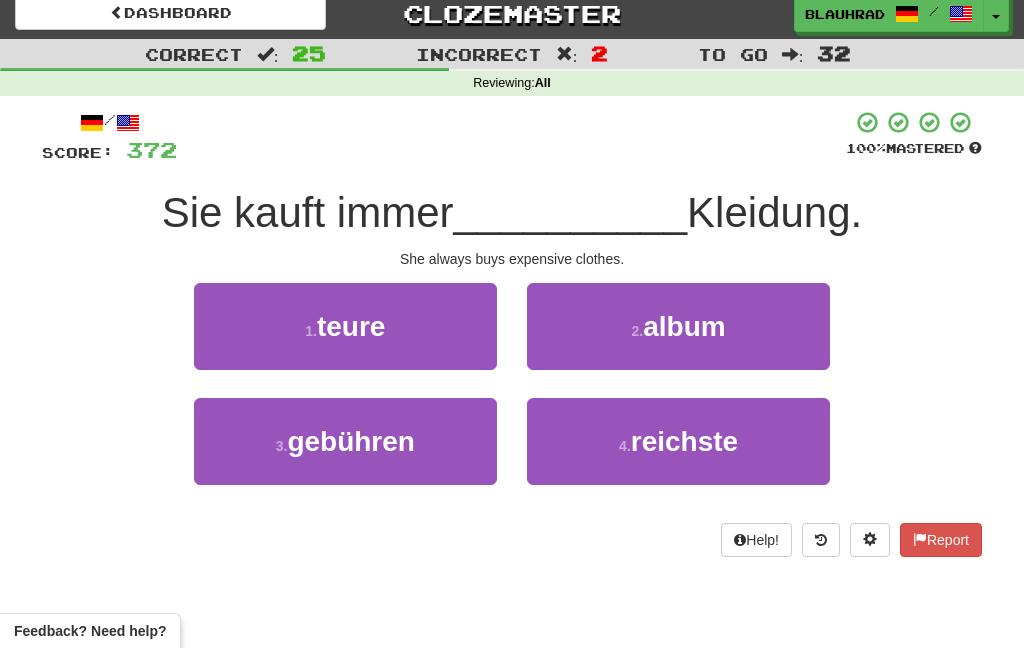 click on "1 .  teure" at bounding box center [345, 326] 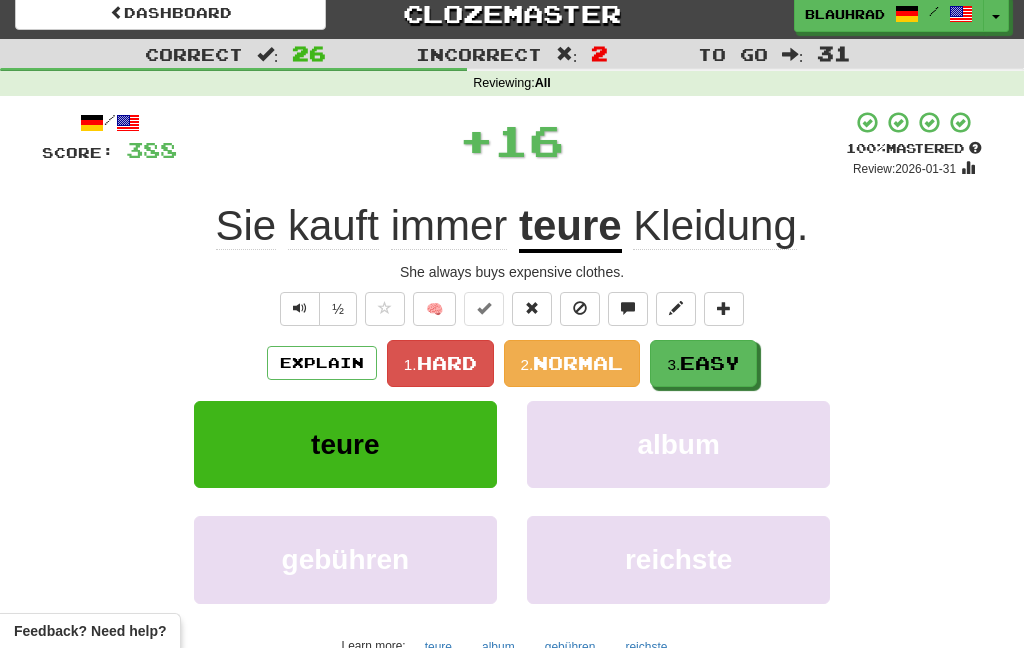 click on "Easy" at bounding box center [710, 363] 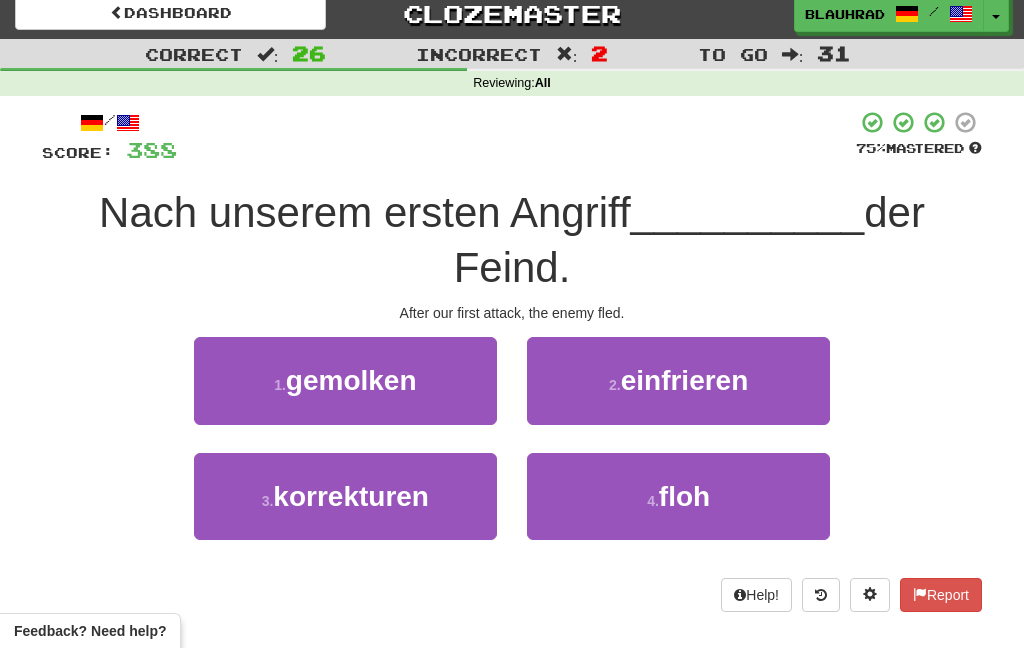 click on "4 .  floh" at bounding box center [678, 496] 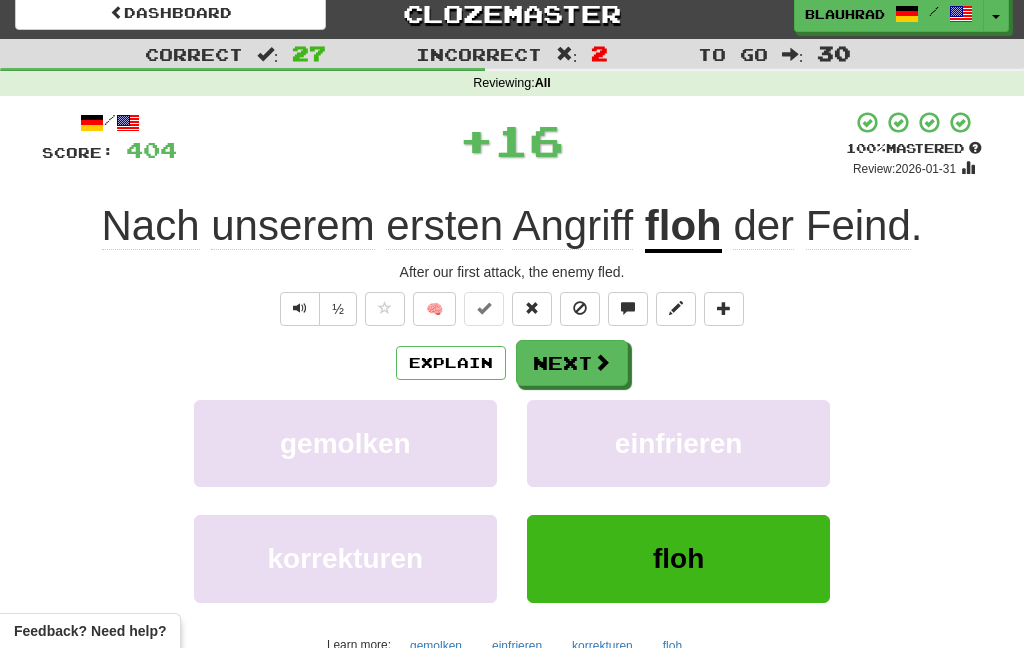 click at bounding box center (602, 362) 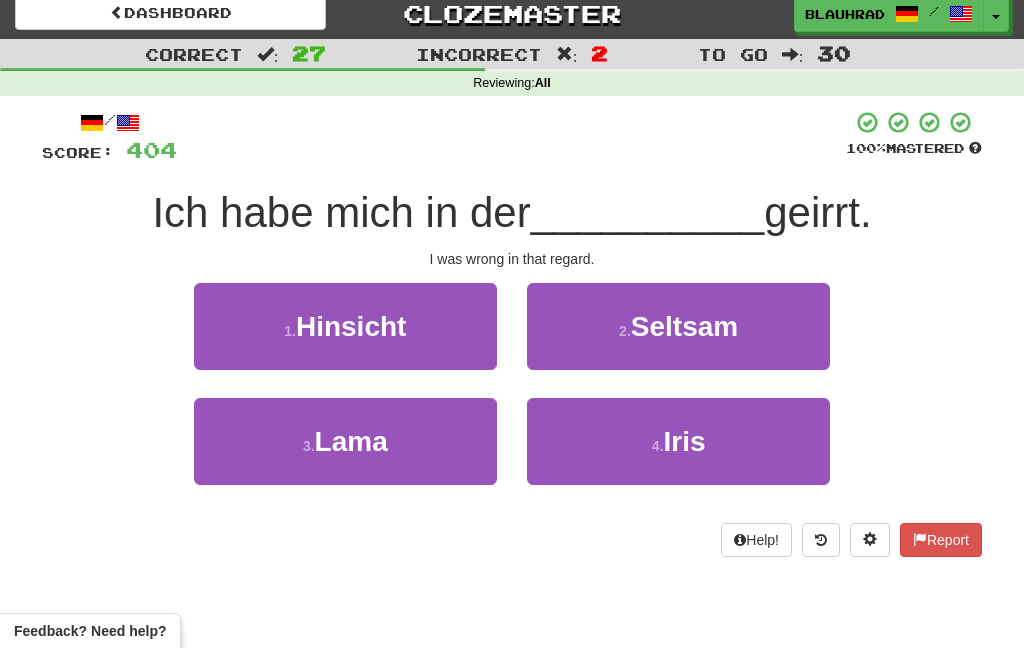 click on "1 .  Hinsicht" at bounding box center [345, 326] 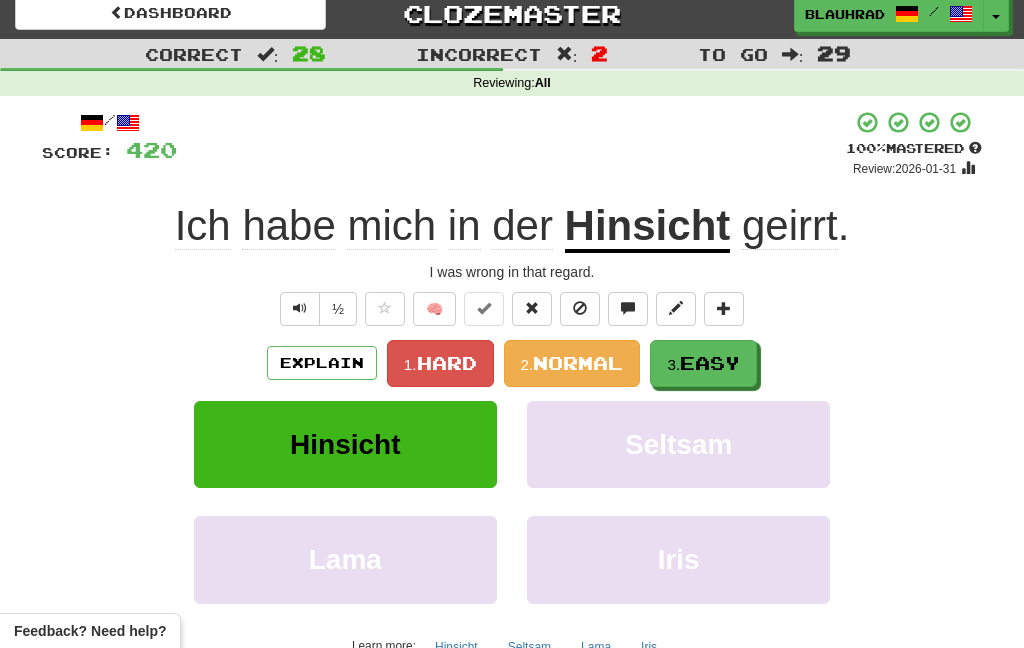 click on "Easy" at bounding box center [710, 363] 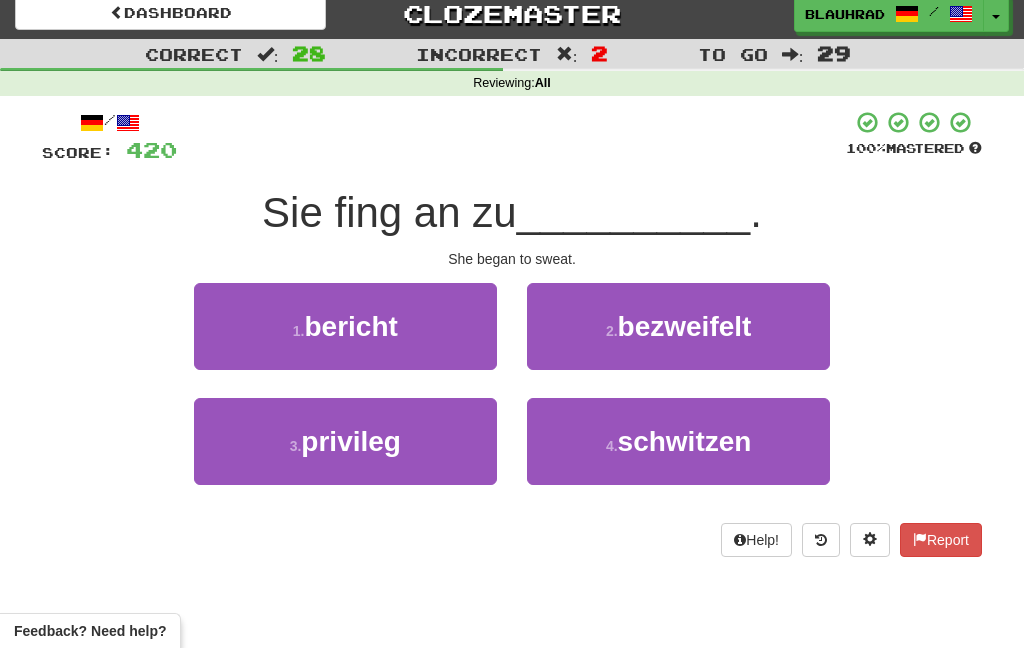 click on "schwitzen" at bounding box center [685, 441] 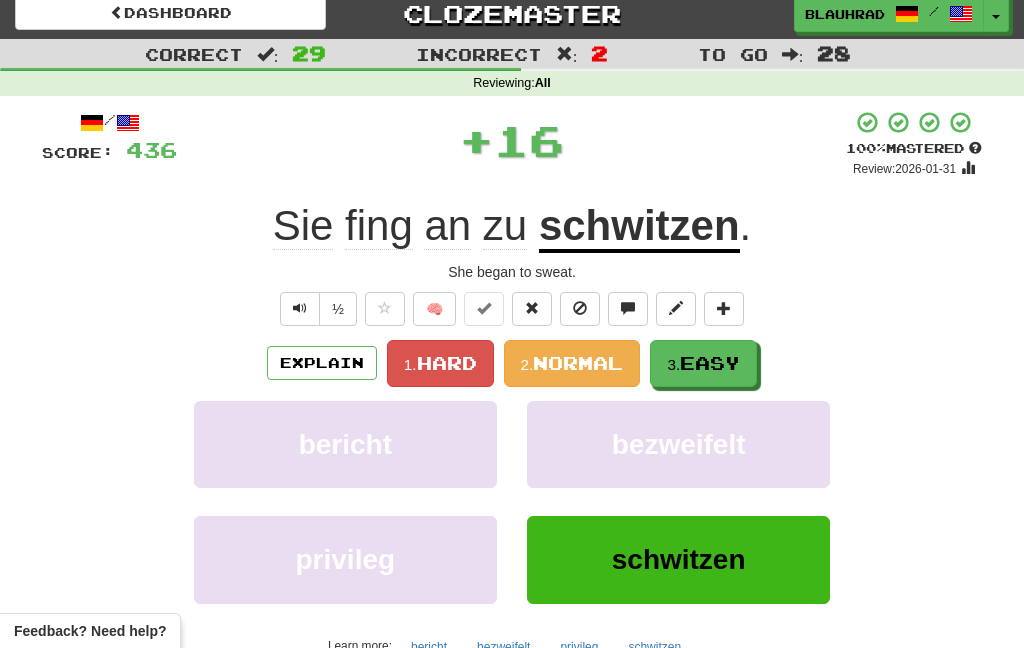 click on "Easy" at bounding box center (710, 363) 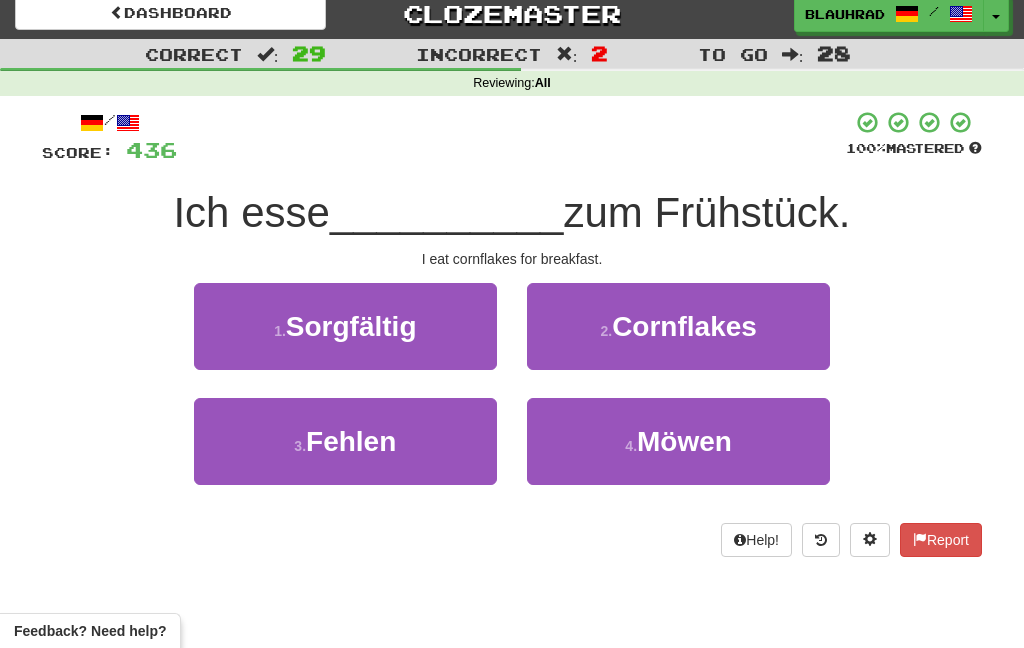 click on "2 .  Cornflakes" at bounding box center (678, 326) 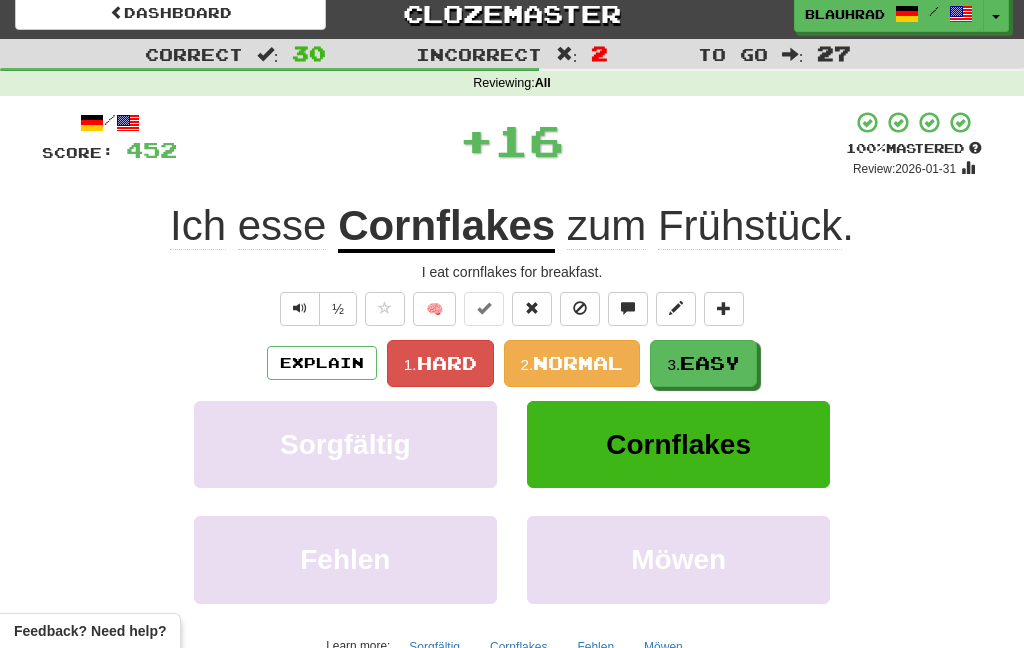 click on "Easy" at bounding box center (710, 363) 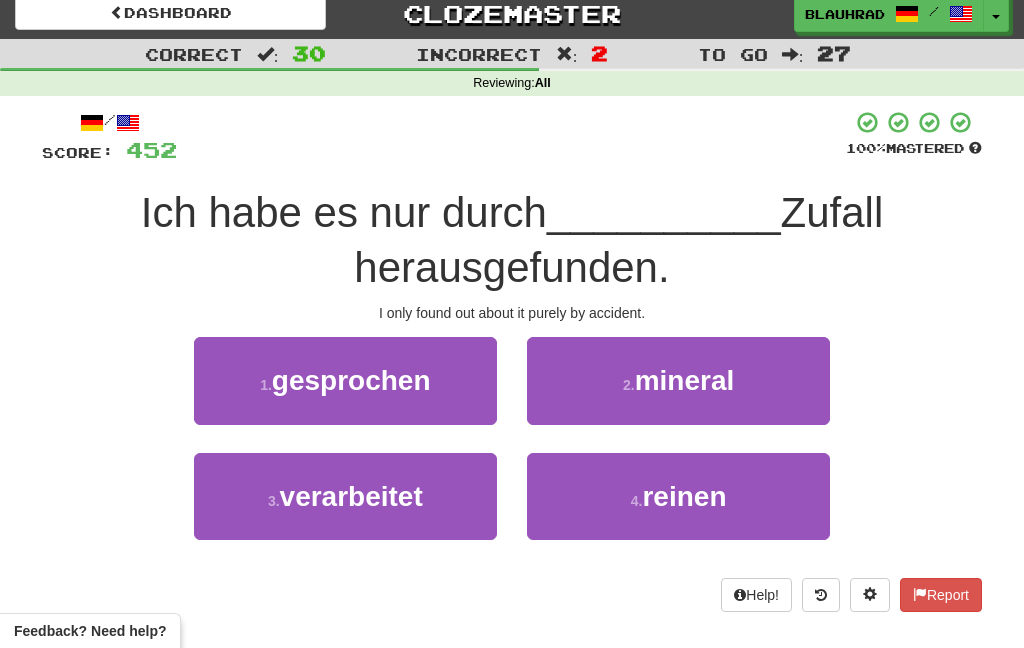 click on "4 .  reinen" at bounding box center (678, 496) 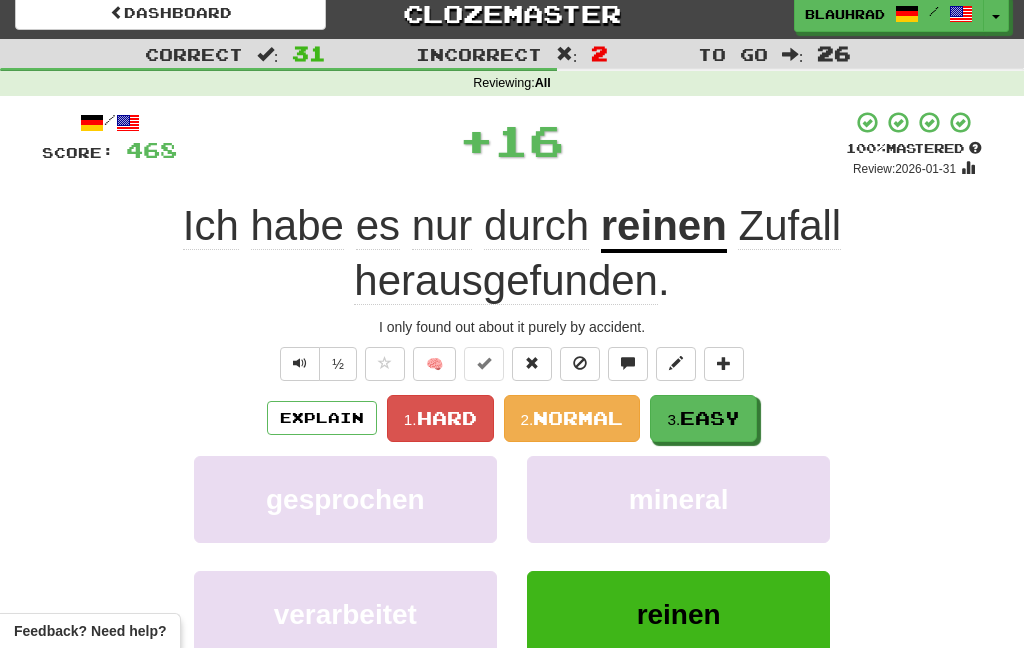 click on "3.  Easy" at bounding box center [703, 418] 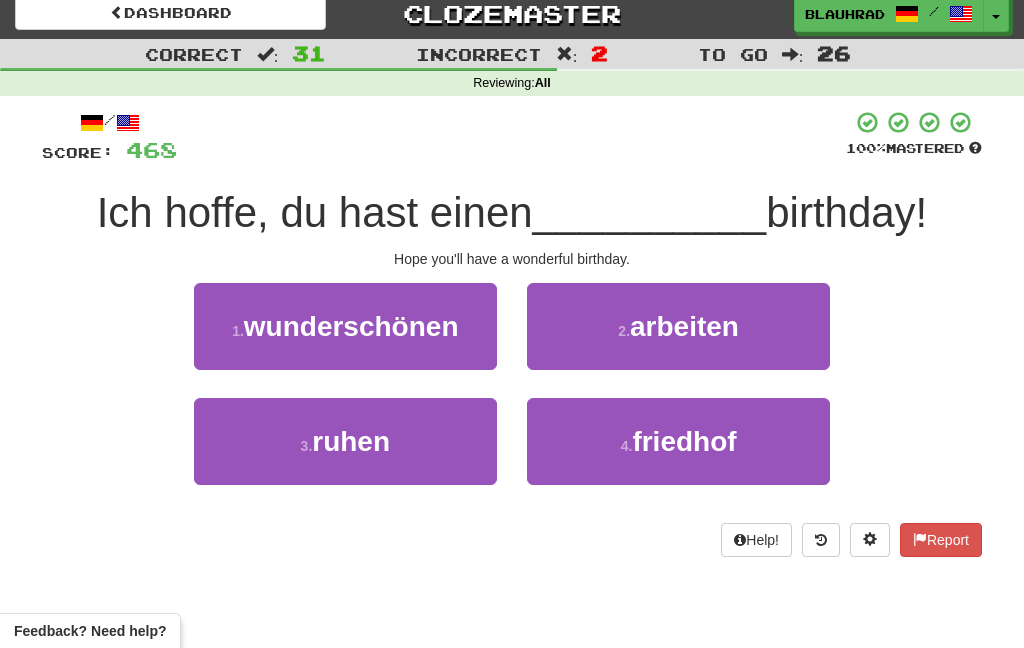 click on "wunderschönen" at bounding box center [351, 326] 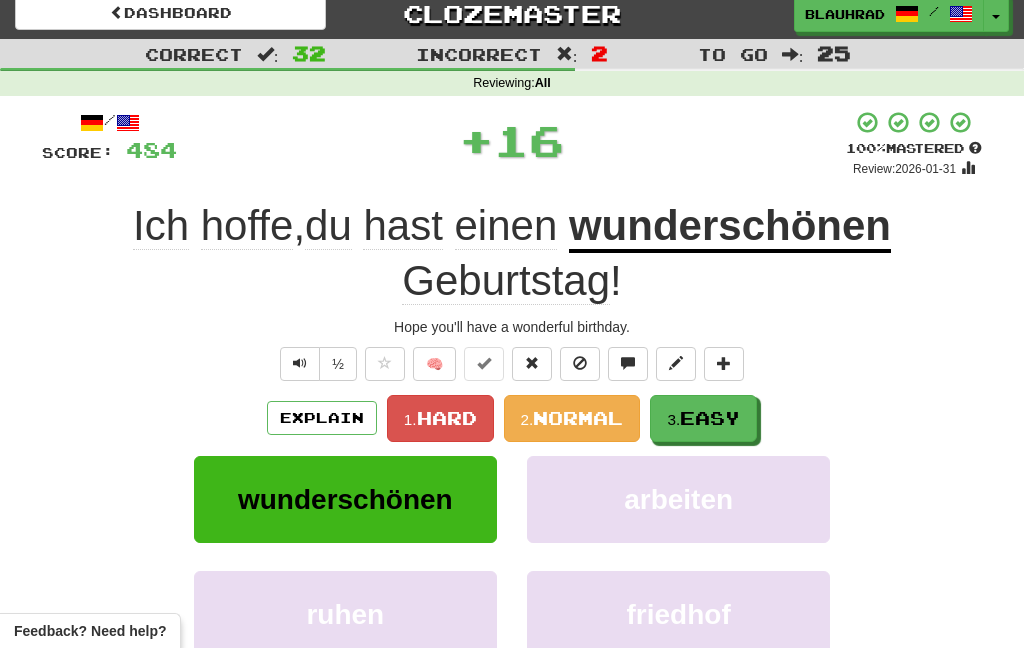 click on "Easy" at bounding box center (710, 418) 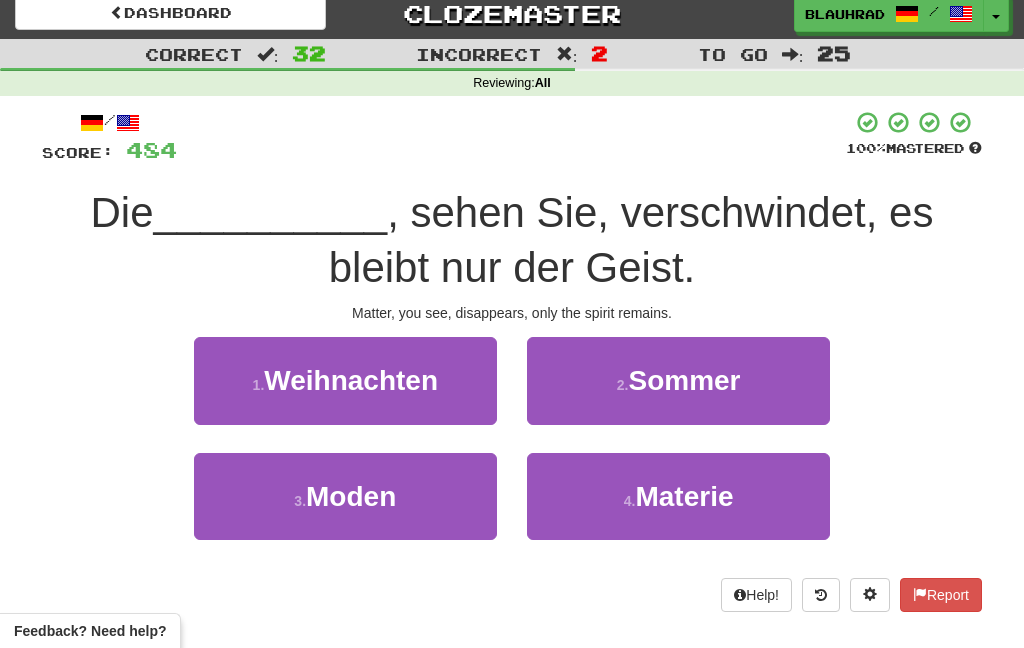click on "Materie" at bounding box center (684, 496) 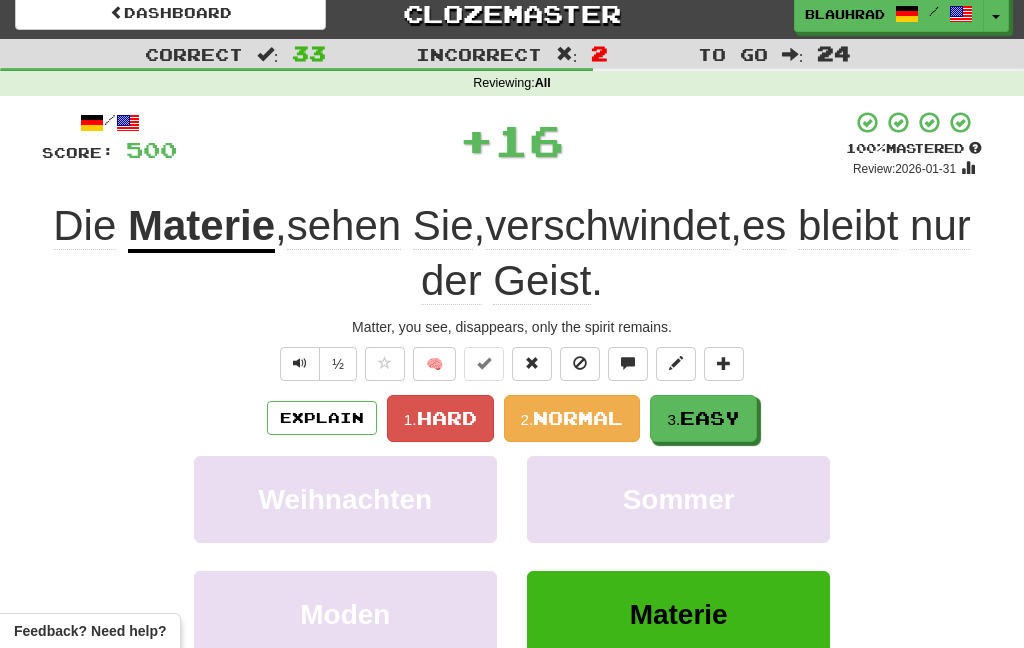 click on "Easy" at bounding box center (710, 418) 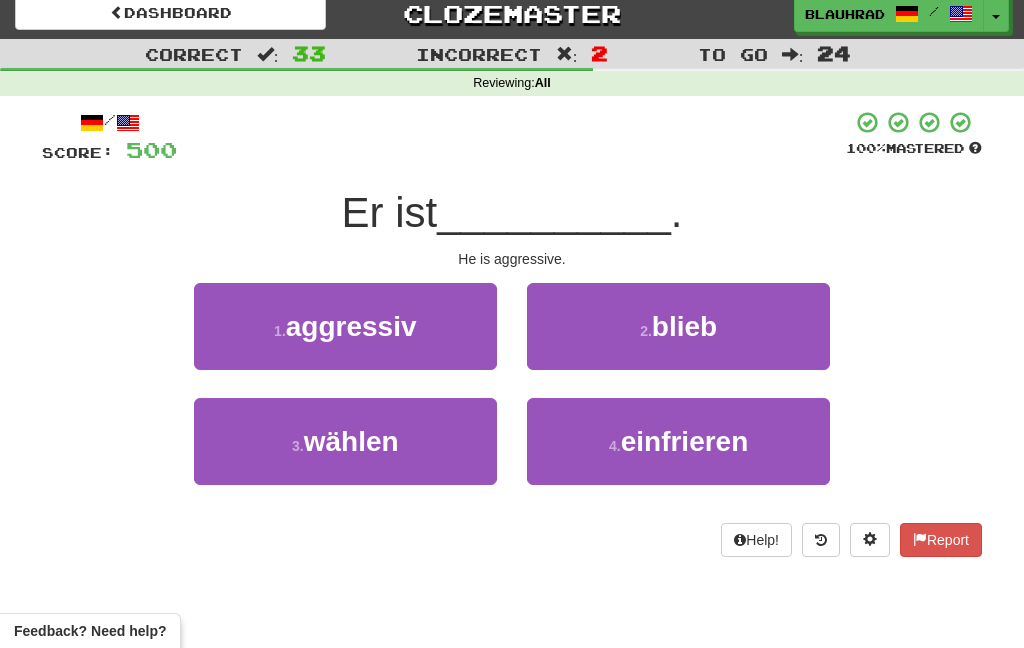 click on "1 .  aggressiv" at bounding box center (345, 326) 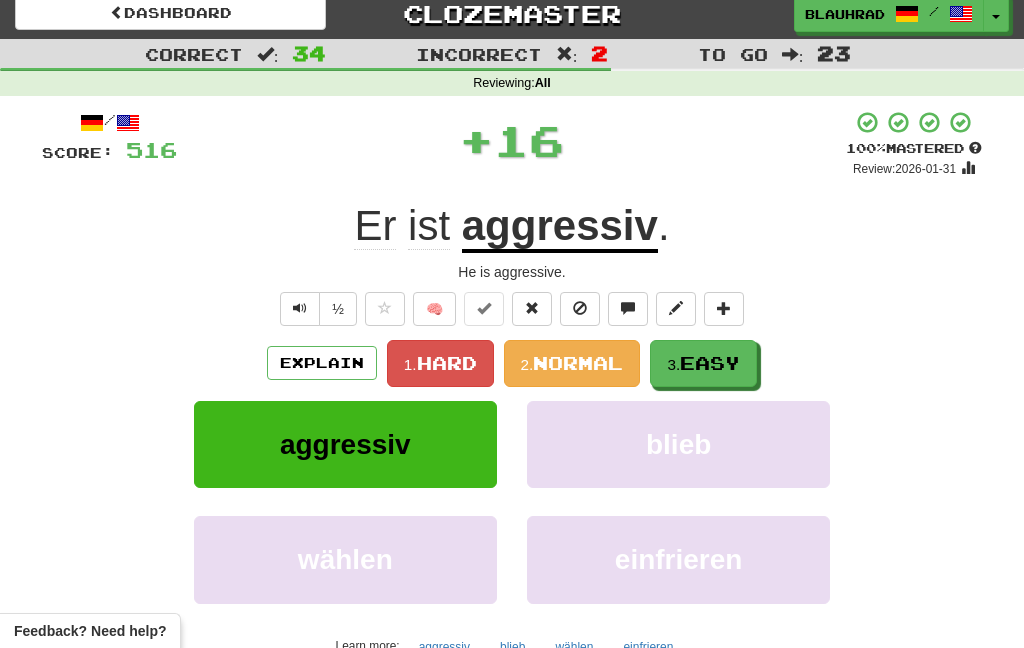 click on "Easy" at bounding box center (710, 363) 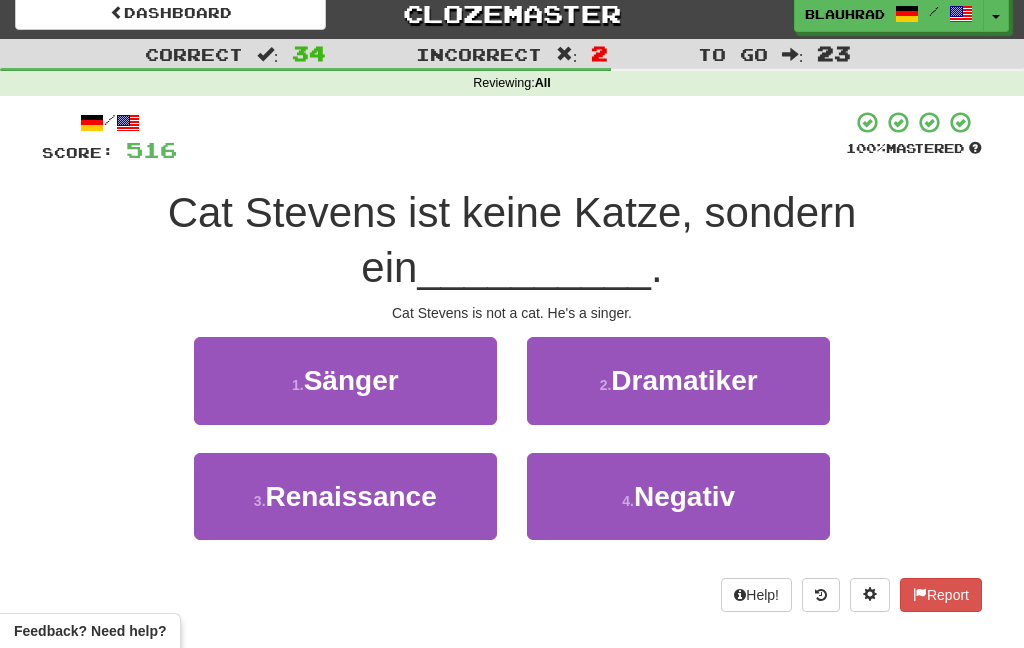click on "1 .  Sänger" at bounding box center (345, 380) 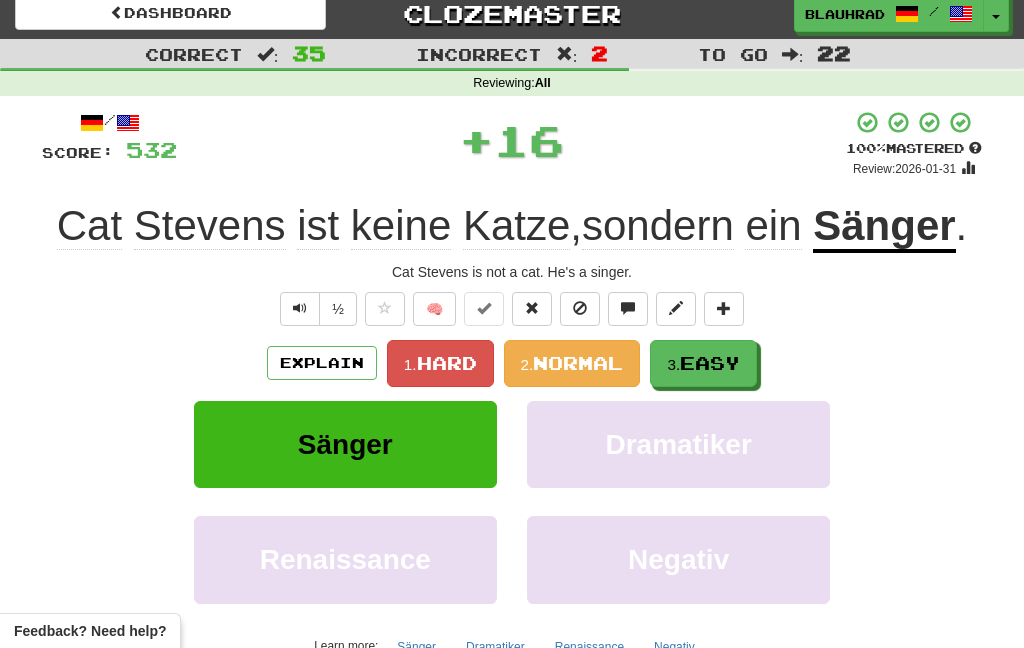 click on "3.  Easy" at bounding box center (703, 363) 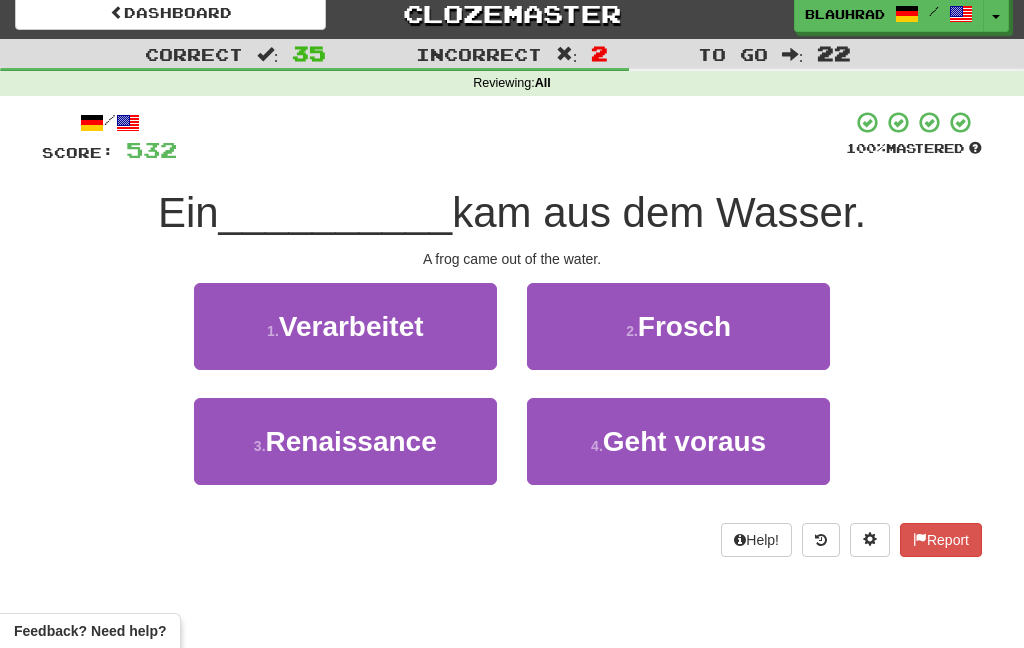 click on "Frosch" at bounding box center [684, 326] 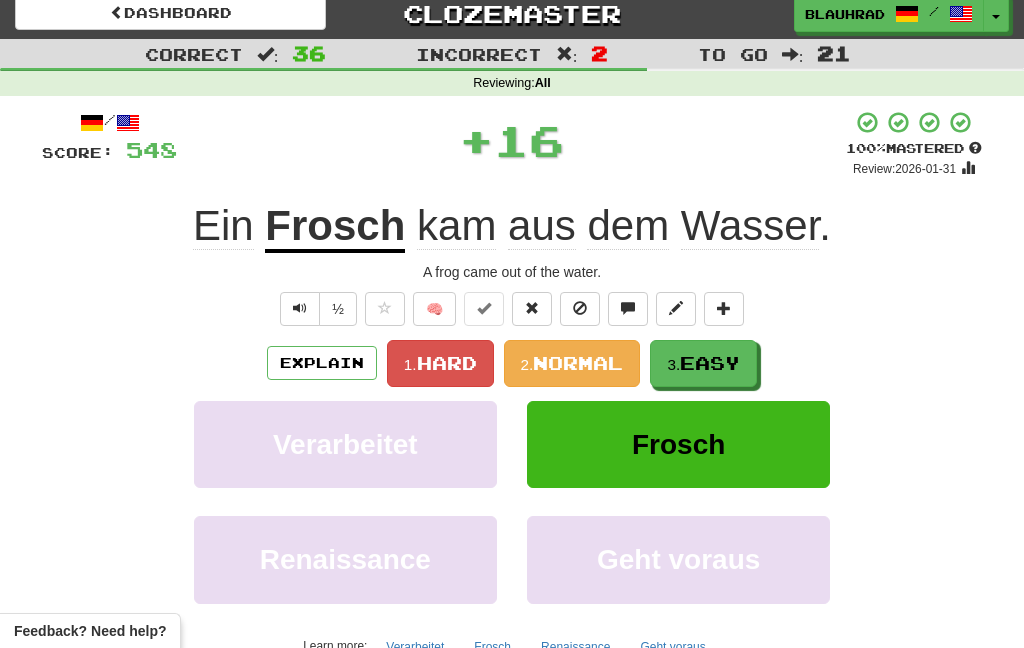 click on "Easy" at bounding box center [710, 363] 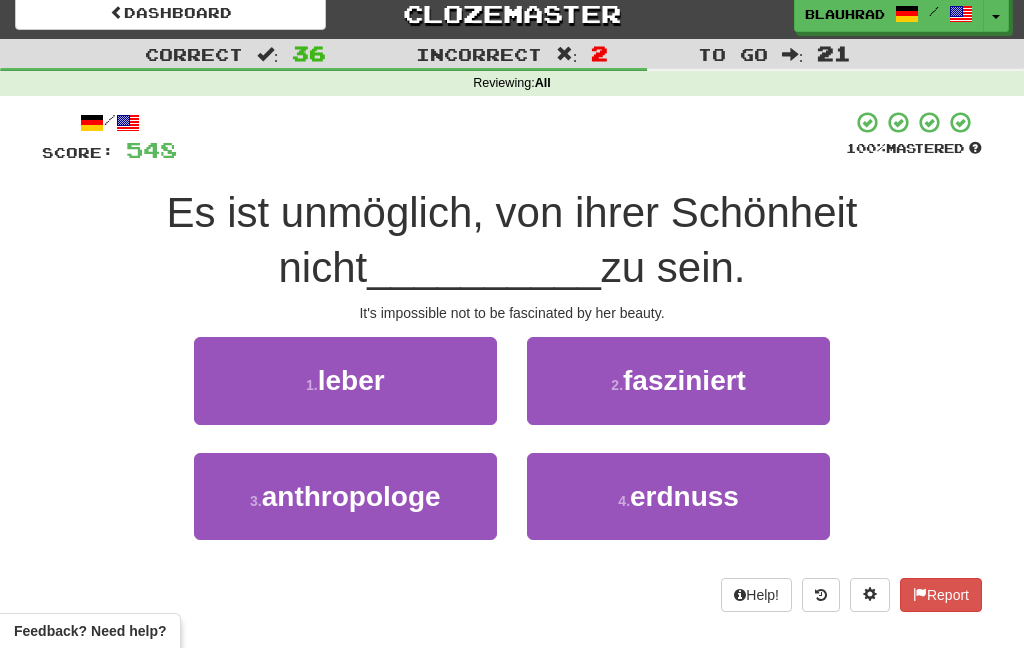 click on "fasziniert" at bounding box center [684, 380] 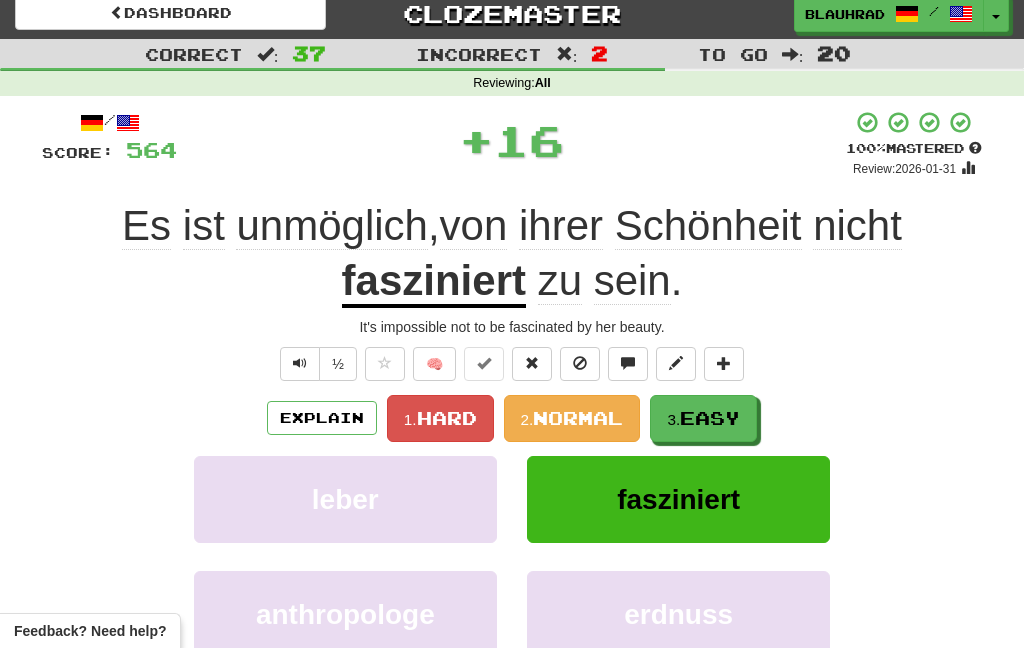click on "Easy" at bounding box center [710, 418] 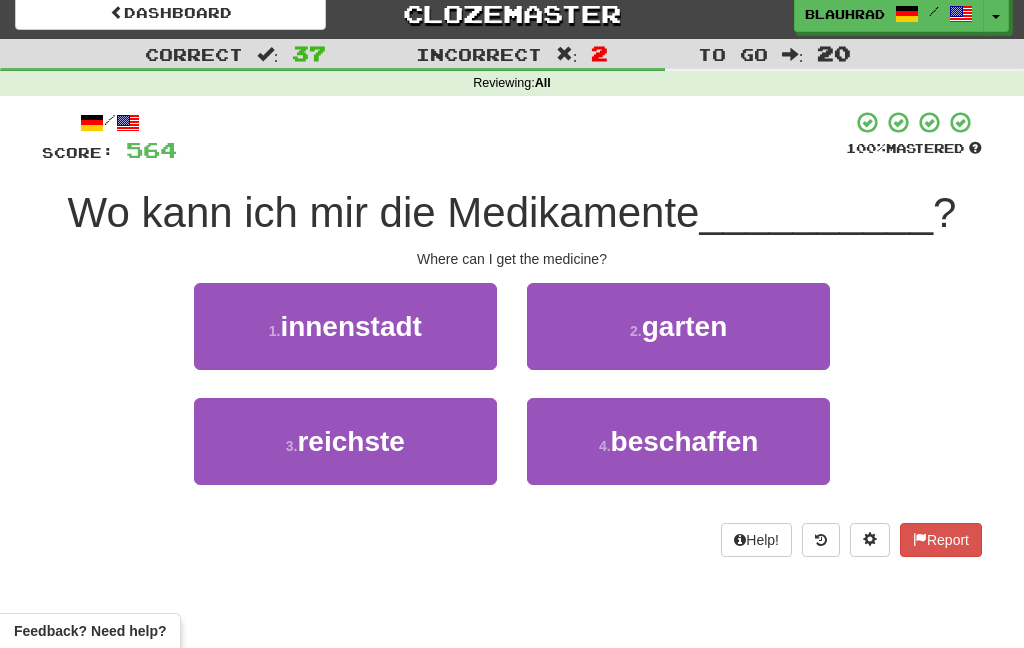 click on "beschaffen" at bounding box center [685, 441] 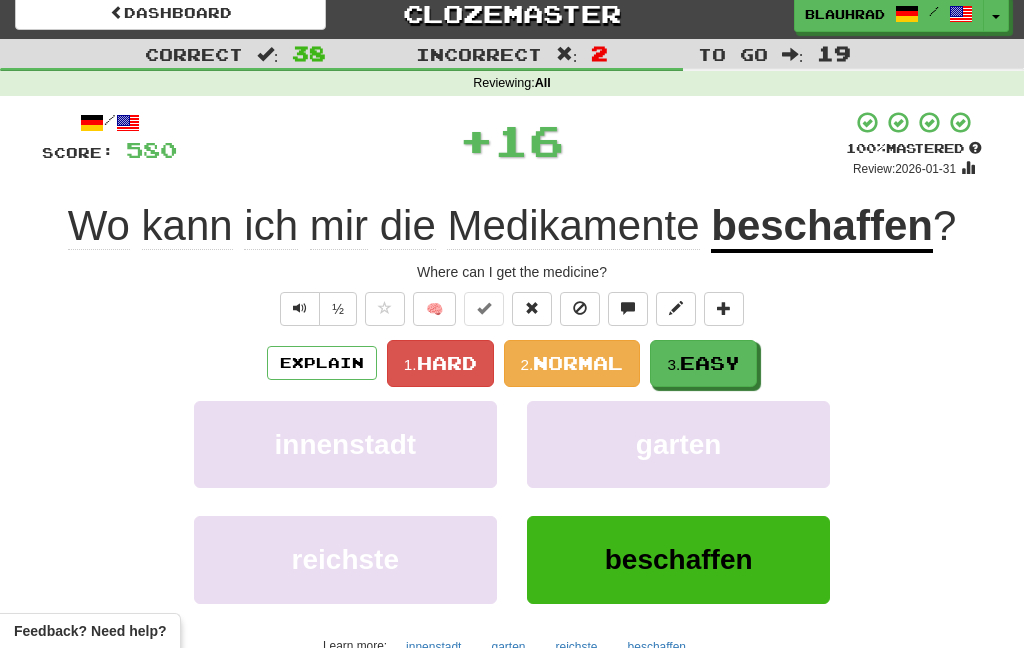 click on "3.  Easy" at bounding box center [703, 363] 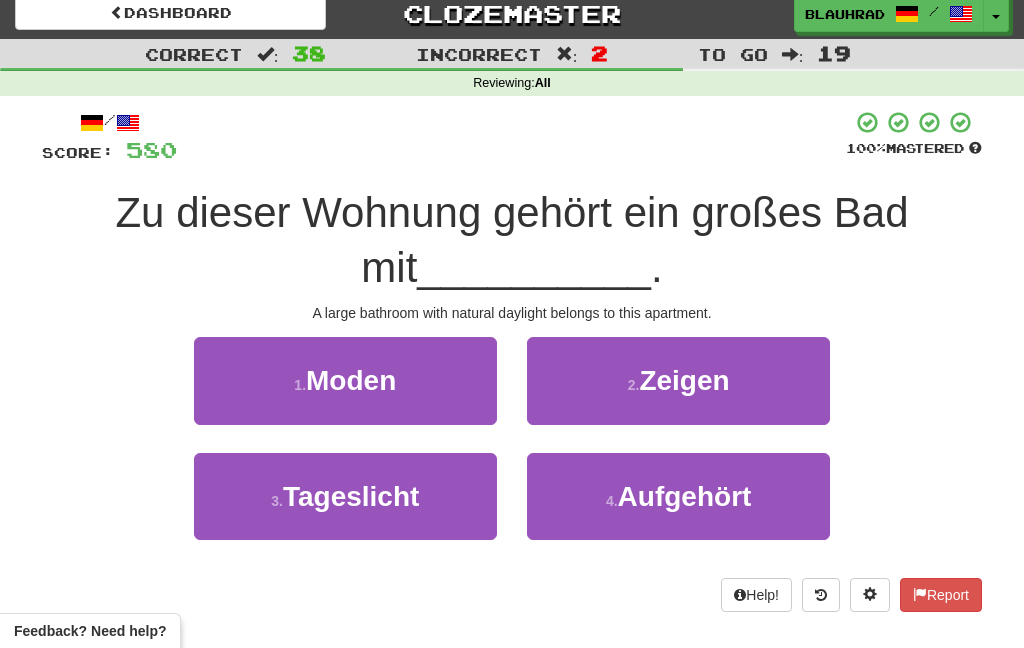 click on "3 .  Tageslicht" at bounding box center (345, 496) 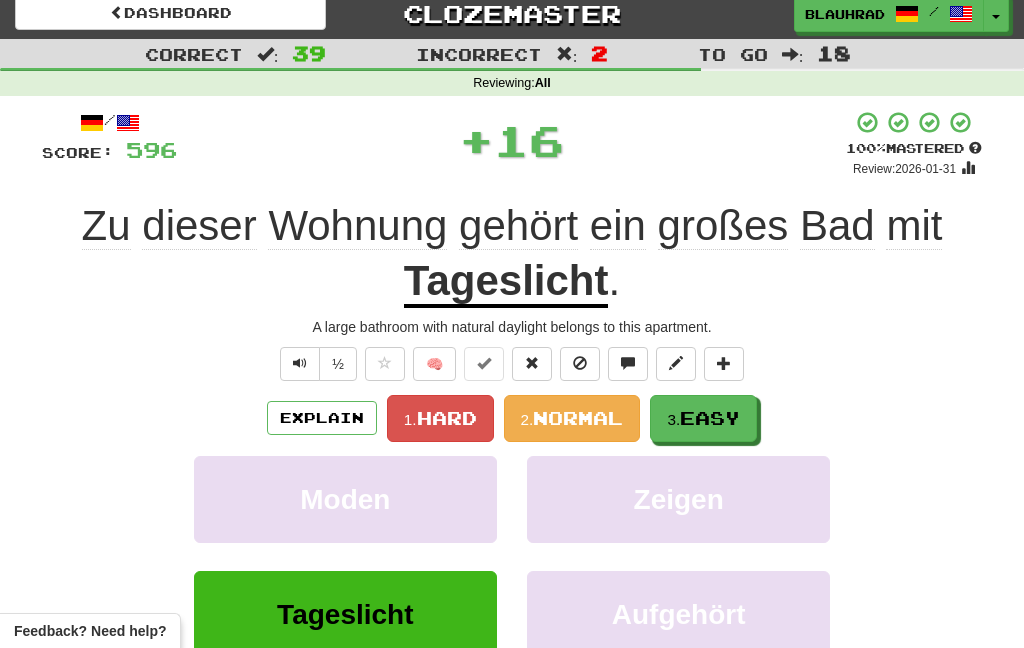 click on "Easy" at bounding box center (710, 418) 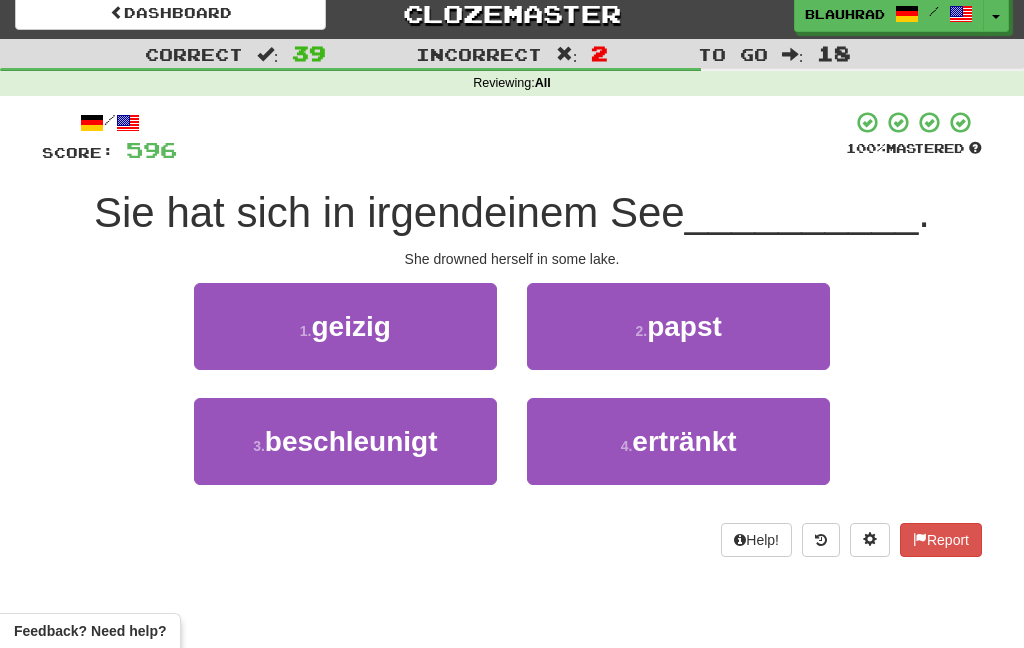 click on "3 .  beschleunigt" at bounding box center [345, 441] 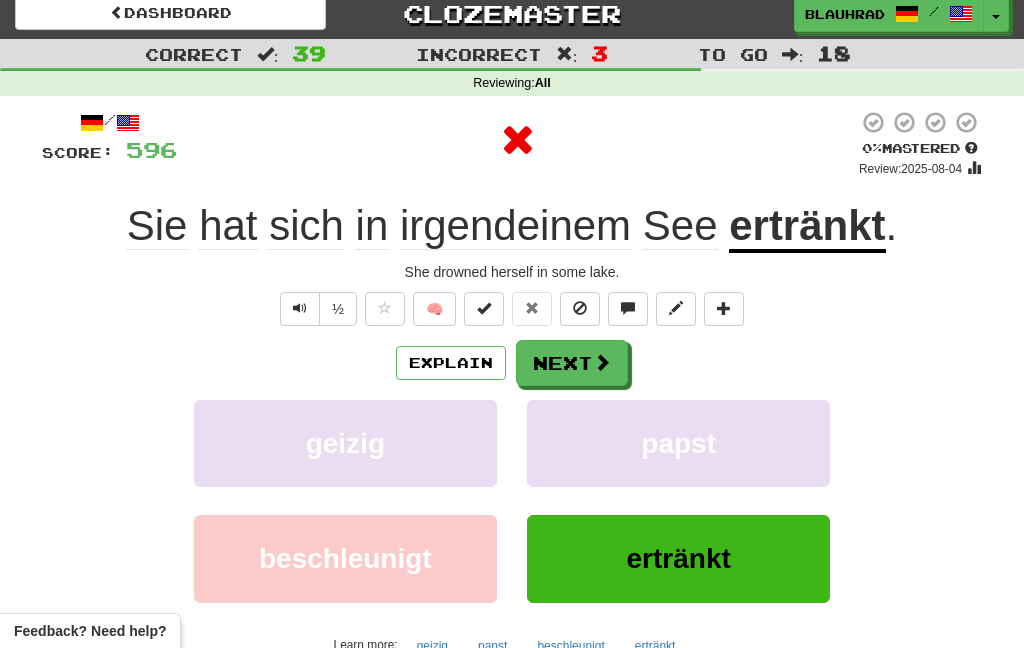 click on "Next" at bounding box center [572, 363] 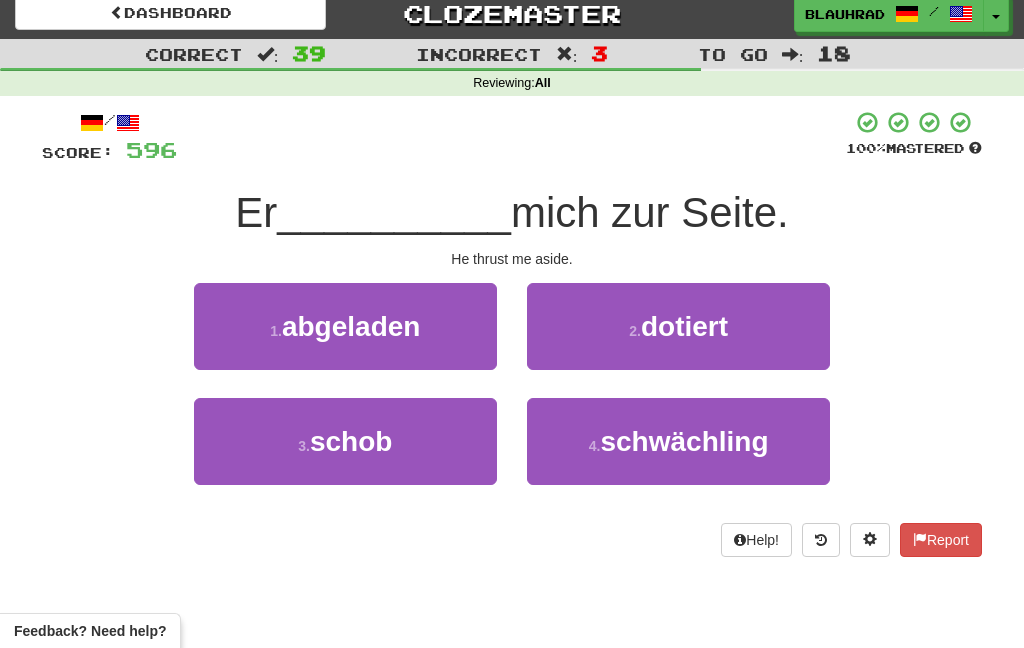 click on "3 .  schob" at bounding box center (345, 441) 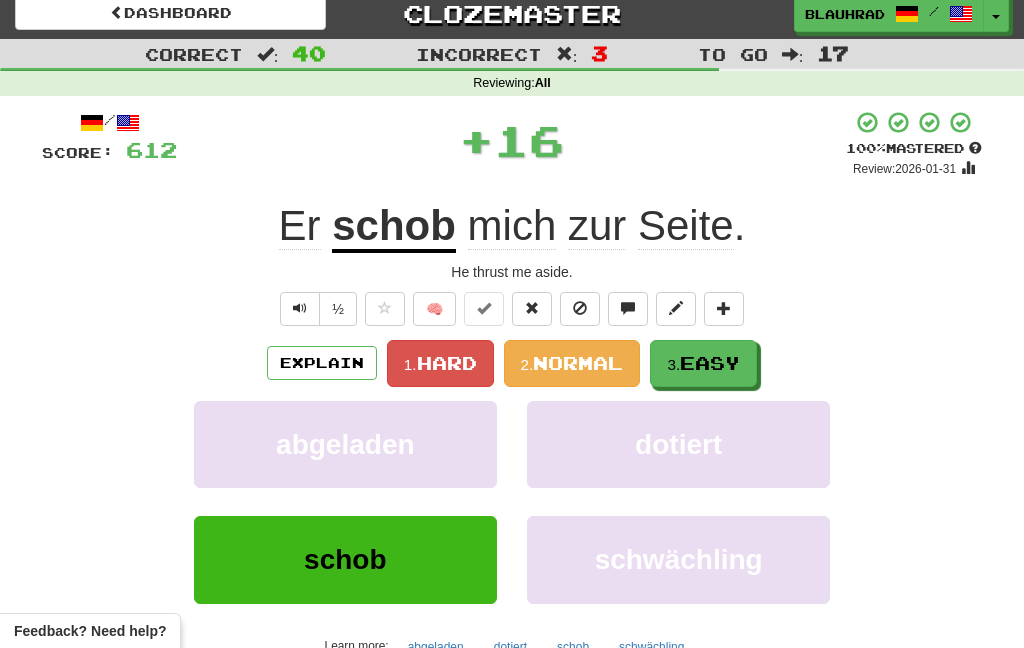 click on "Easy" at bounding box center (710, 363) 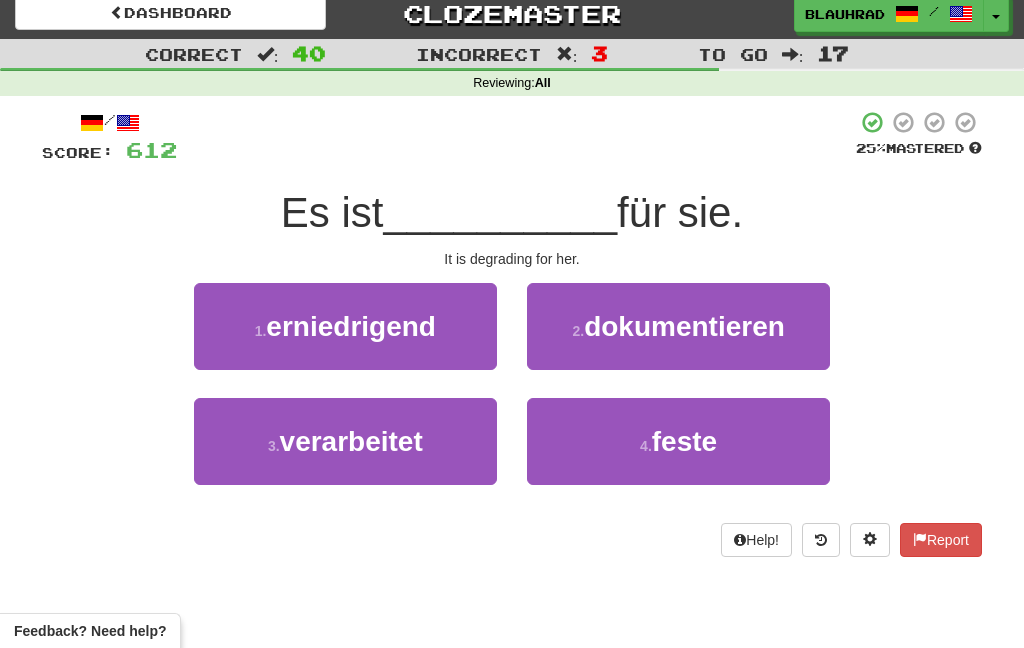click on "1 .  erniedrigend" at bounding box center (345, 326) 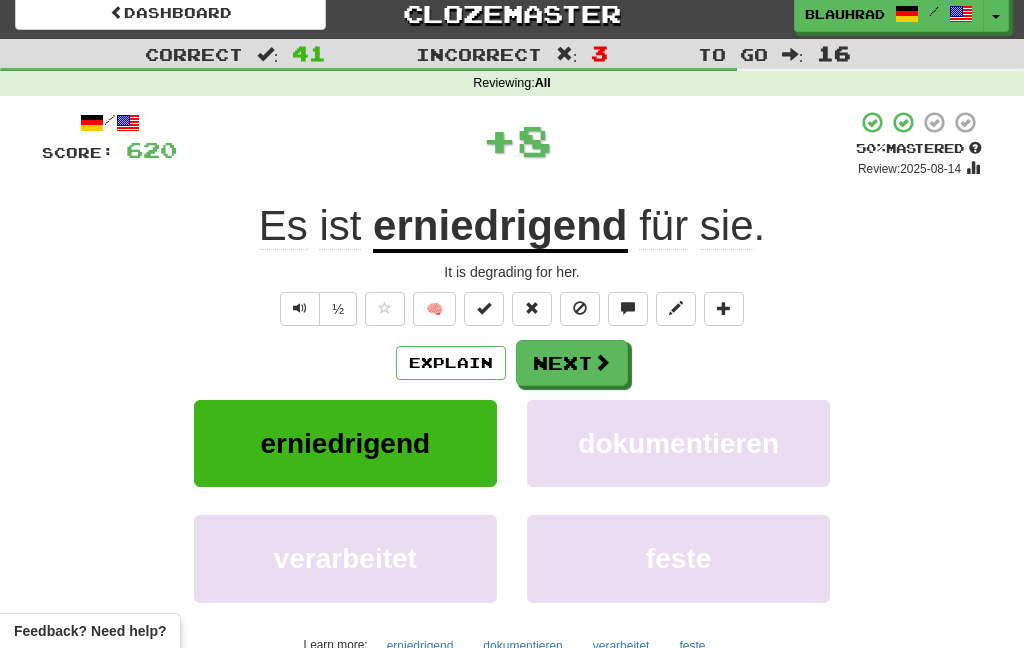 click at bounding box center [602, 362] 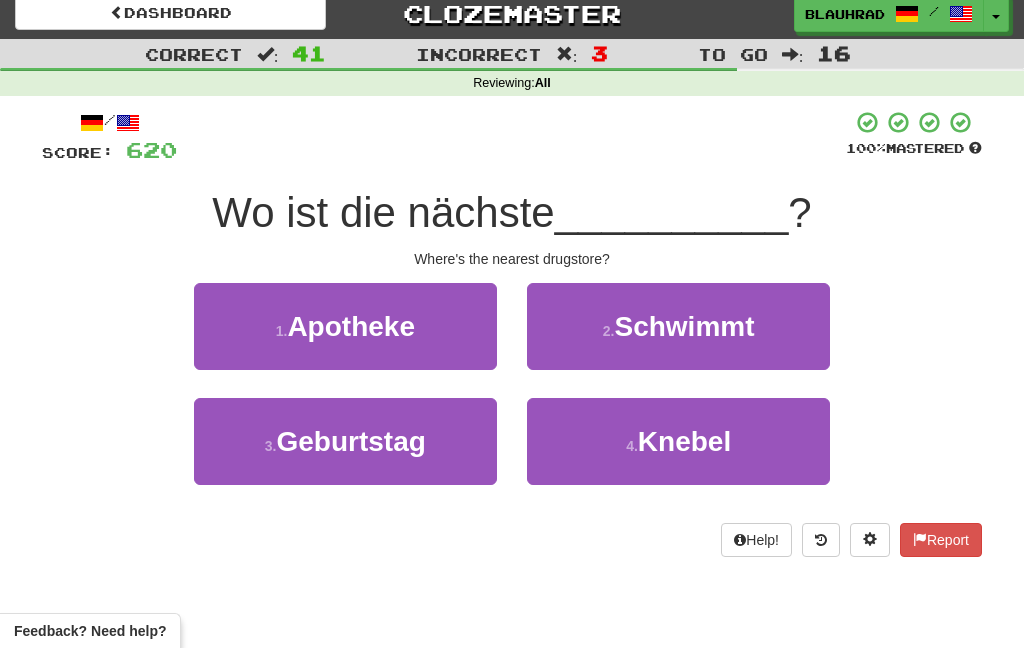 click on "1 .  Apotheke" at bounding box center (345, 326) 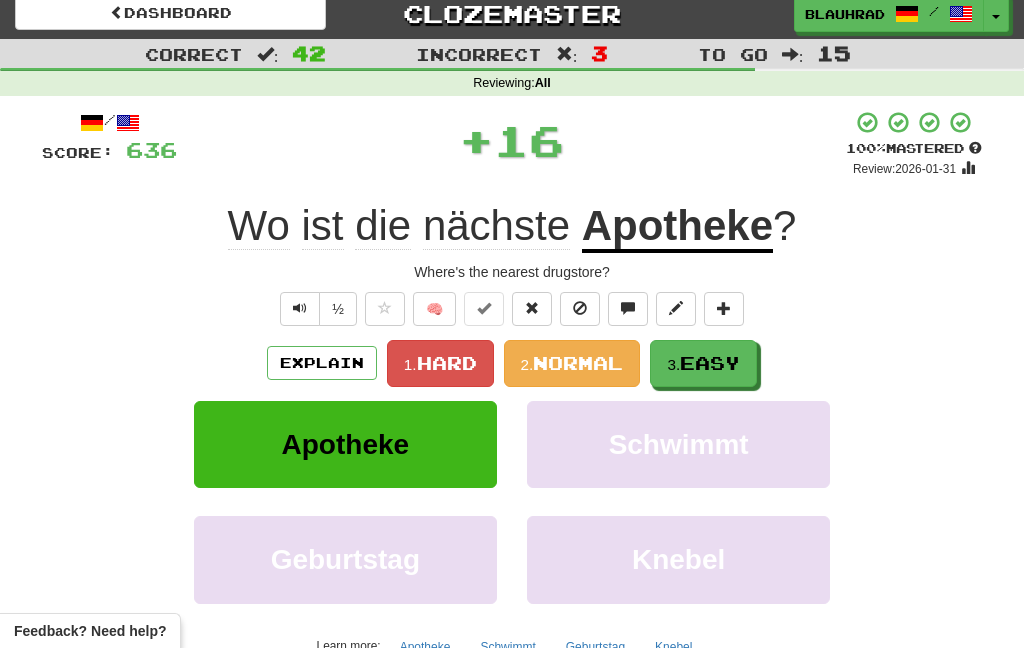 click on "Easy" at bounding box center [710, 363] 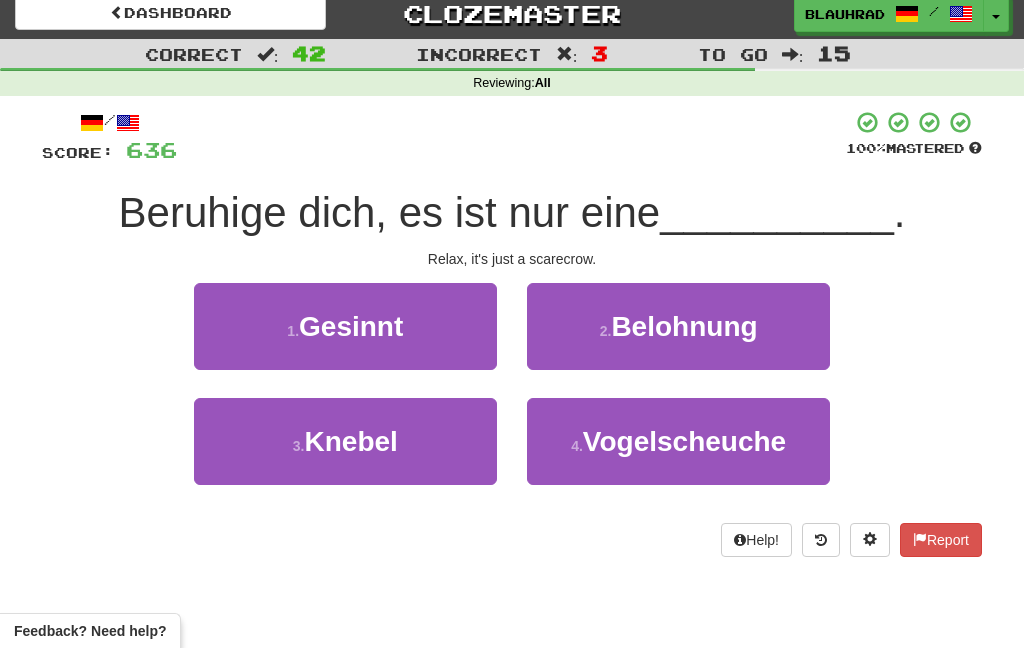 click on "3 .  Knebel" at bounding box center [345, 441] 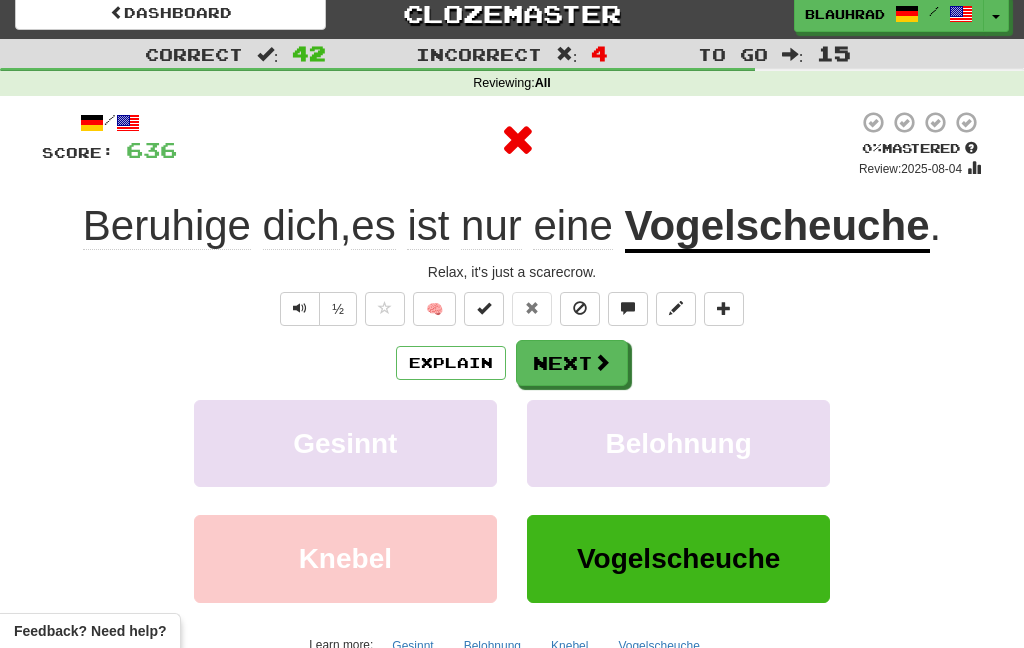 click on "Next" at bounding box center (572, 363) 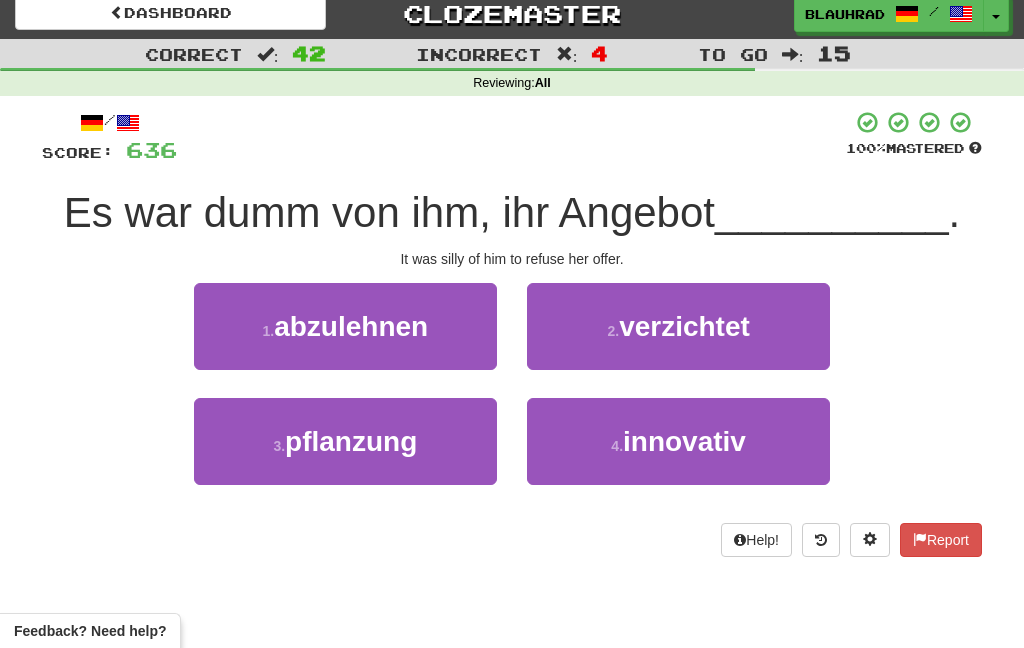 click on "1 .  abzulehnen" at bounding box center (345, 326) 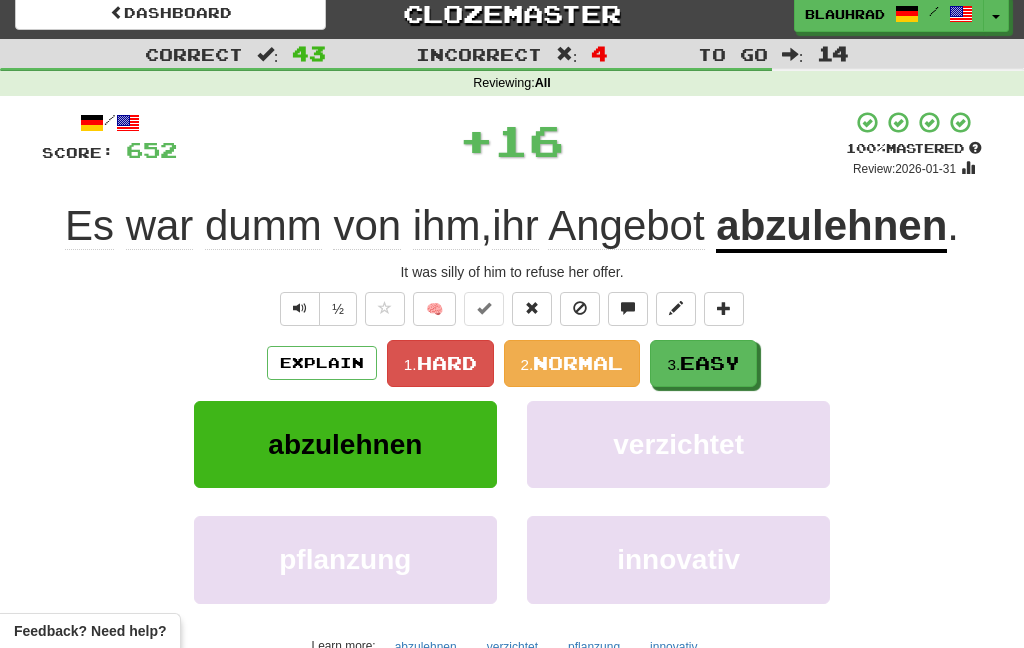 click on "Easy" at bounding box center [710, 363] 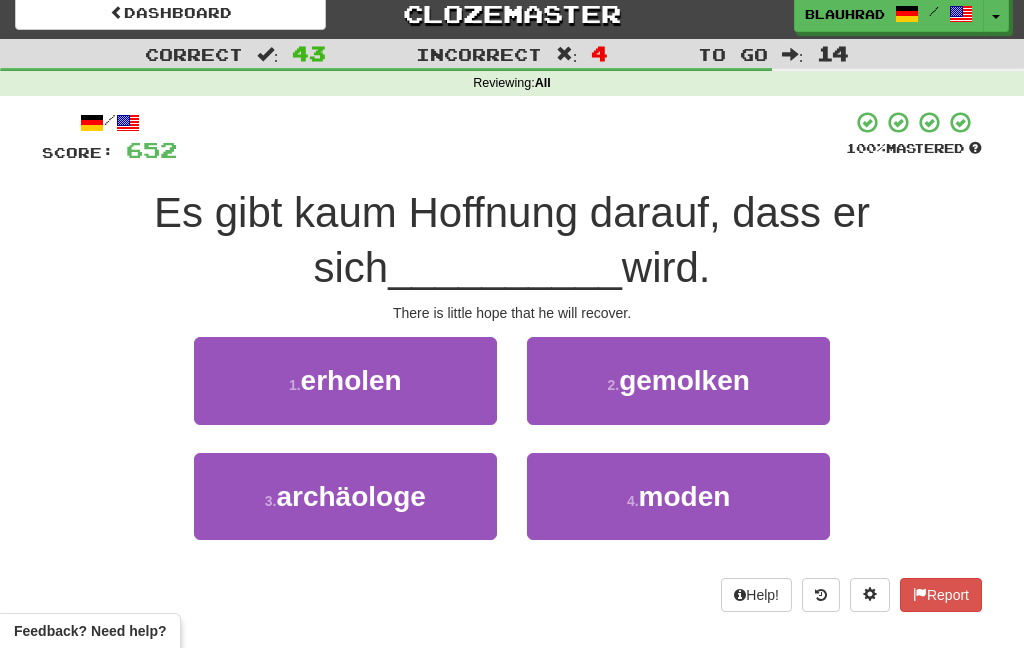 click on "1 .  erholen" at bounding box center (345, 380) 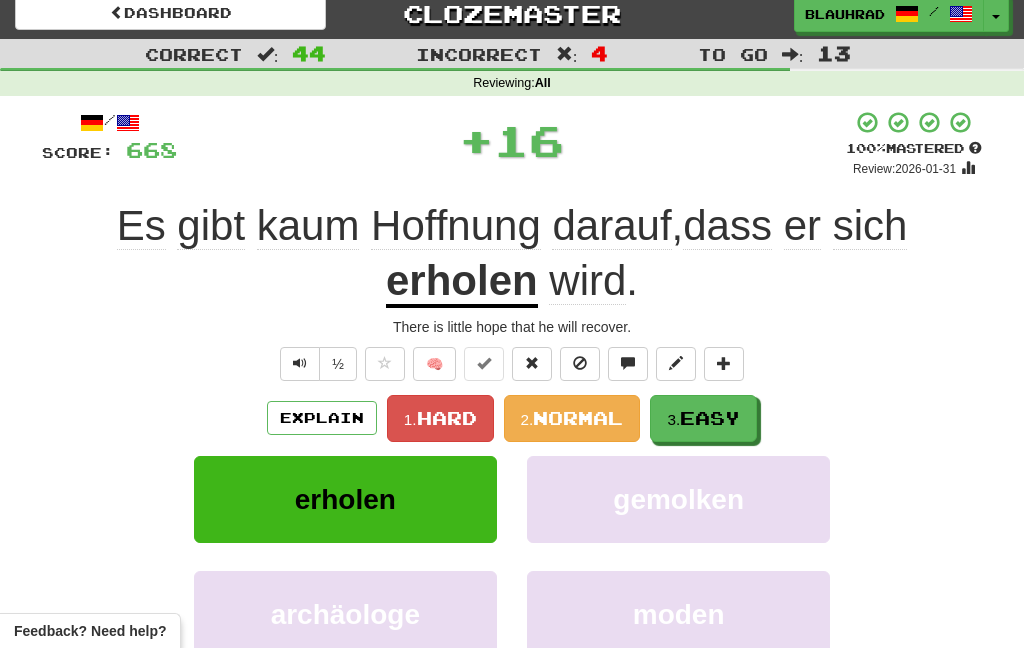 click on "3.  Easy" at bounding box center (703, 418) 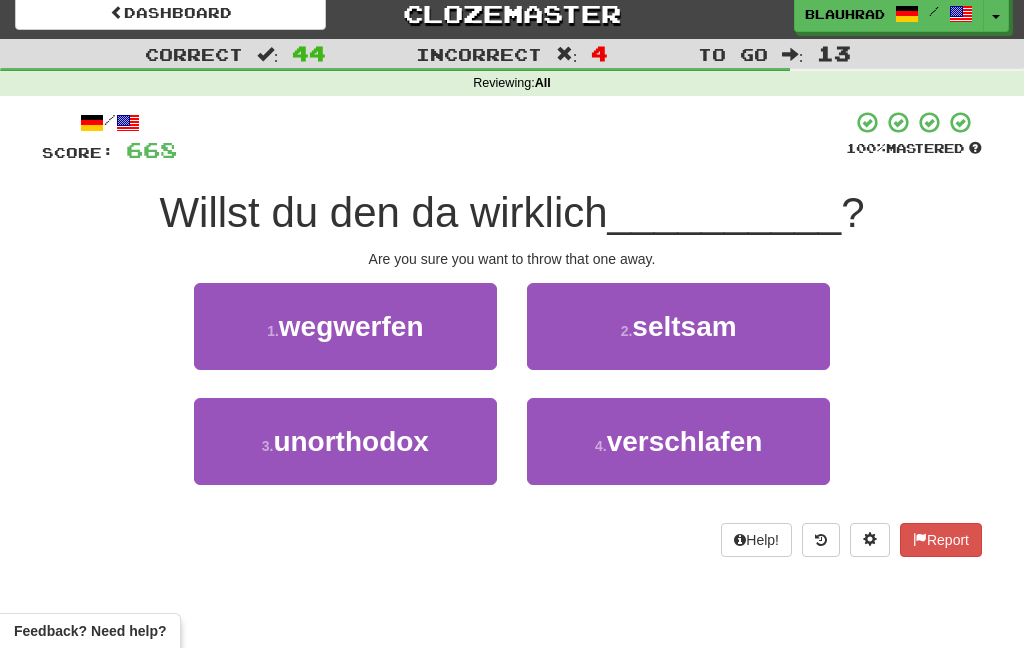 click on "1 .  wegwerfen" at bounding box center (345, 326) 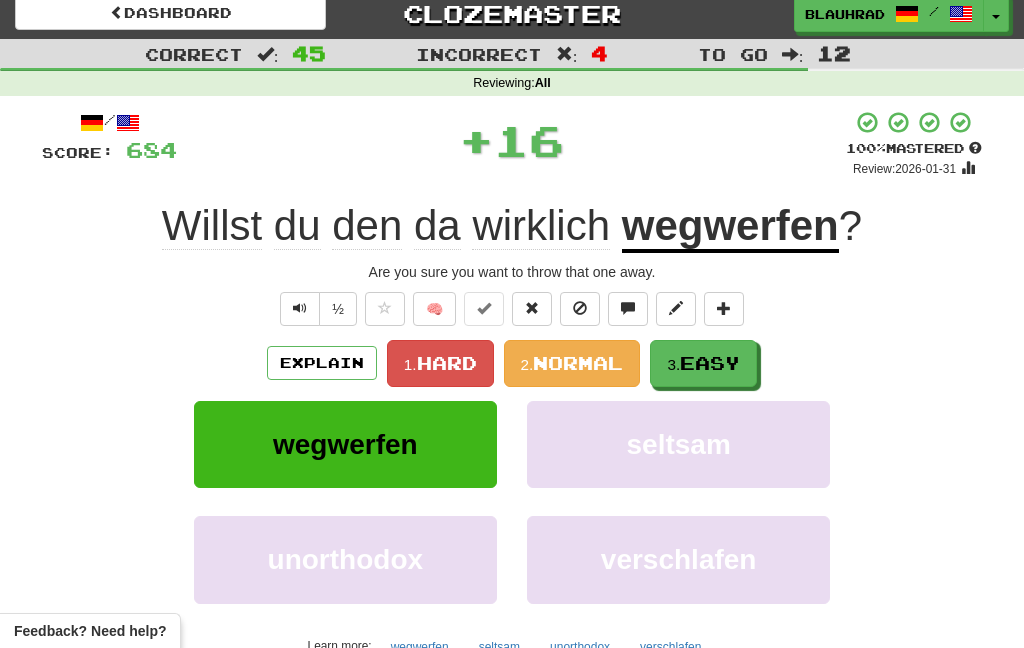 click on "Easy" at bounding box center (710, 363) 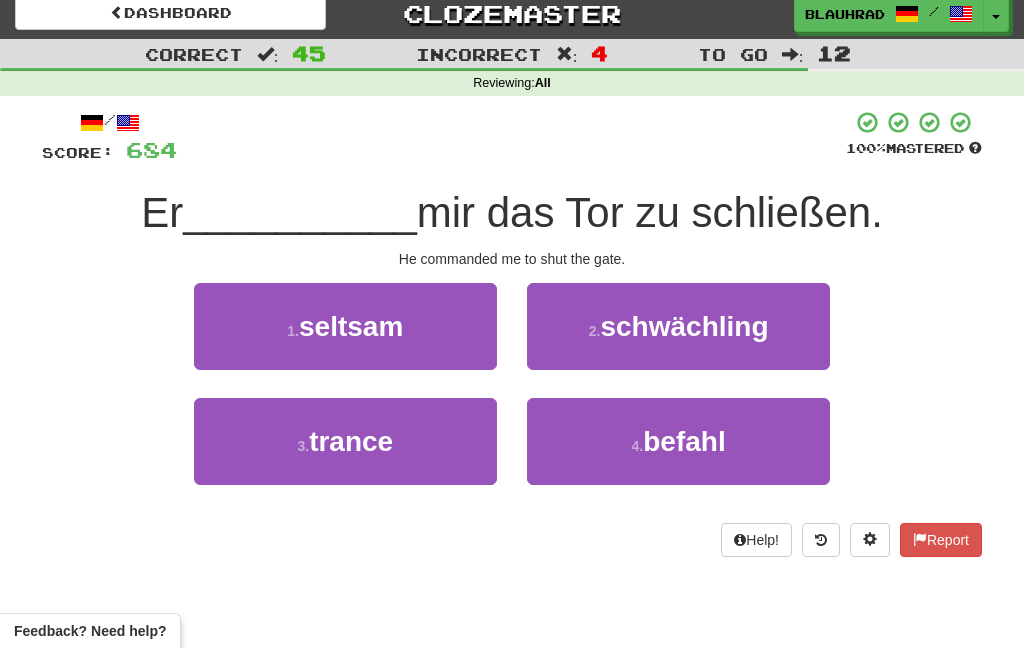 click on "4 ." at bounding box center [638, 446] 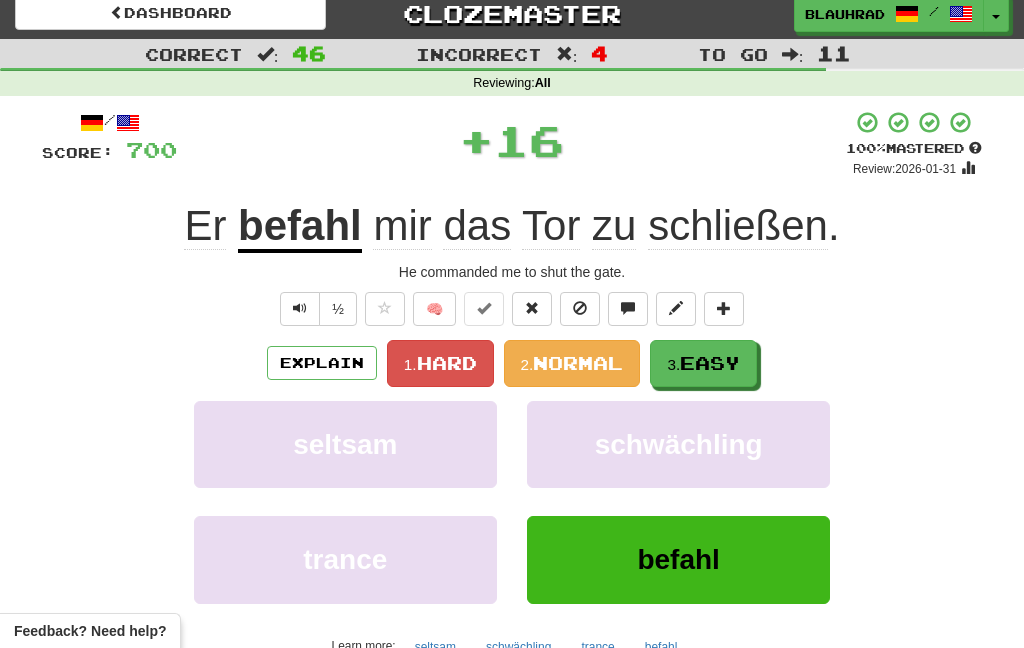 click on "Easy" at bounding box center (710, 363) 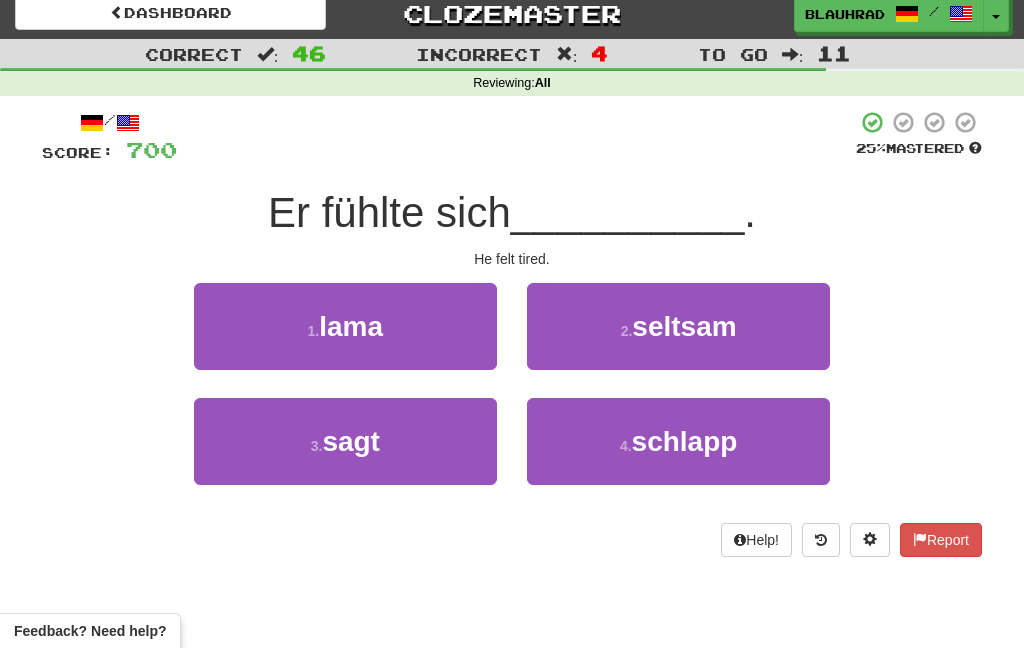 click on "seltsam" at bounding box center (684, 326) 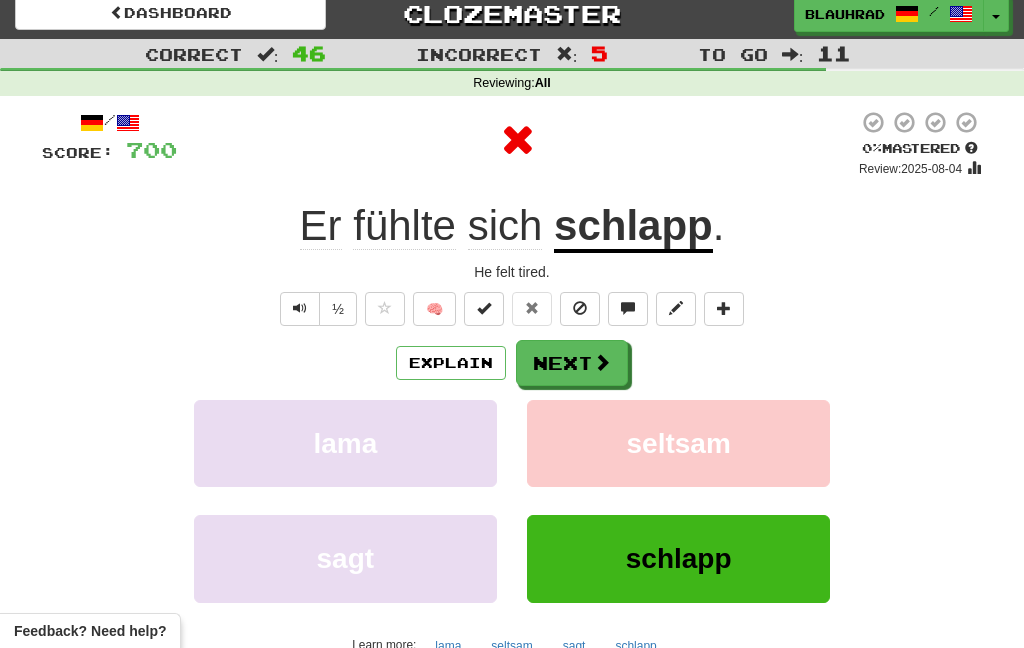 click at bounding box center [602, 362] 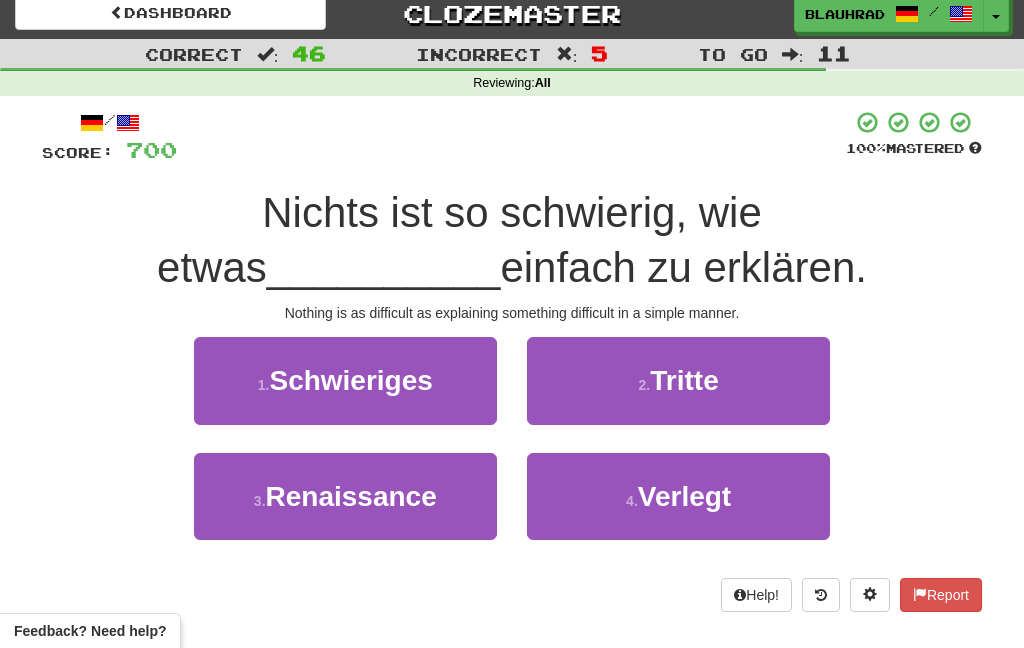 click on "1 .  Schwieriges" at bounding box center [345, 380] 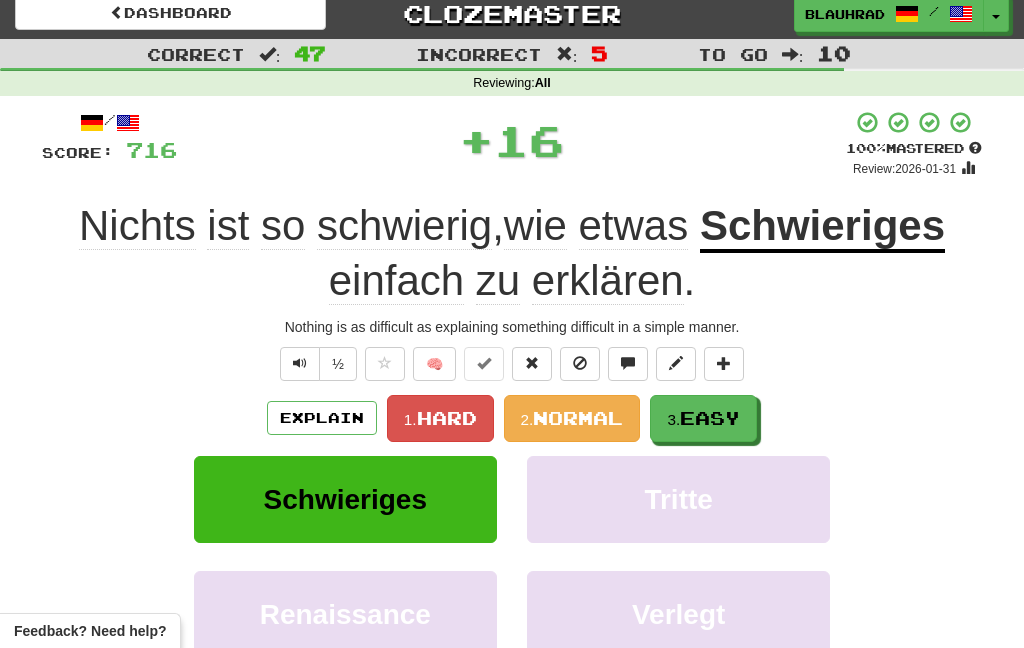 click on "Easy" at bounding box center (710, 418) 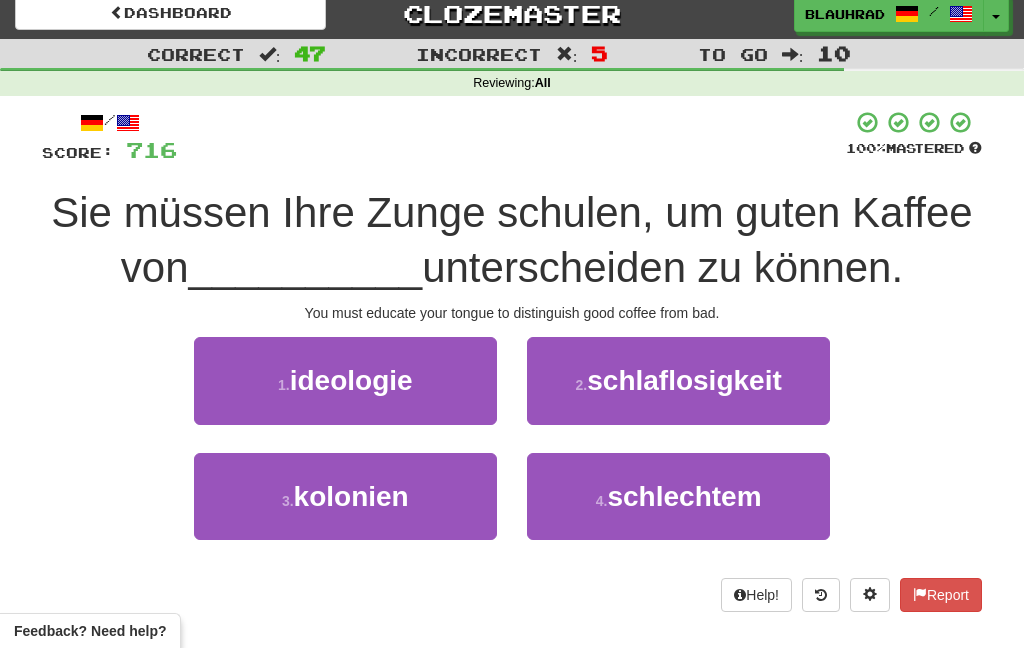 click on "4 .  schlechtem" at bounding box center (678, 496) 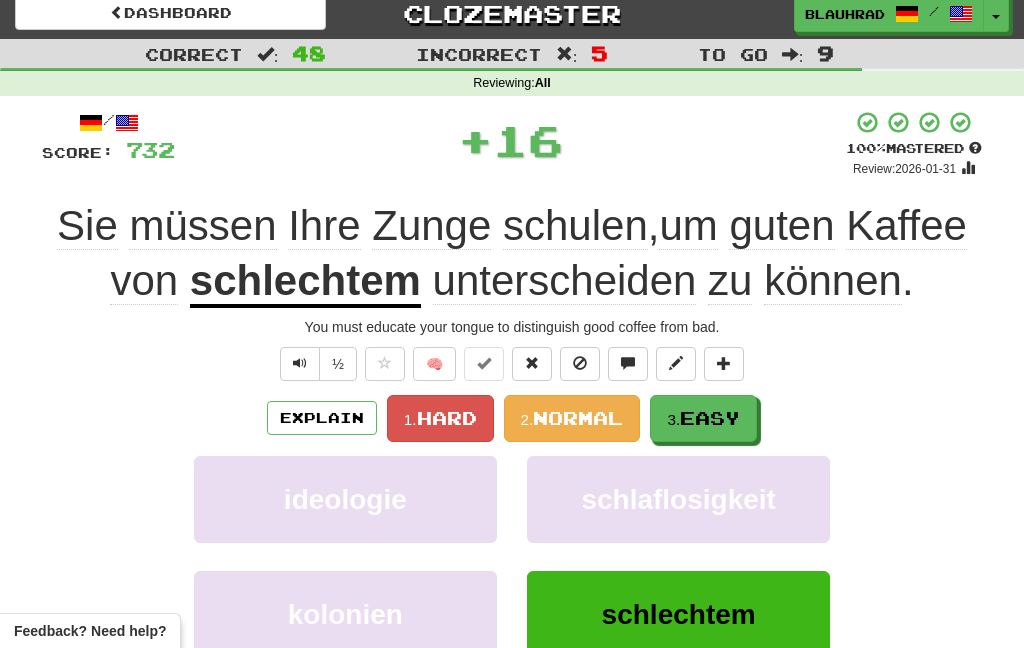 click on "Easy" at bounding box center (710, 418) 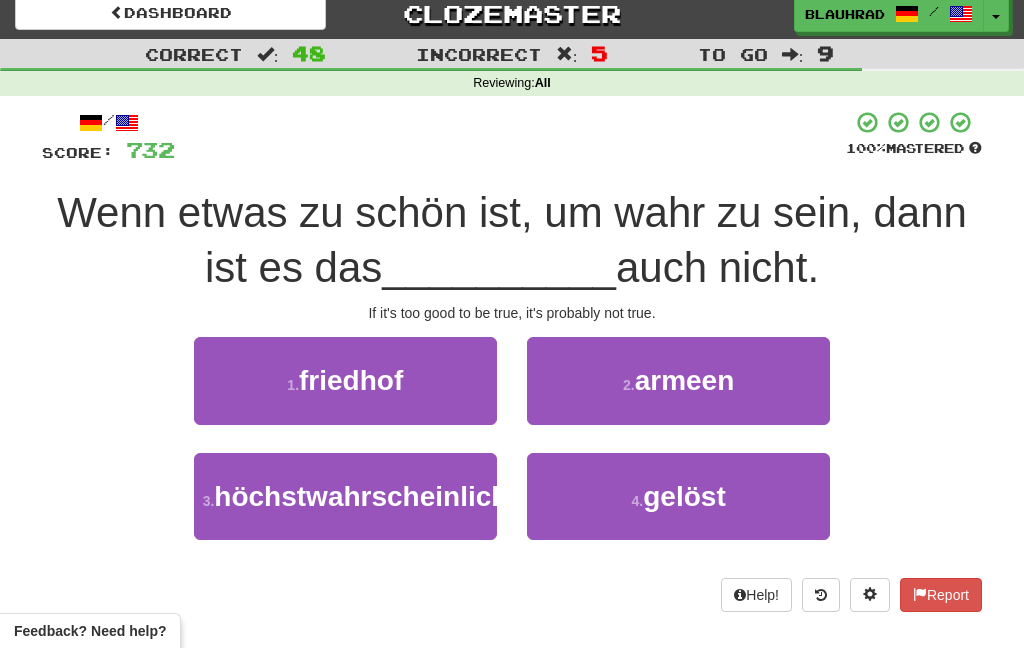 click on "3 .  höchstwahrscheinlich" at bounding box center [345, 496] 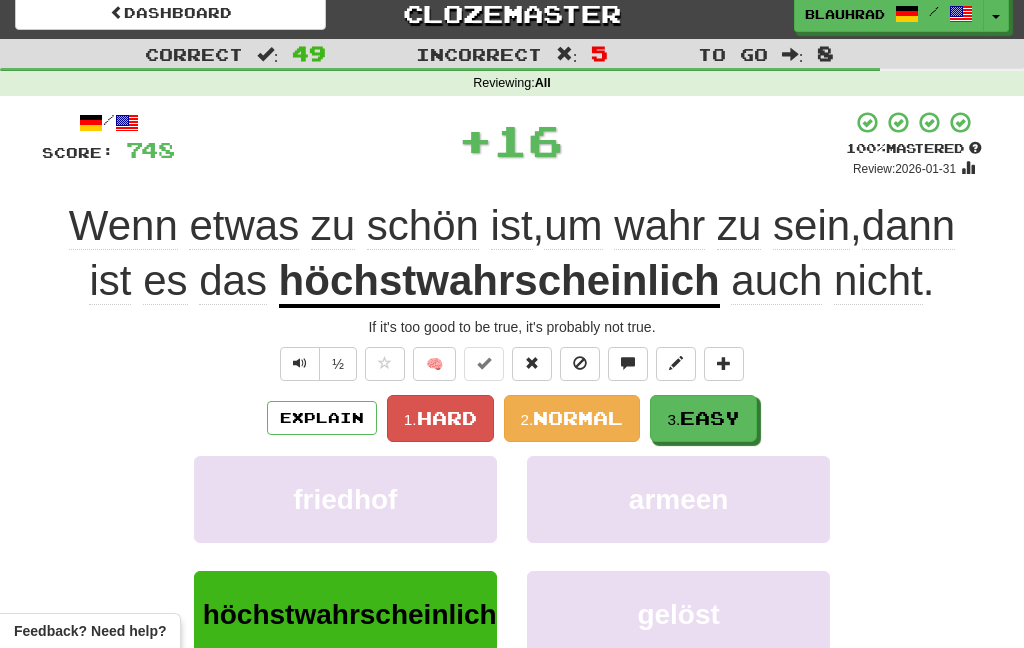click on "Easy" at bounding box center [710, 418] 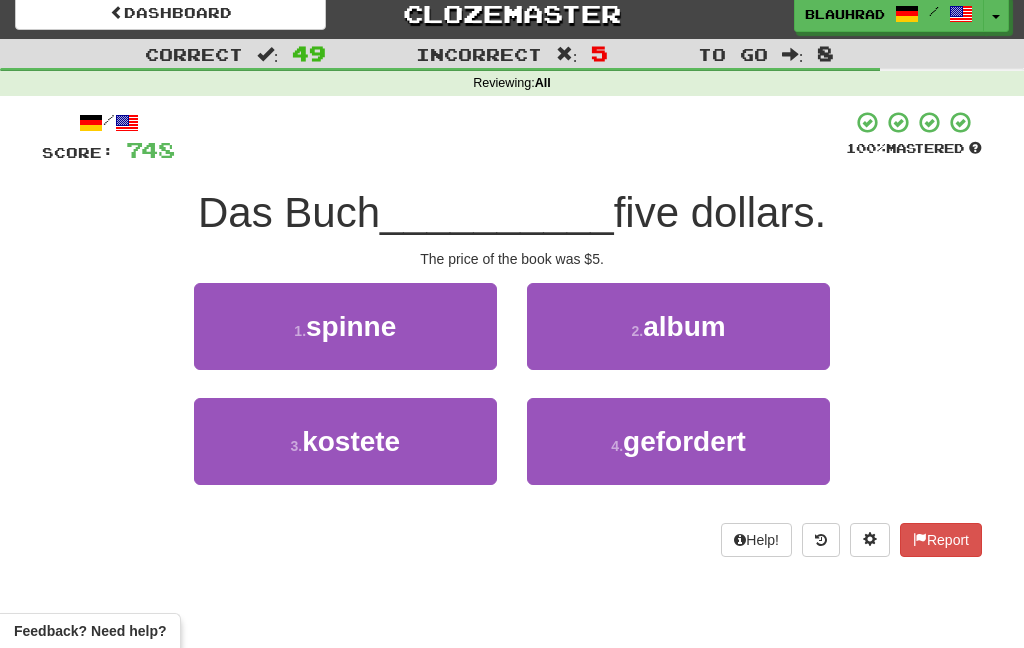 click on "3 .  kostete" at bounding box center [345, 441] 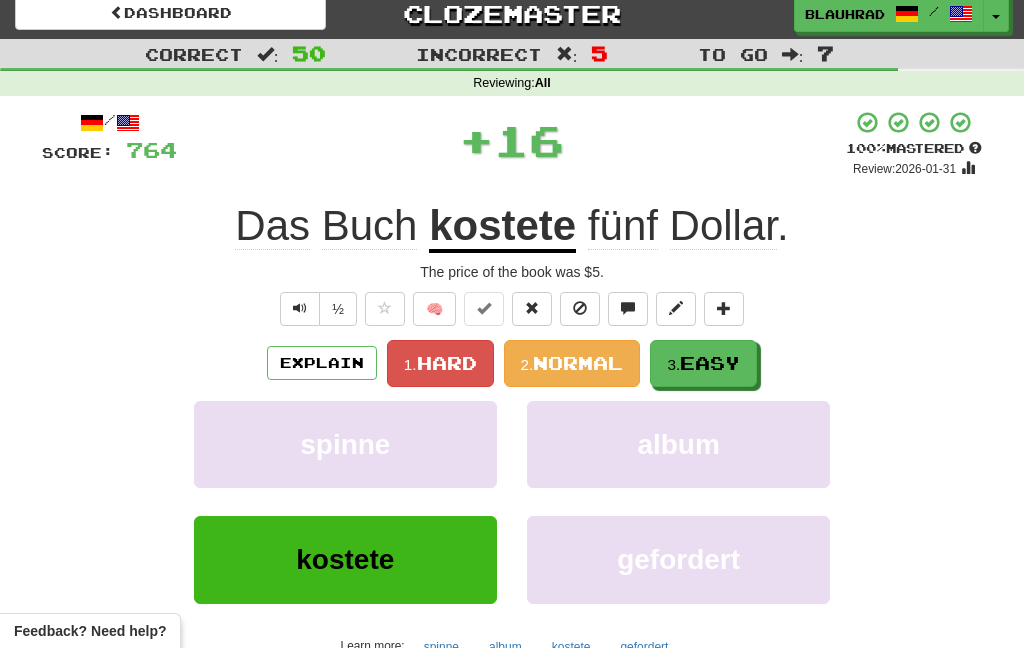 click on "3.  Easy" at bounding box center [703, 363] 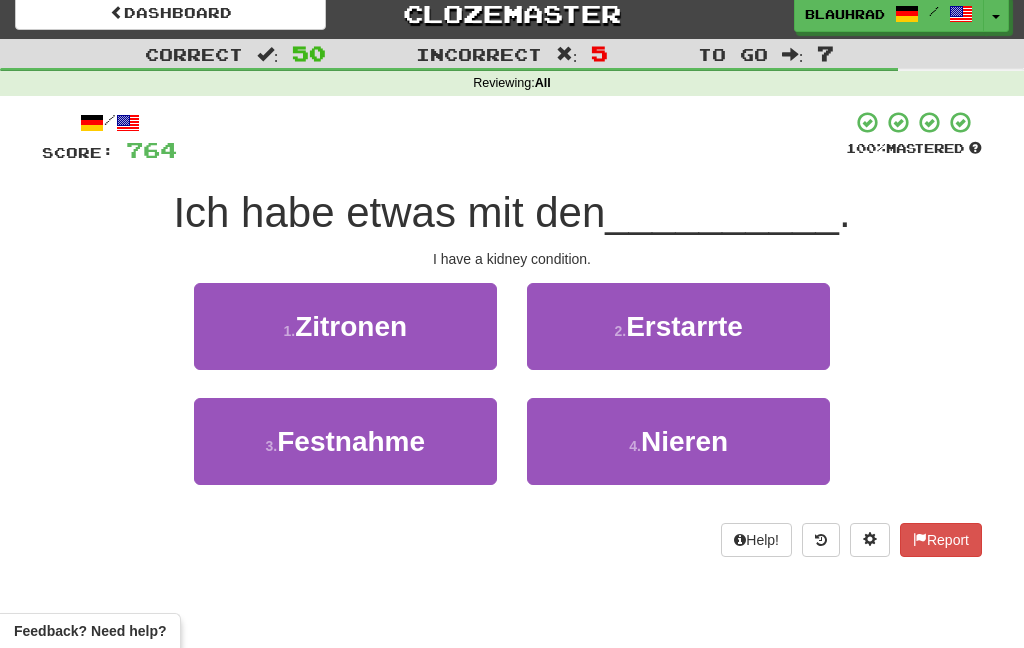 click on "4 .  Nieren" at bounding box center (678, 441) 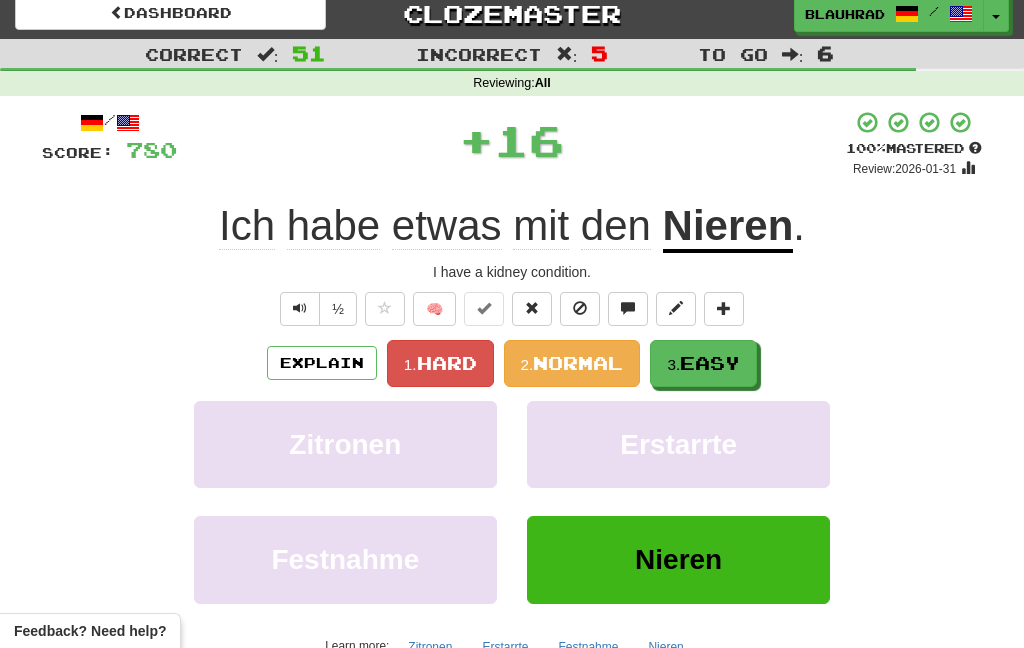 click on "Easy" at bounding box center (710, 363) 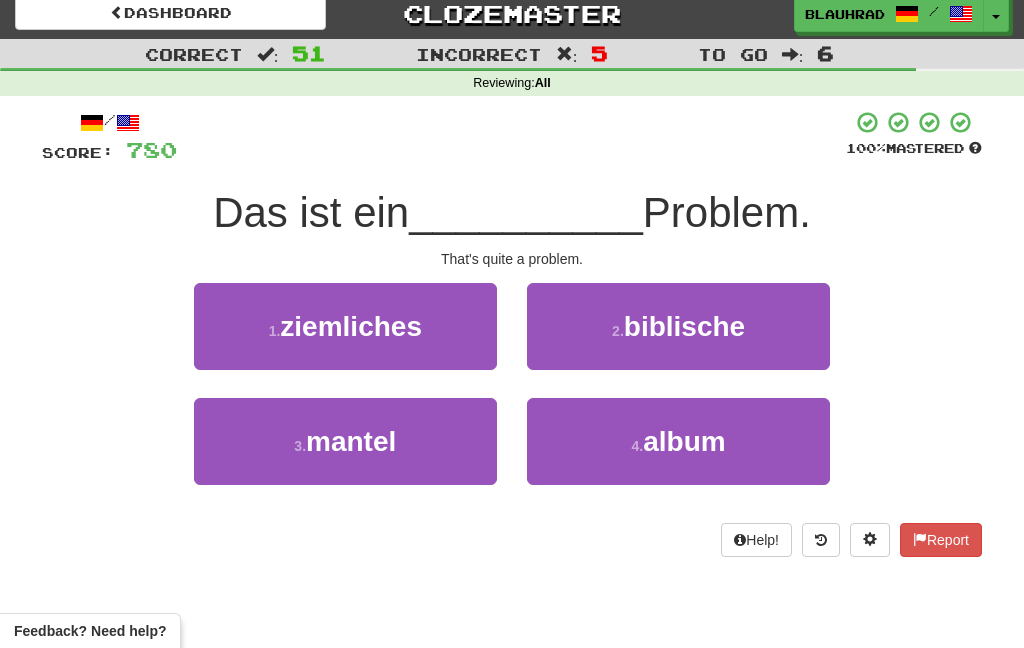 click on "1 .  ziemliches" at bounding box center [345, 326] 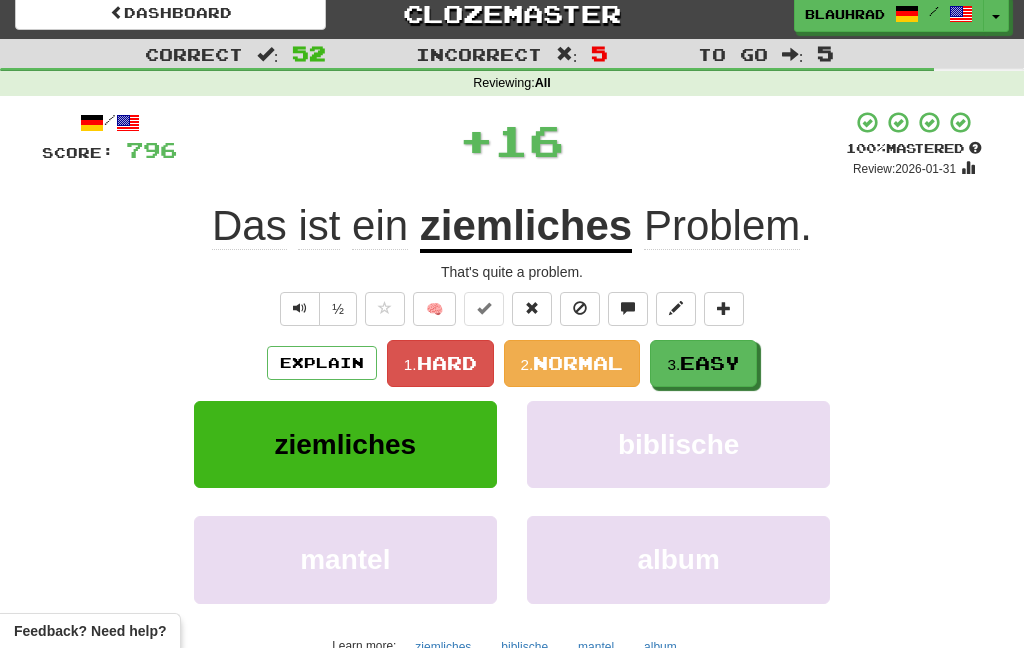 click on "Easy" at bounding box center [710, 363] 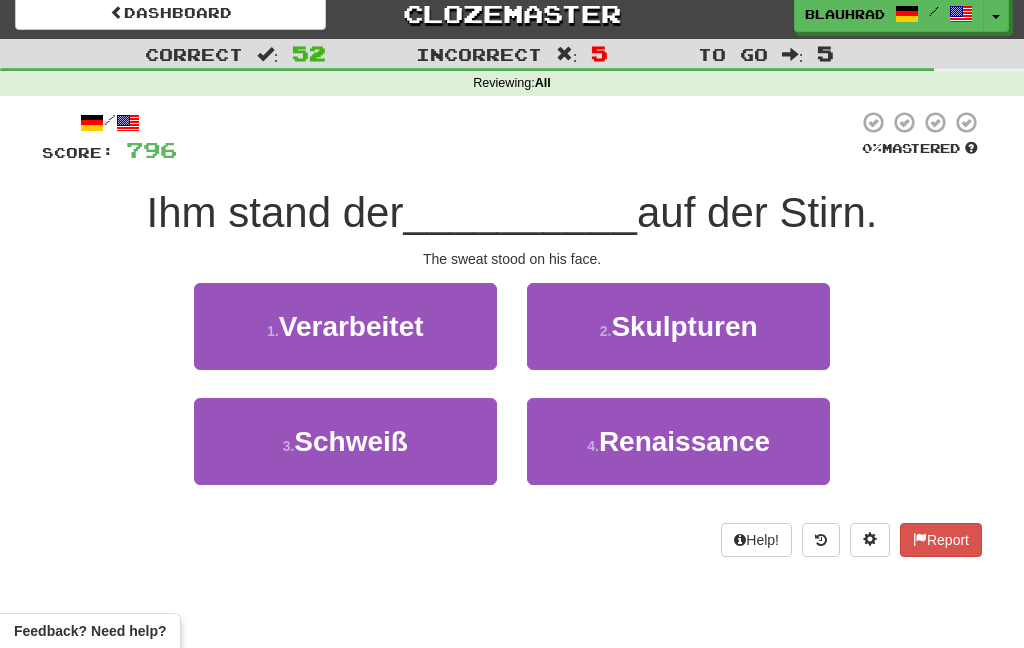 click on "3 .  Schweiß" at bounding box center [345, 441] 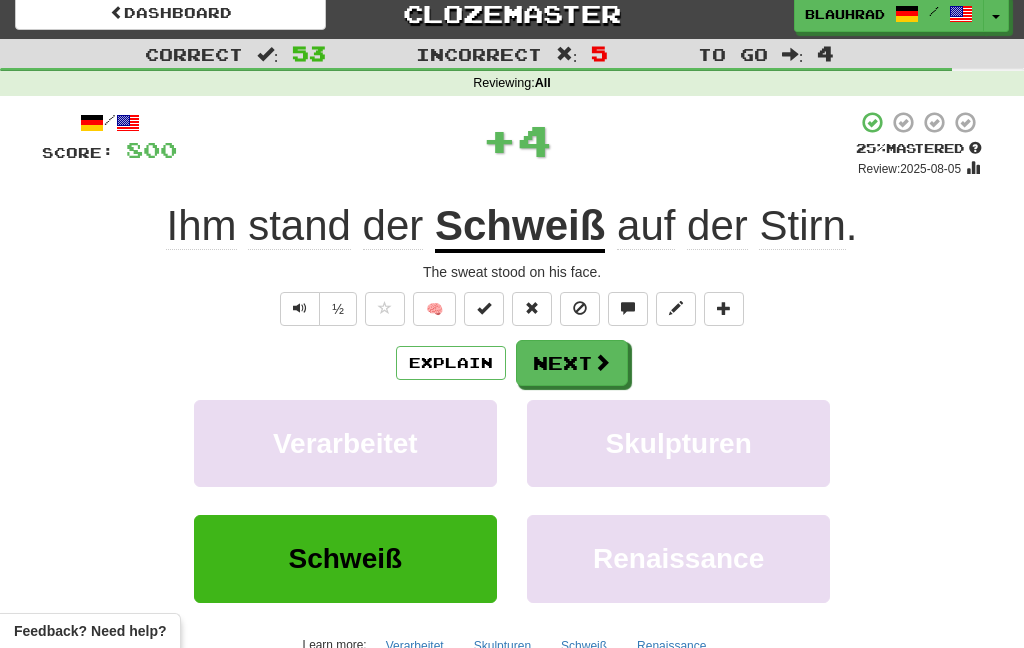 click at bounding box center [602, 362] 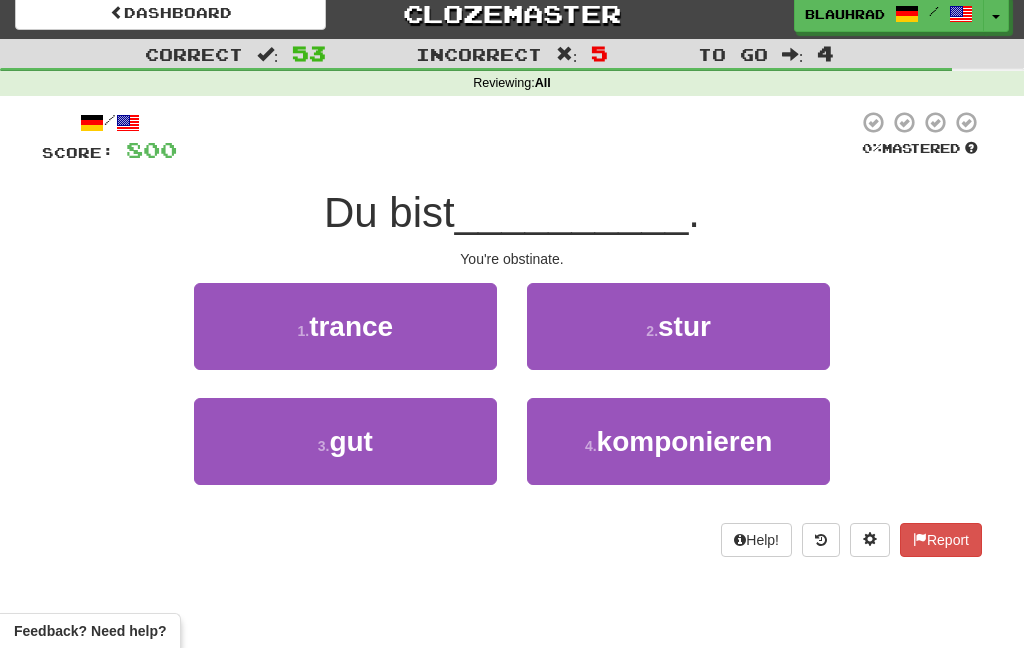 click on "2 .  stur" at bounding box center (678, 326) 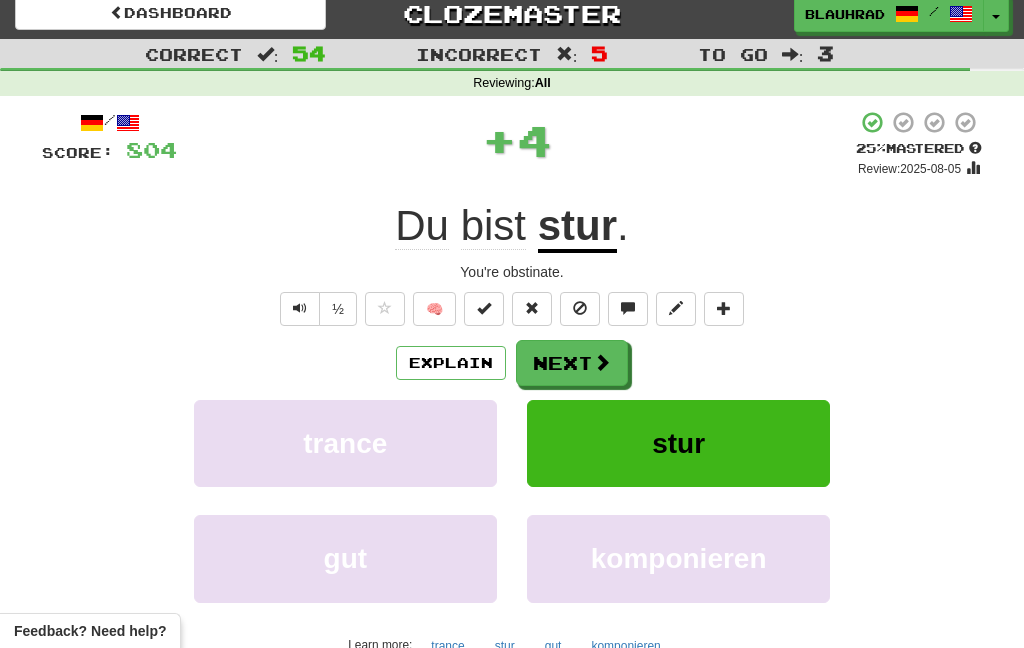 click at bounding box center (602, 362) 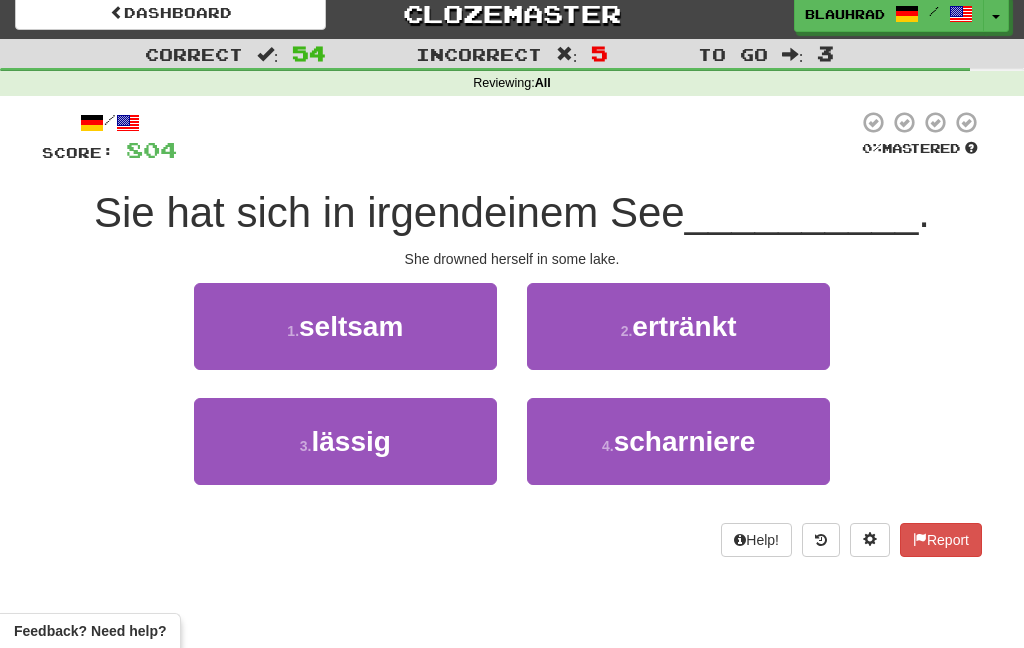 click on "2 .  ertränkt" at bounding box center (678, 326) 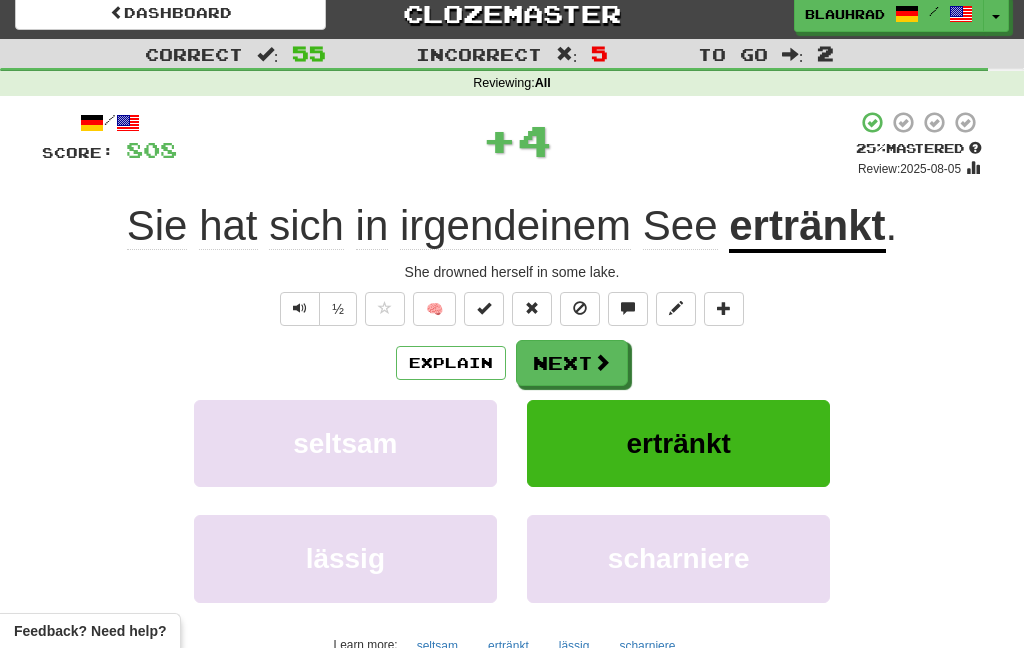 click at bounding box center [602, 362] 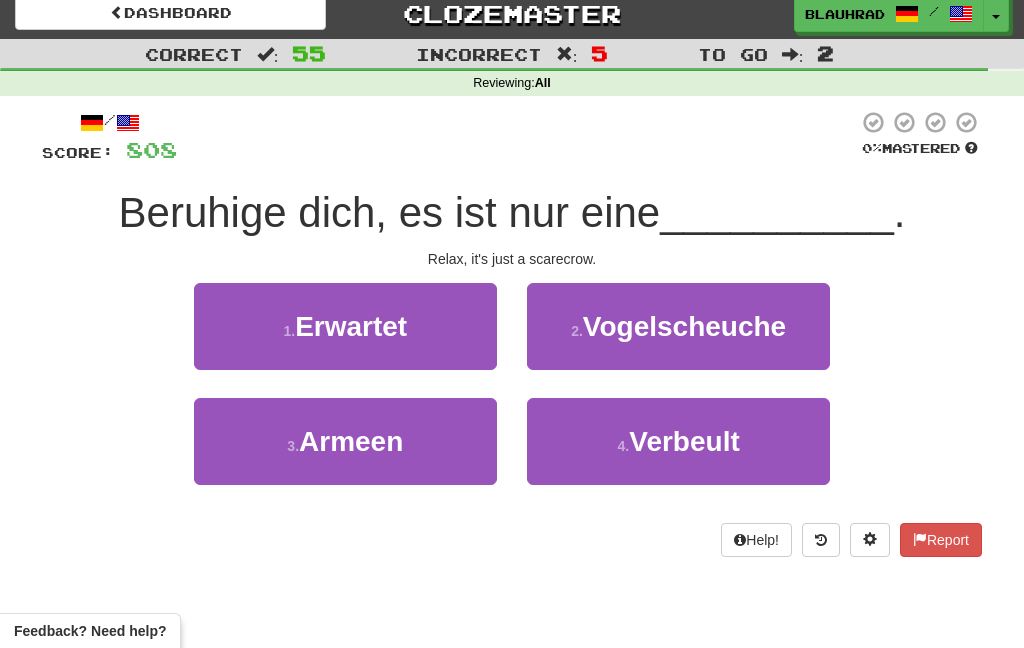 click on "Vogelscheuche" at bounding box center [684, 326] 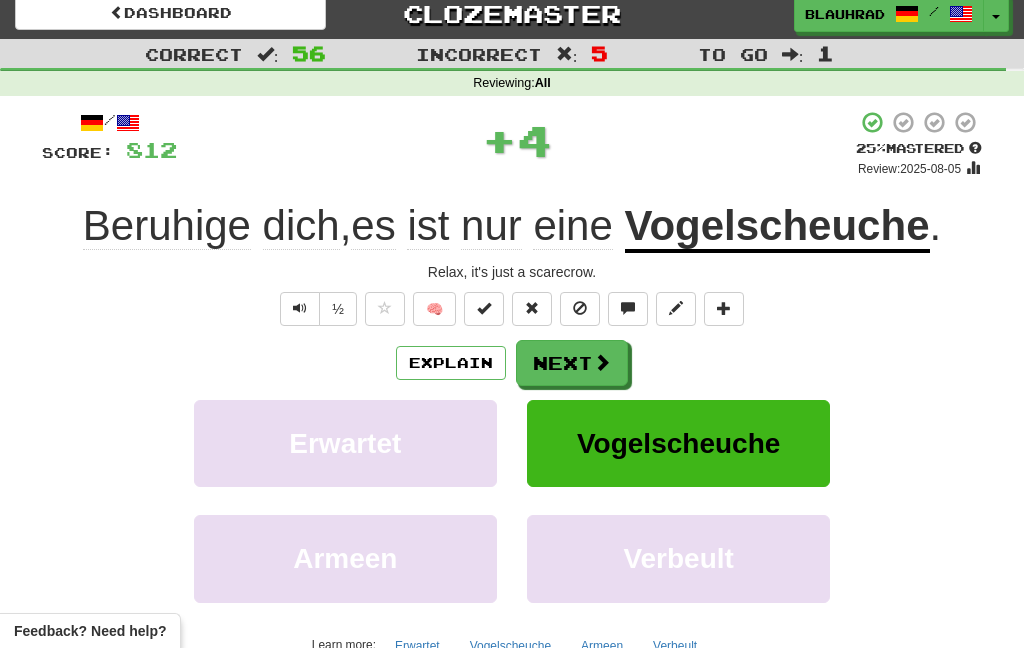 click on "Next" at bounding box center (572, 363) 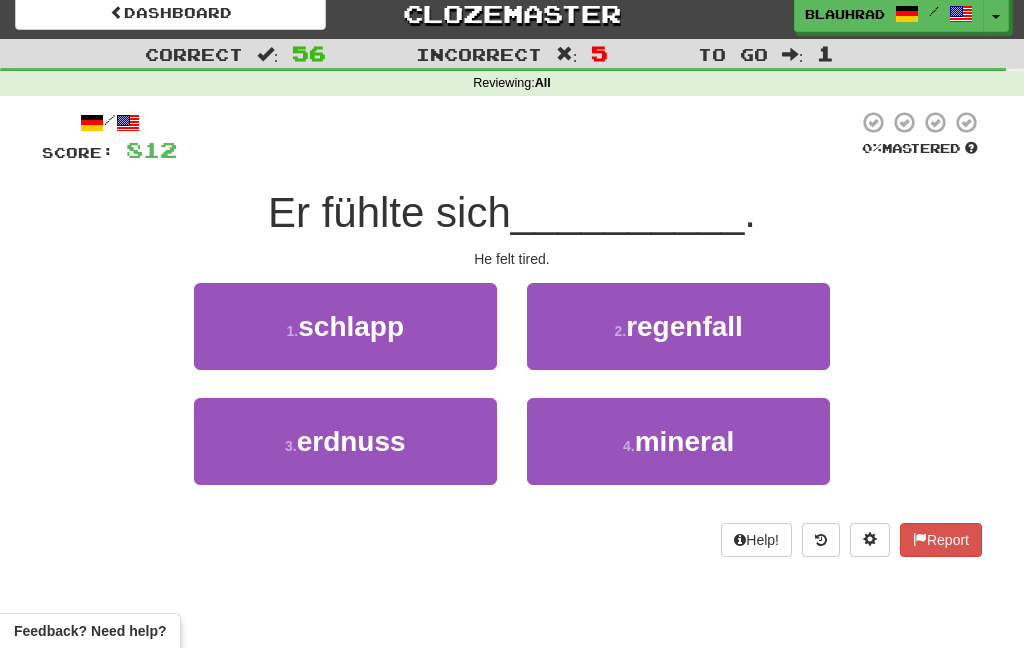 click on "1 .  schlapp" at bounding box center [345, 326] 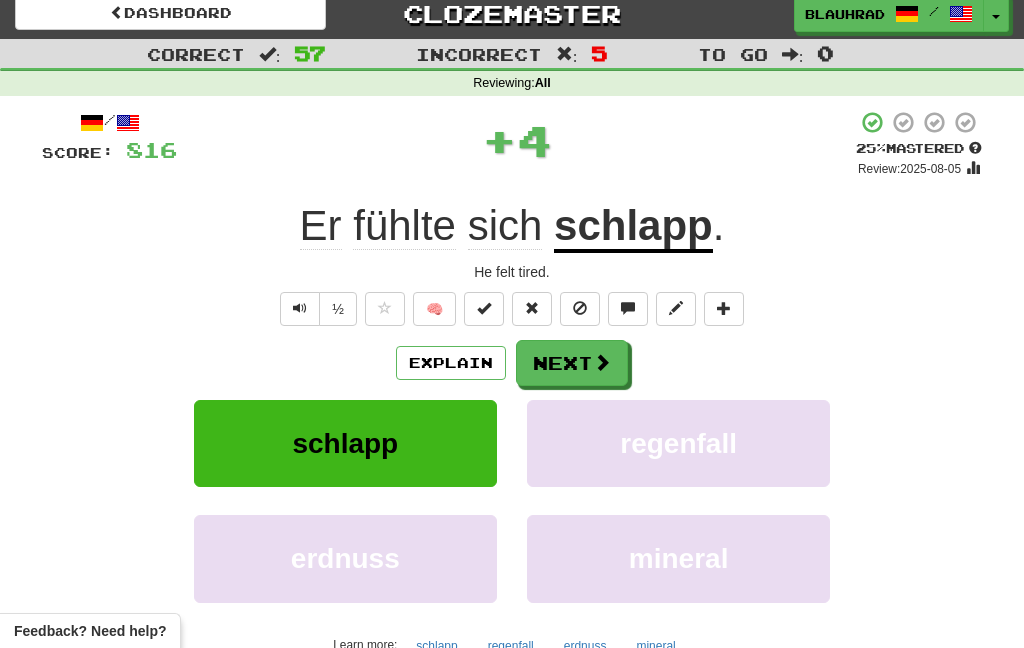 click on "Next" at bounding box center [572, 363] 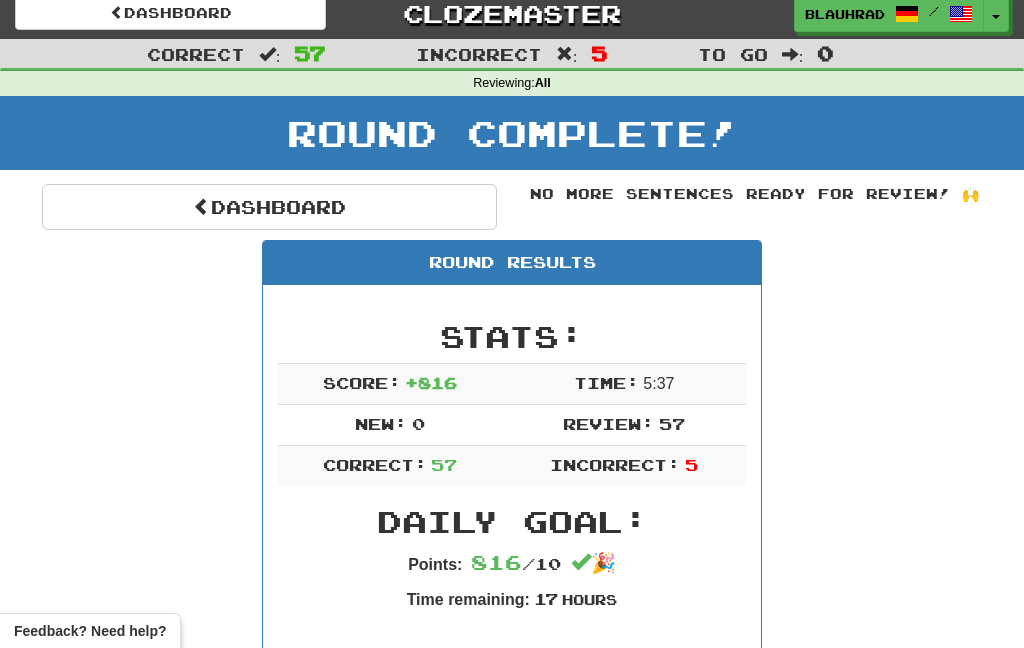 click on "Dashboard" at bounding box center (269, 207) 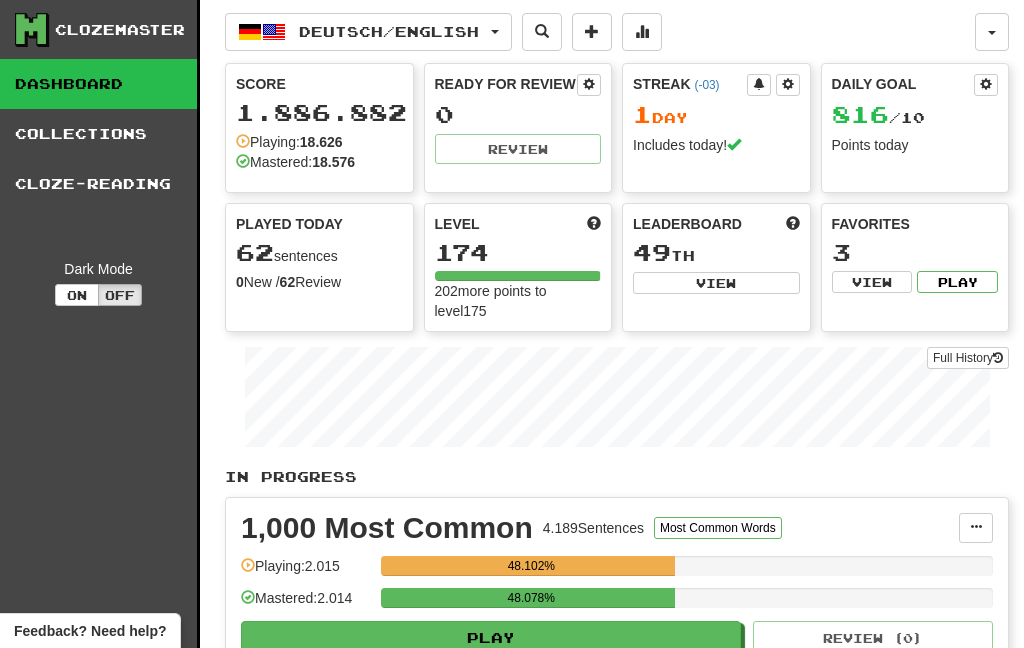 scroll, scrollTop: 0, scrollLeft: 0, axis: both 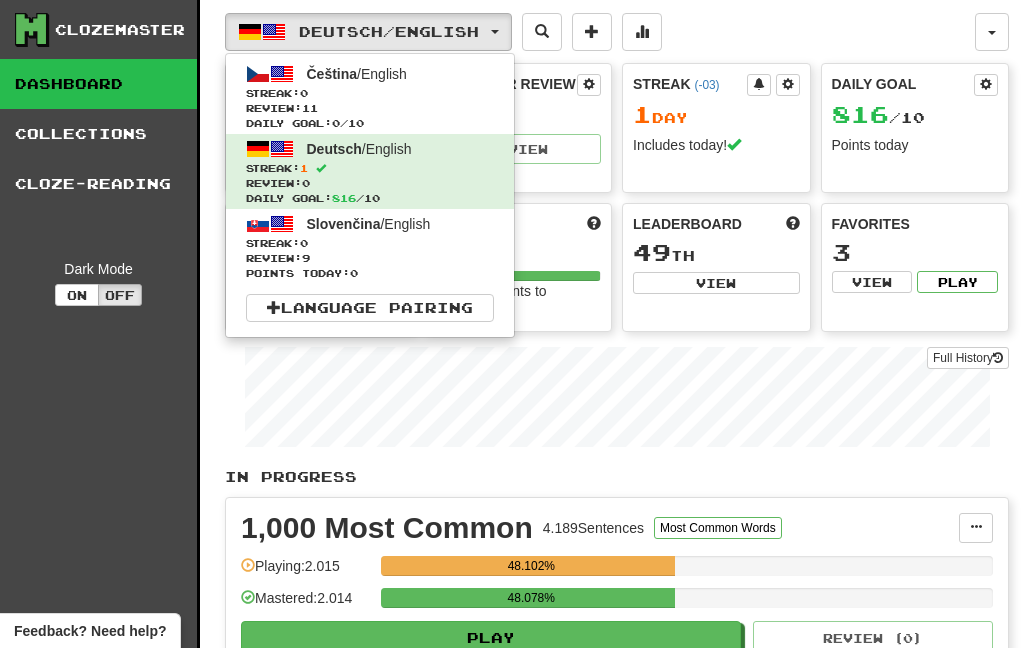 click on "Review:  11" at bounding box center [370, 108] 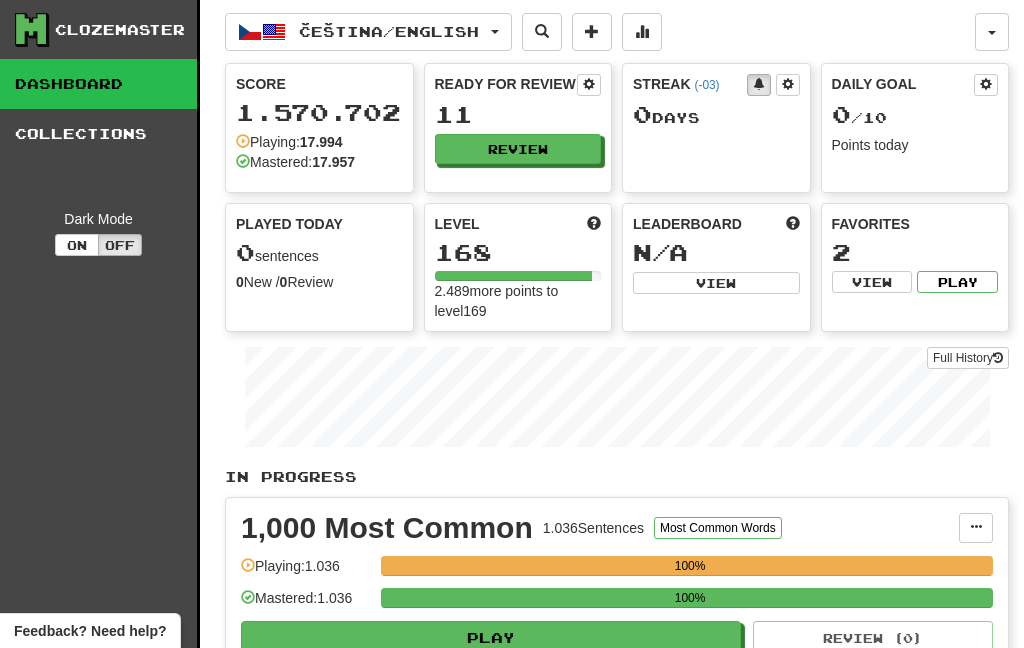 scroll, scrollTop: 0, scrollLeft: 0, axis: both 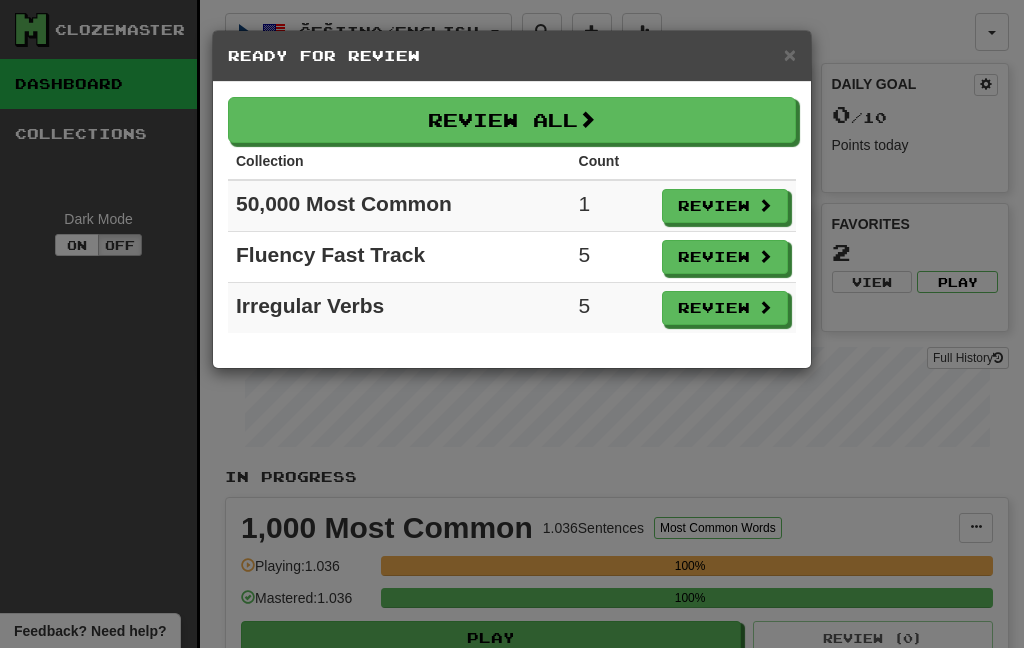 click on "Review All" at bounding box center [512, 120] 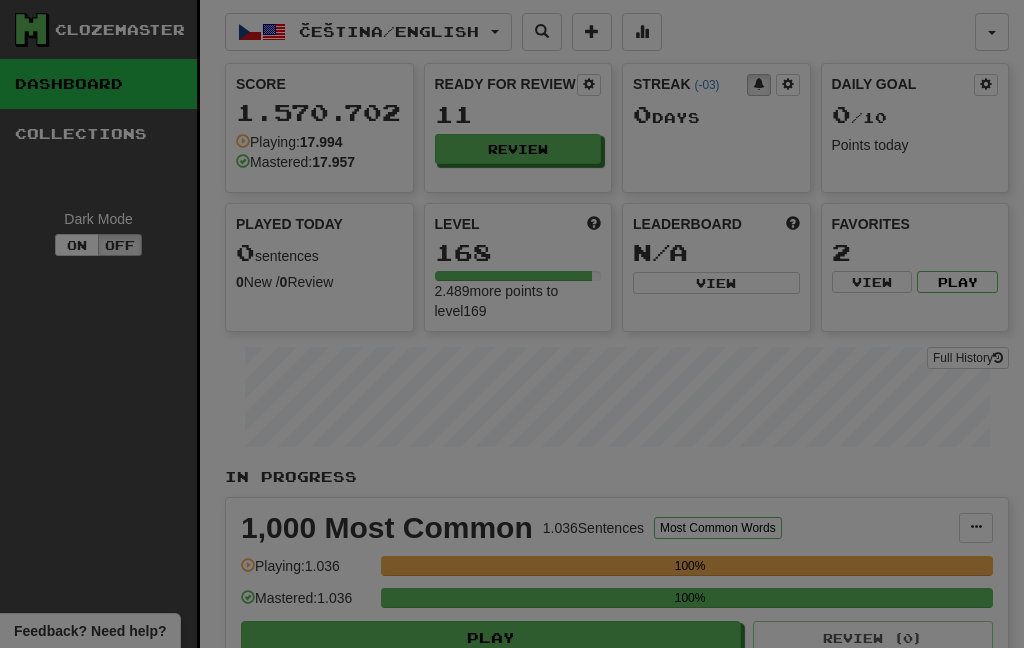 select on "***" 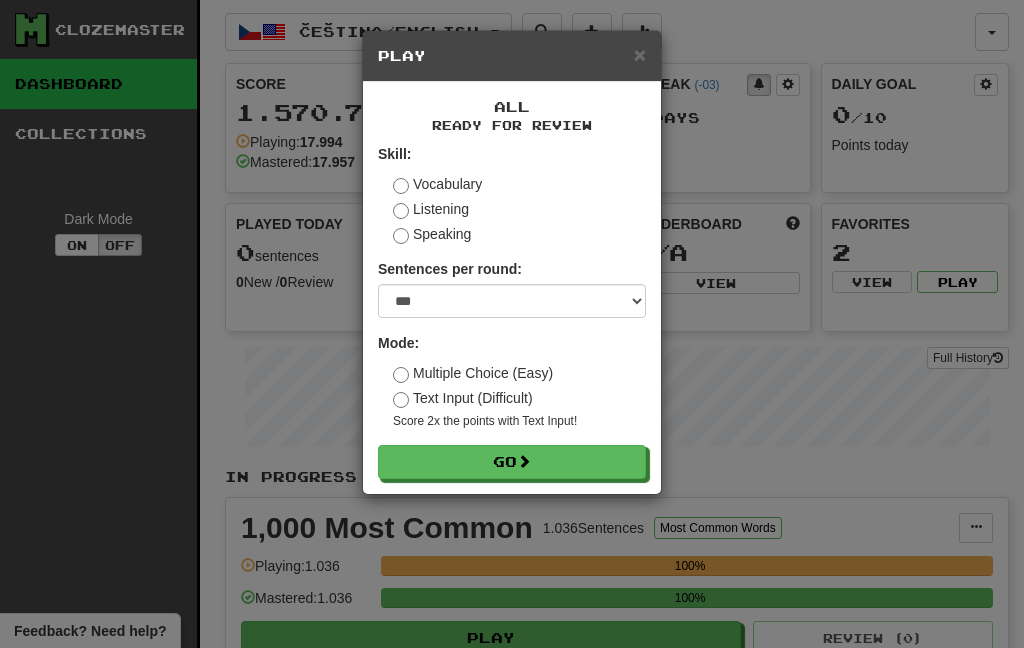 click on "Go" at bounding box center (512, 462) 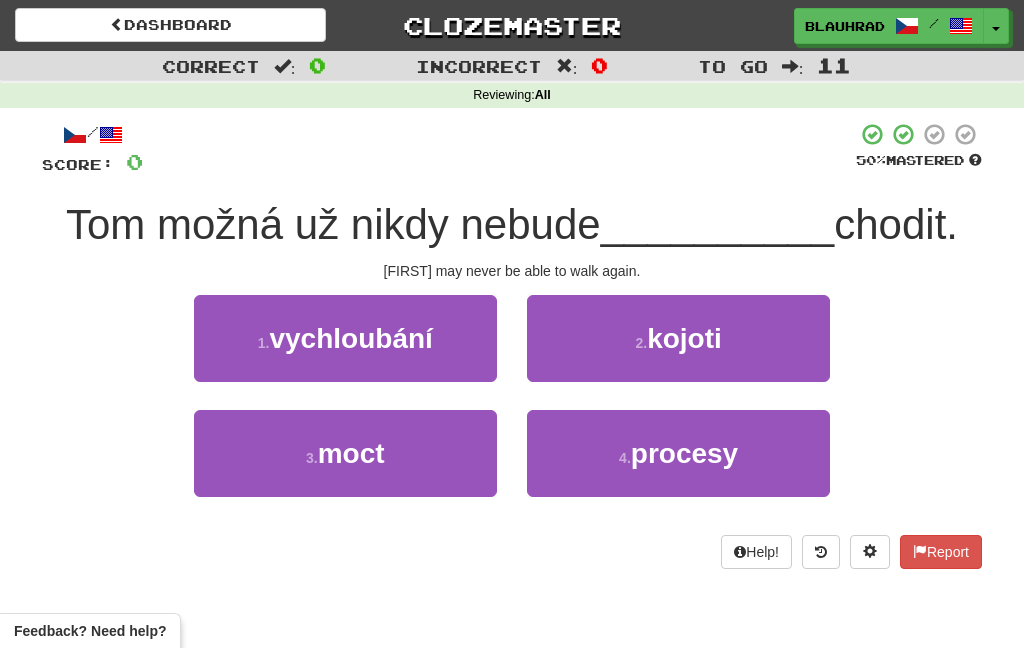 scroll, scrollTop: 0, scrollLeft: 0, axis: both 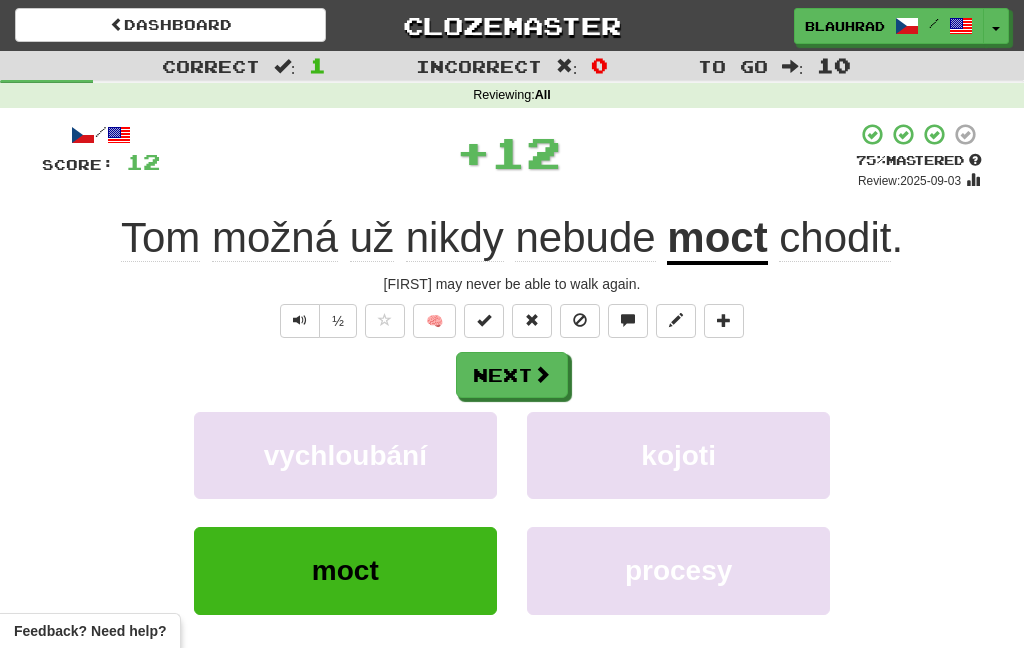 click at bounding box center [542, 374] 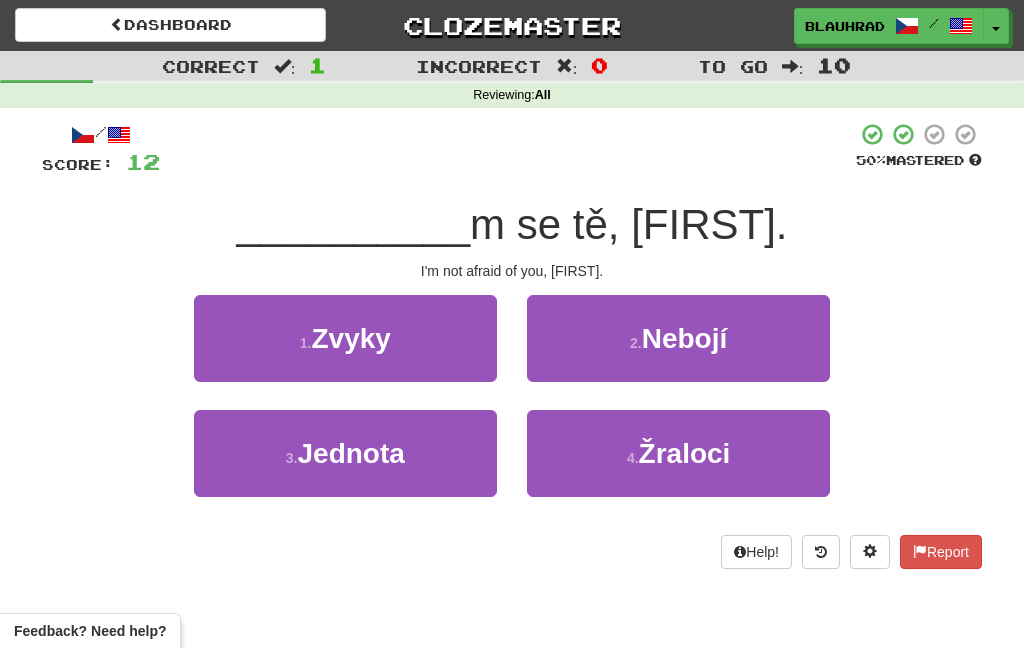 click on "Nebojí" at bounding box center (685, 338) 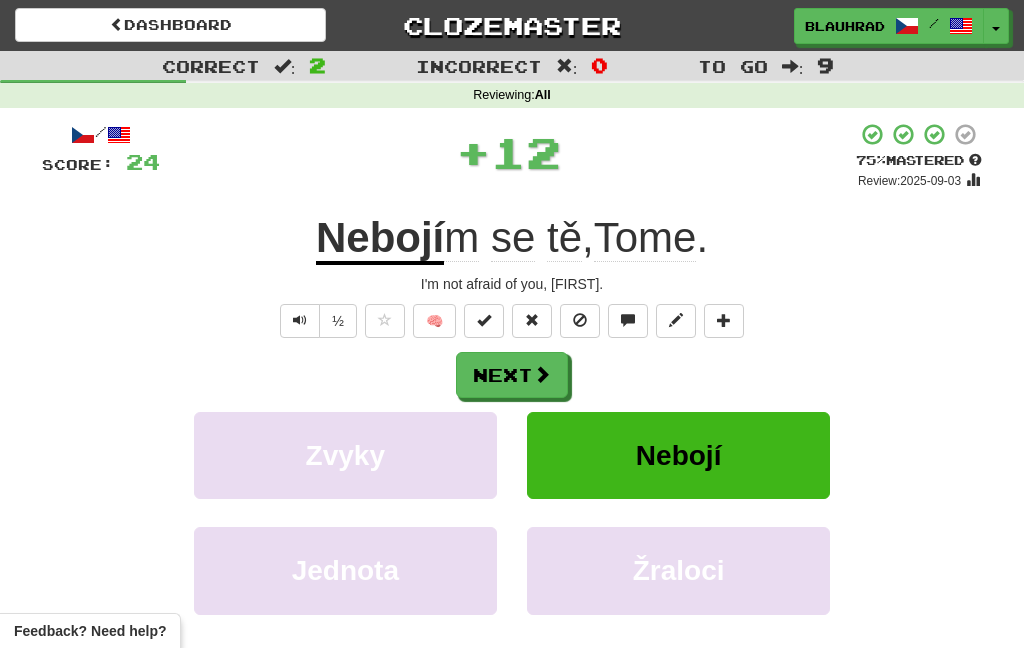 click on "Next" at bounding box center (512, 375) 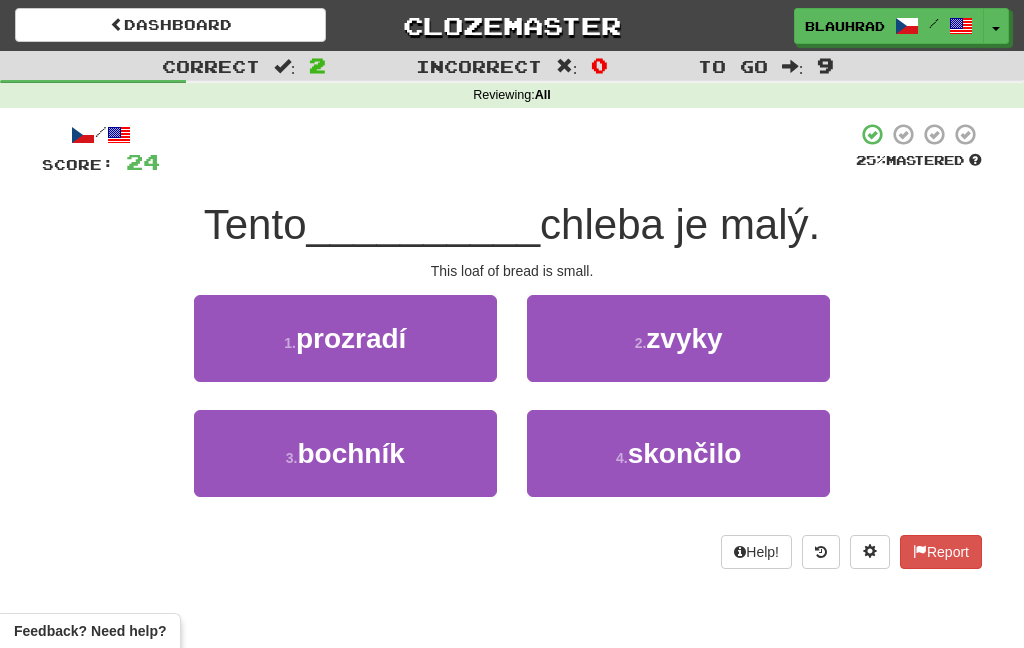 click on "3 . bochník" at bounding box center (345, 453) 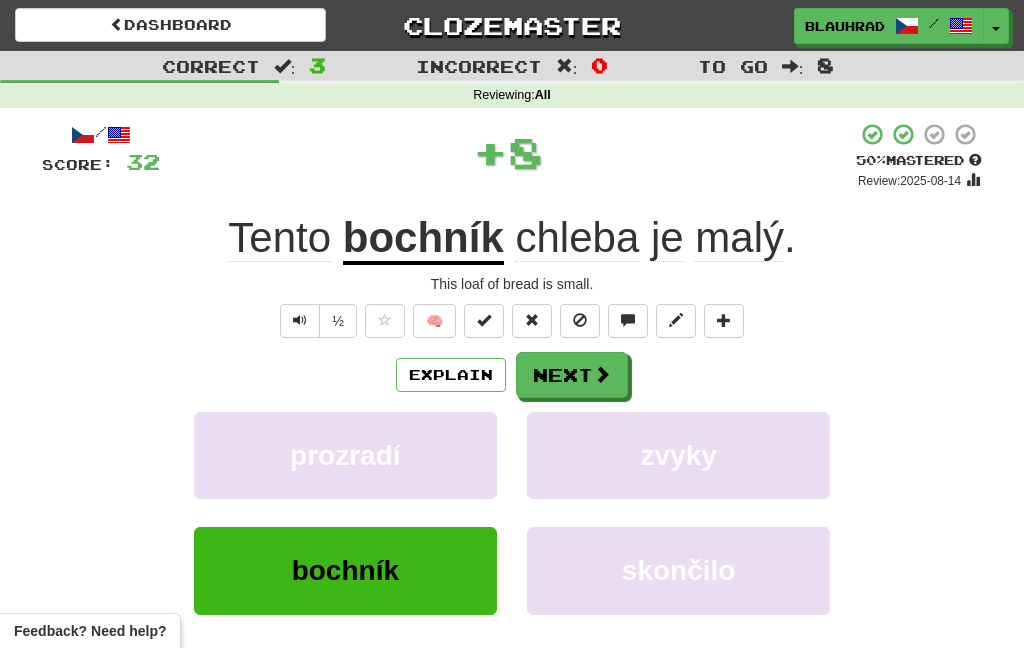 click on "Next" at bounding box center [572, 375] 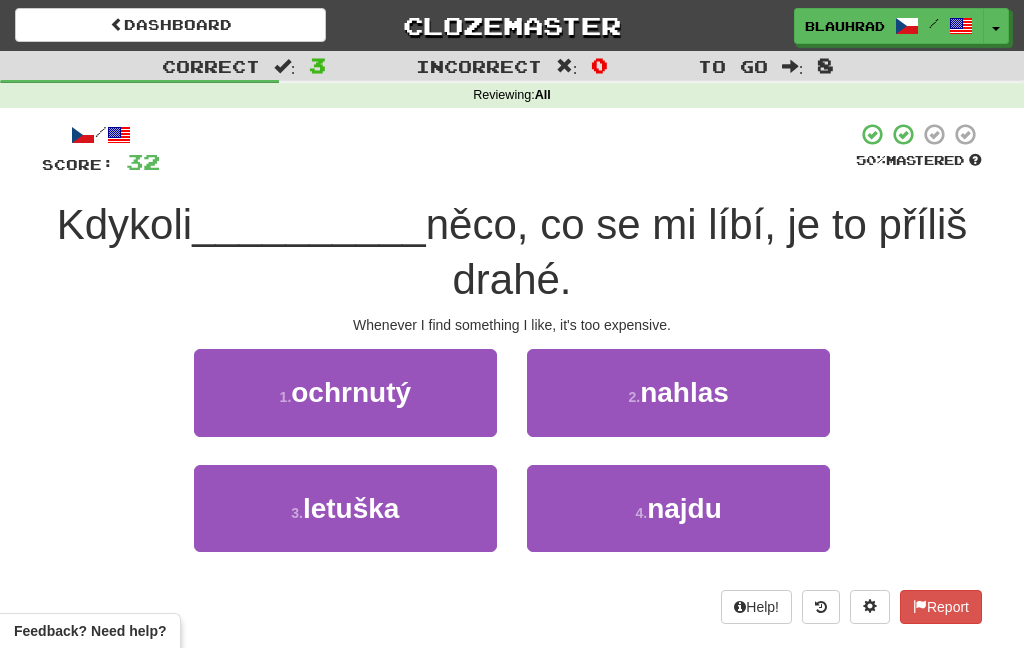 click on "4 . najdu" at bounding box center (678, 508) 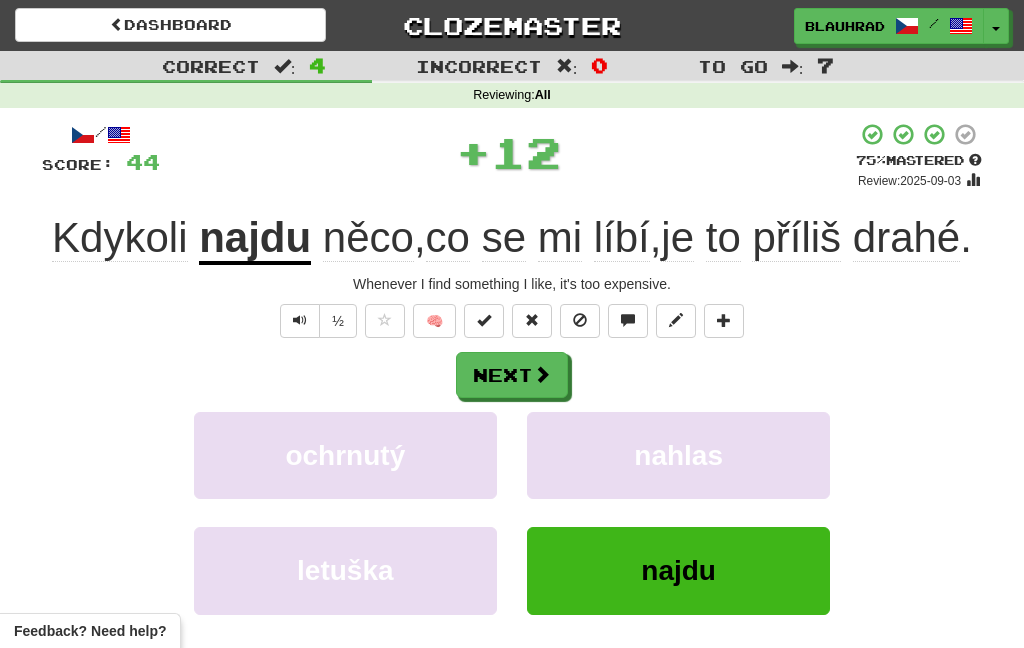 click on "Next" at bounding box center (512, 375) 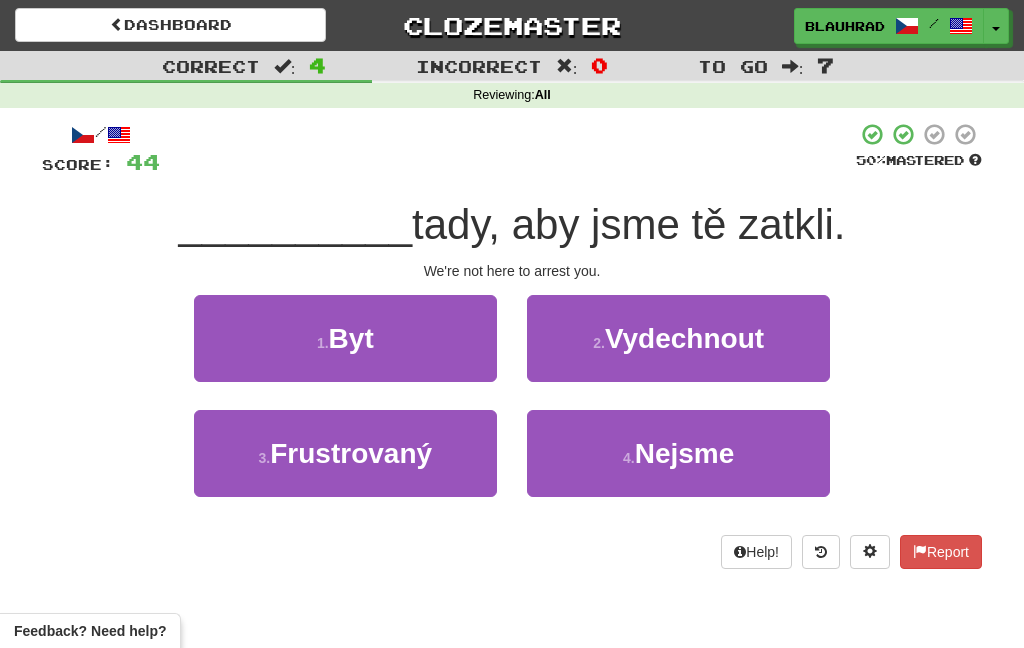 click on "4 ." at bounding box center [629, 458] 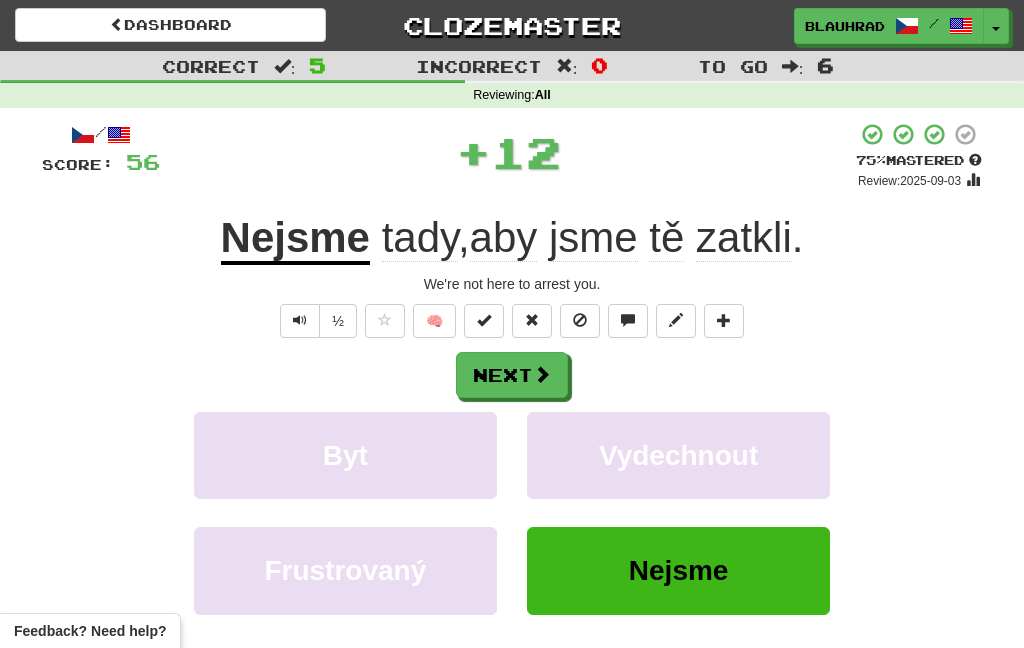 click on "Next" at bounding box center [512, 375] 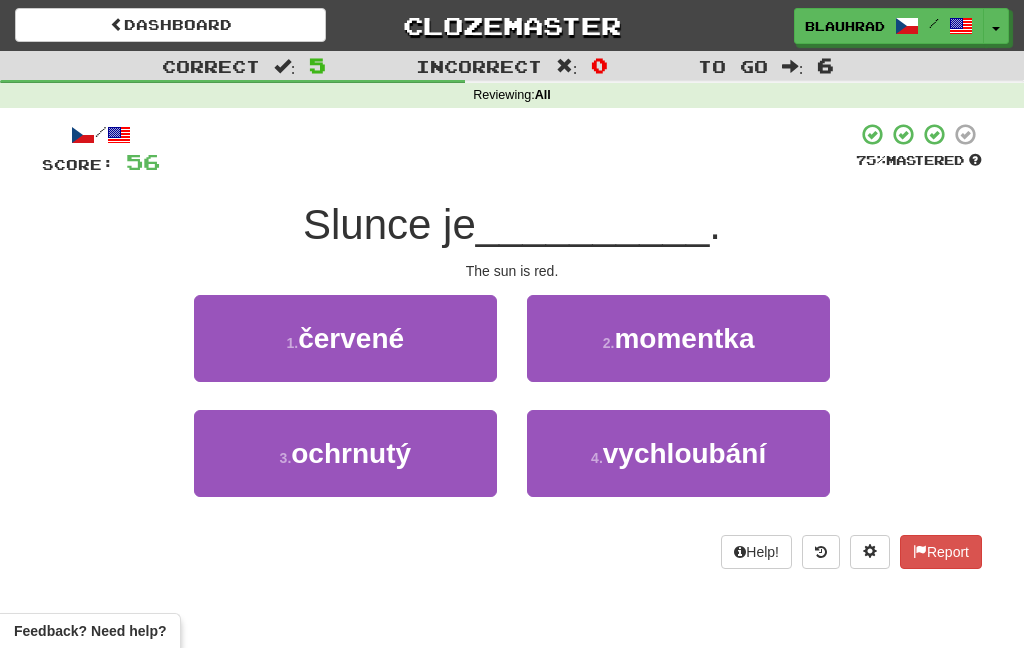 click on "1 . červené" at bounding box center (345, 338) 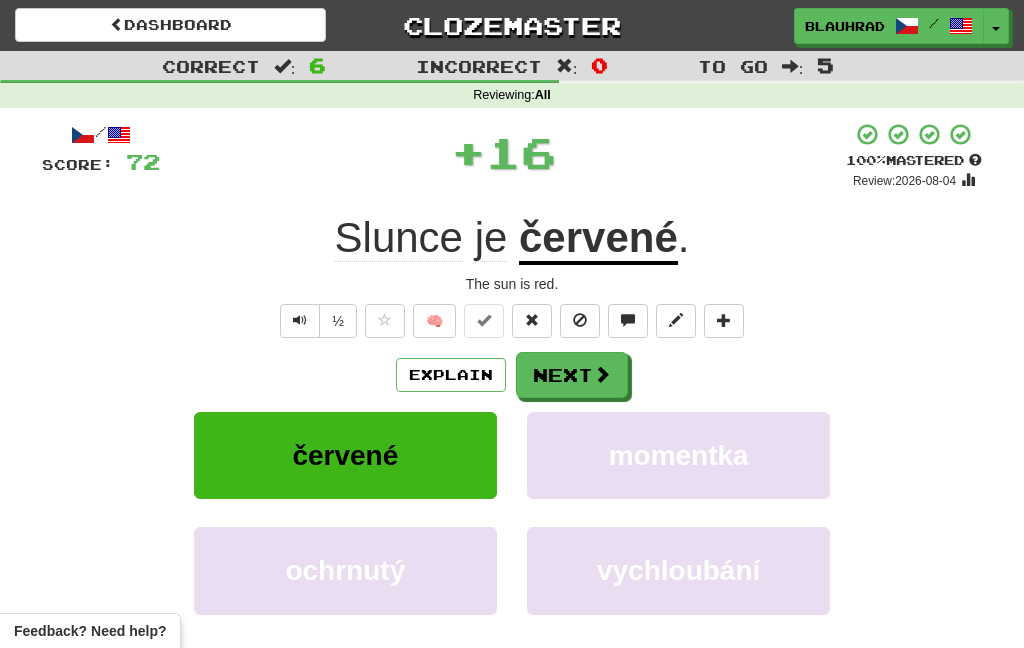 click at bounding box center [602, 374] 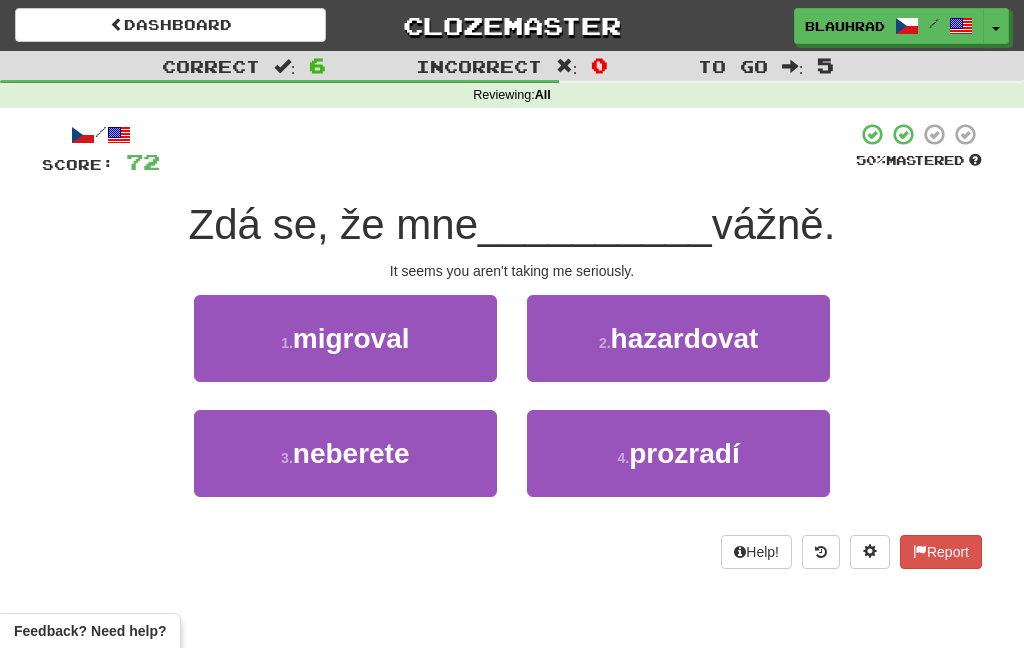 click on "3 . neberete" at bounding box center (345, 453) 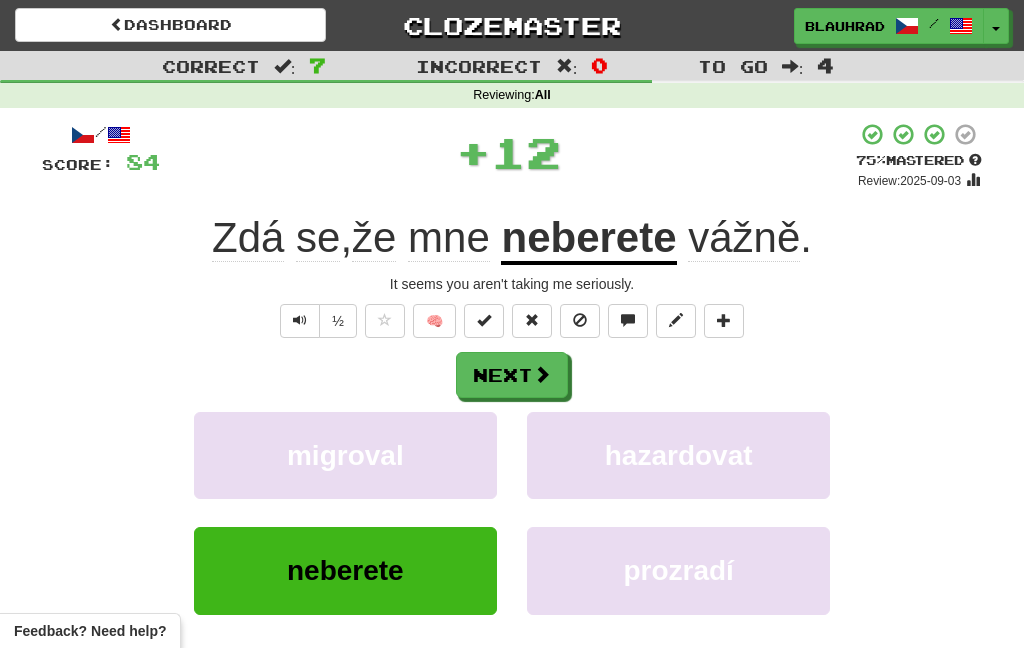 click on "Next" at bounding box center (512, 375) 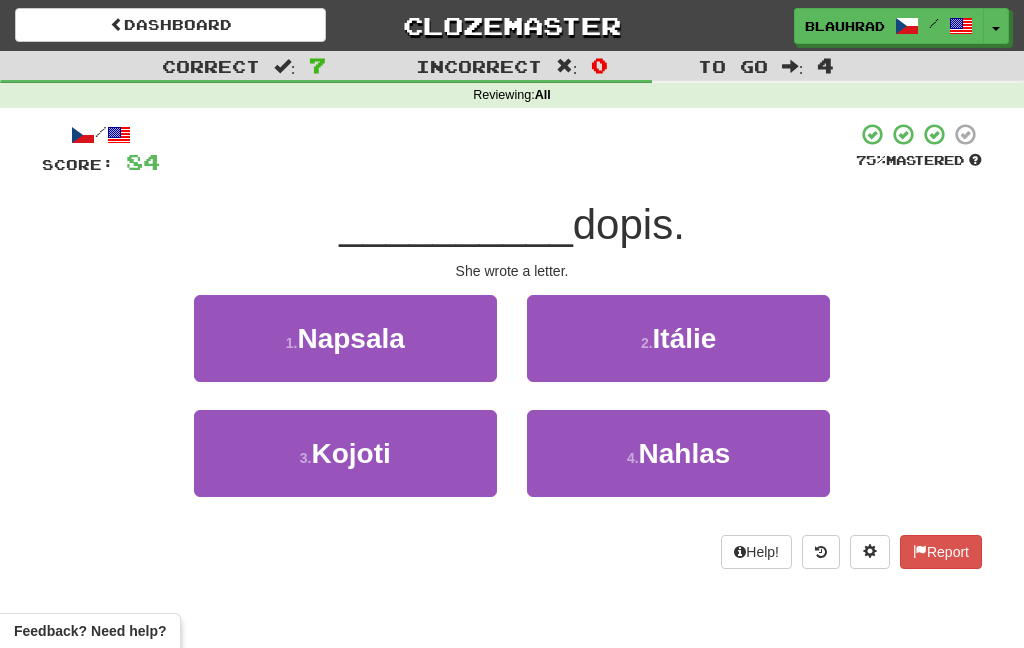 click on "1 . Napsala" at bounding box center (345, 338) 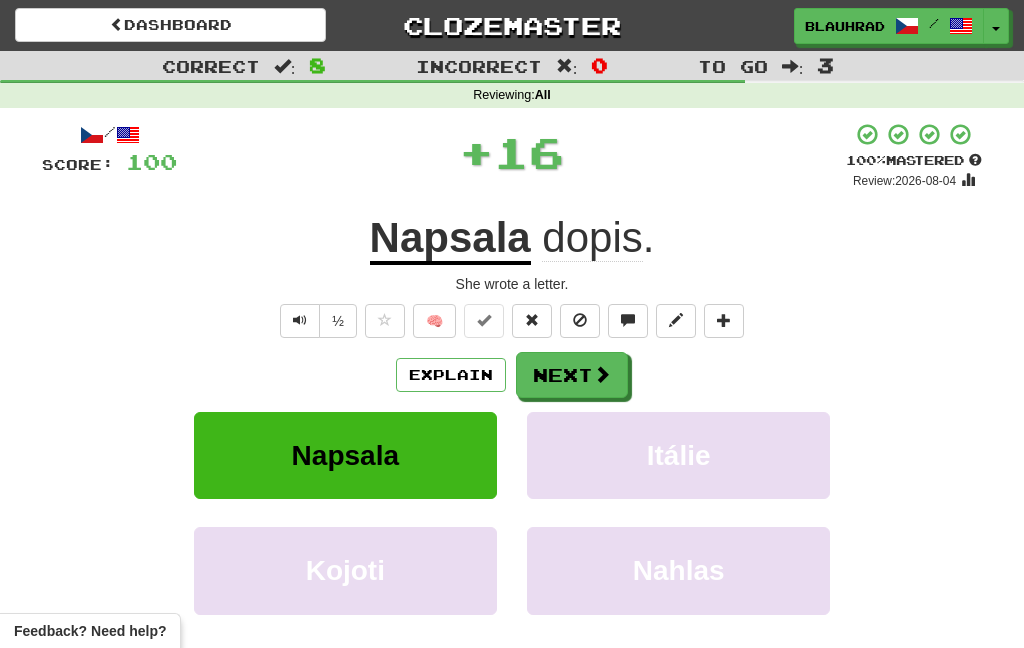 click on "Next" at bounding box center [572, 375] 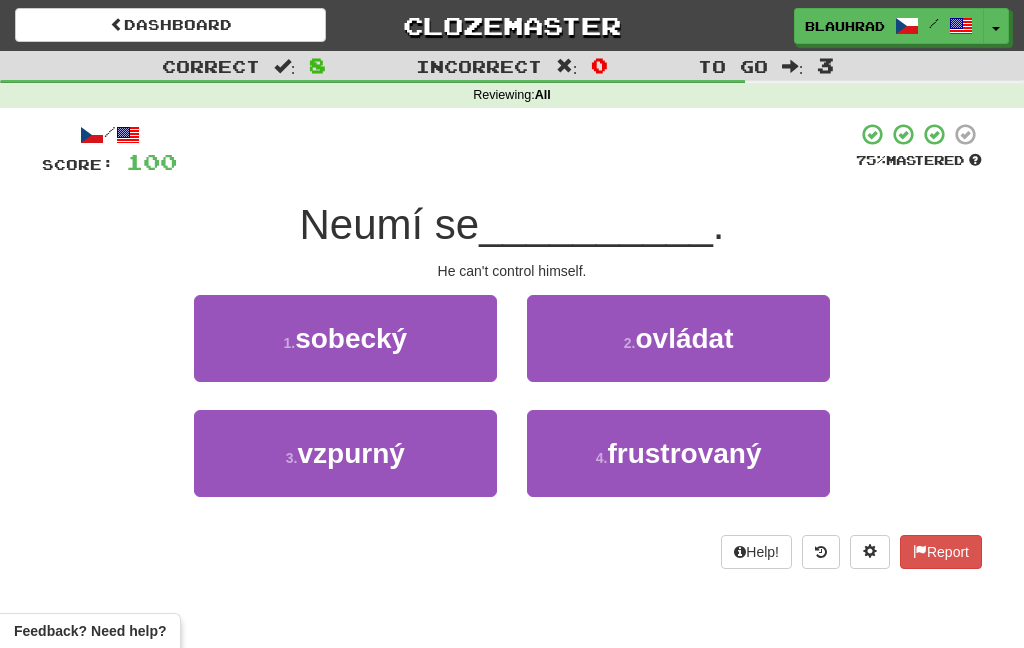 click on "2 . ovládat" at bounding box center (678, 338) 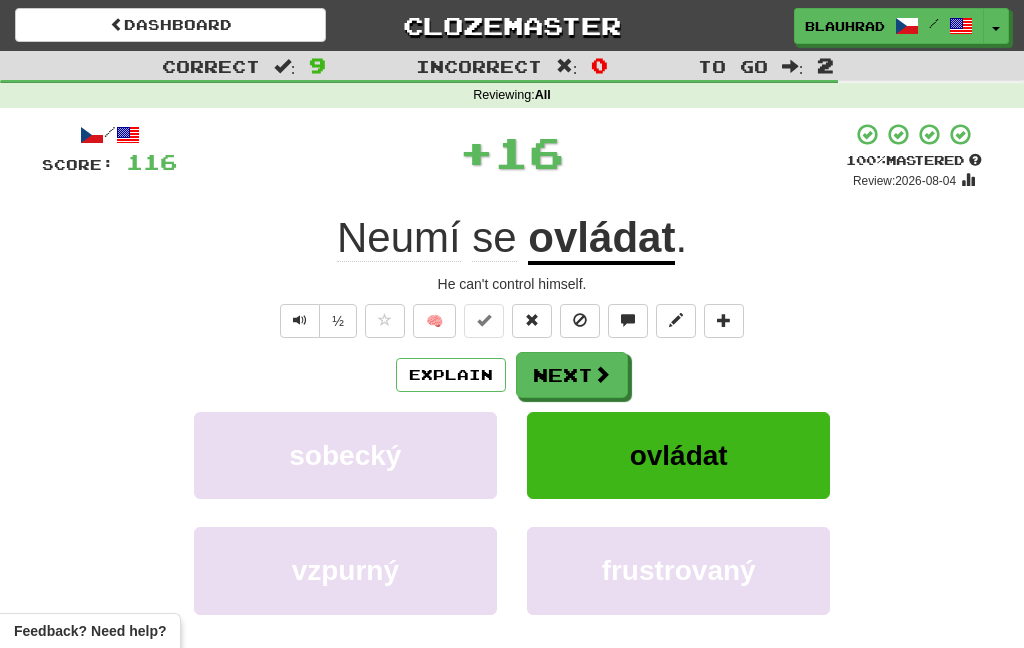 click on "Next" at bounding box center (572, 375) 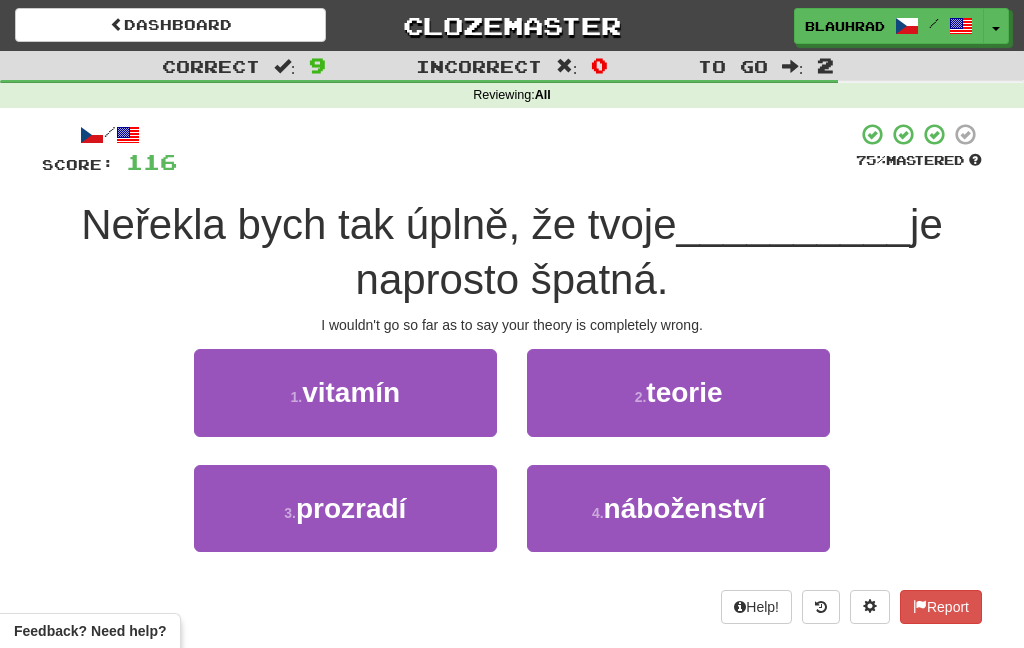 click on "2 . teorie" at bounding box center (678, 392) 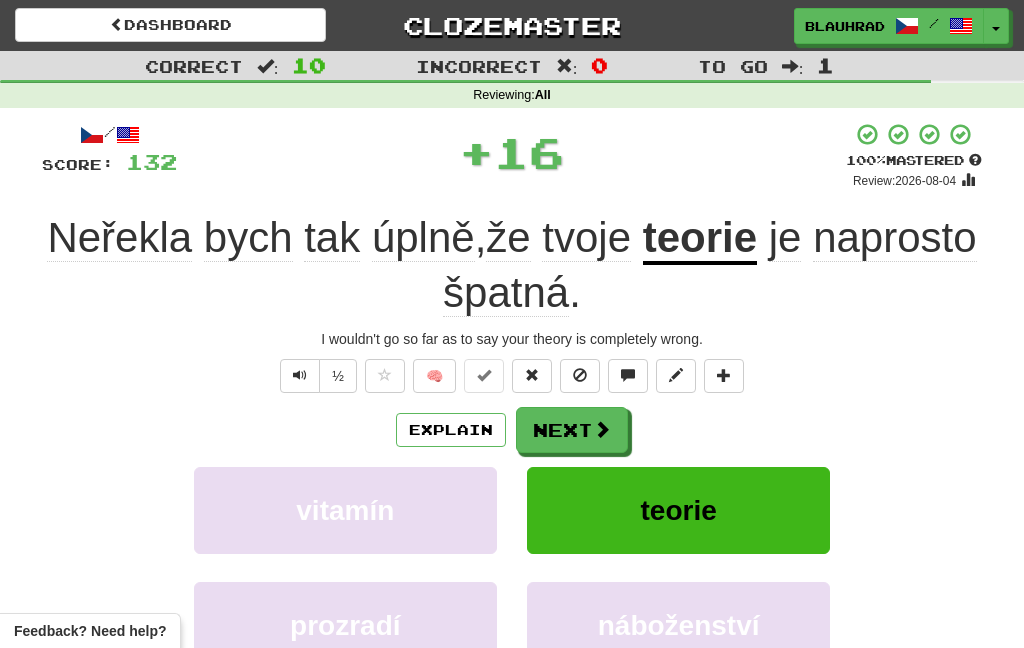 click on "Next" at bounding box center (572, 430) 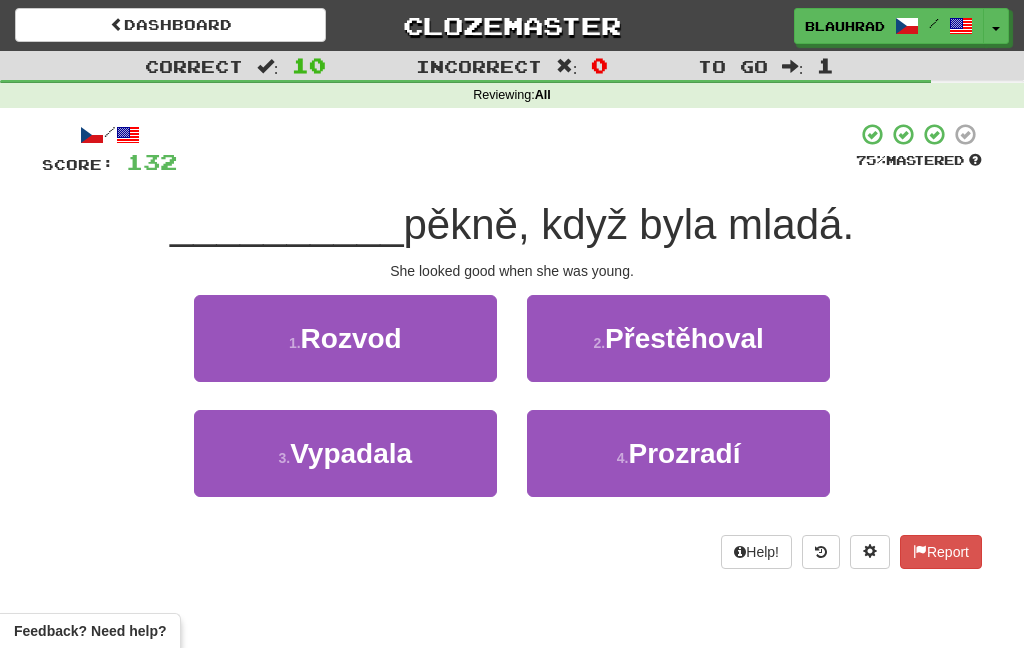 click on "3 . Vypadala" at bounding box center (345, 453) 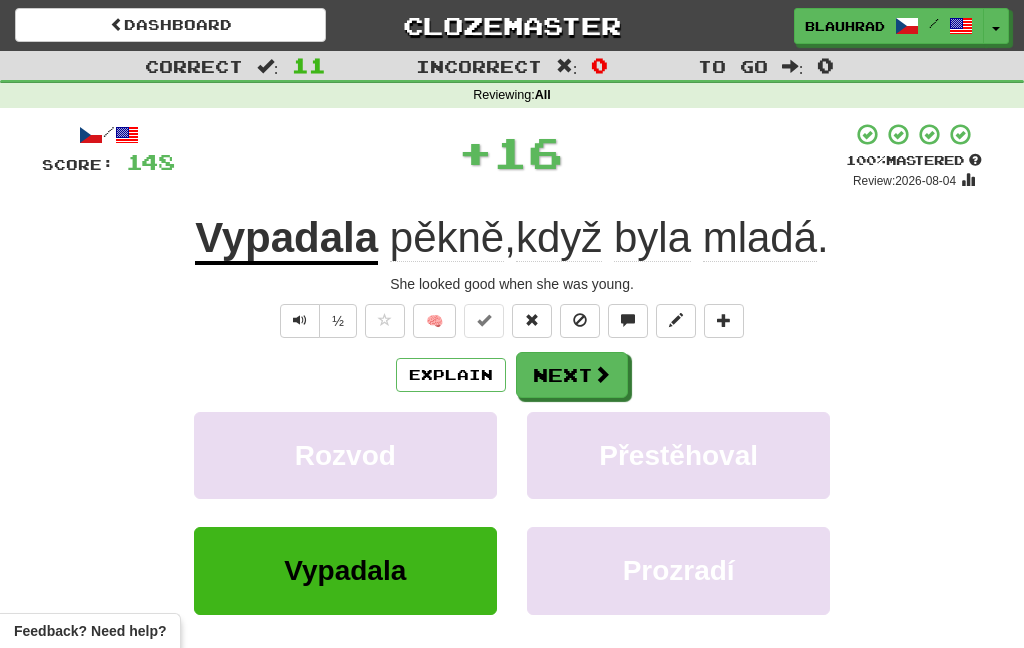 click at bounding box center [602, 374] 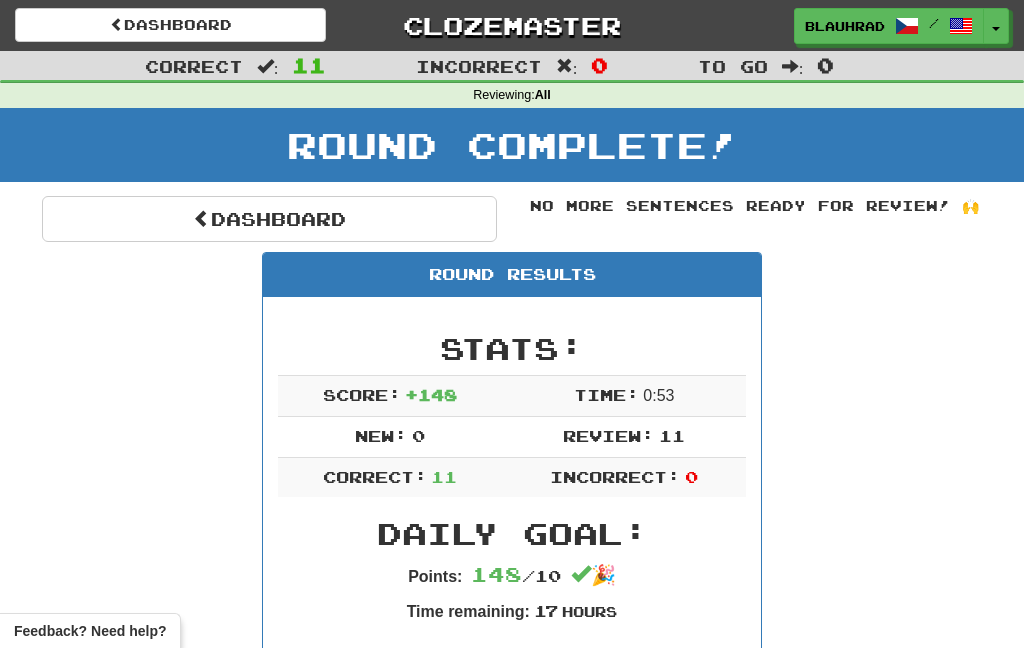 click on "Dashboard" at bounding box center (269, 219) 